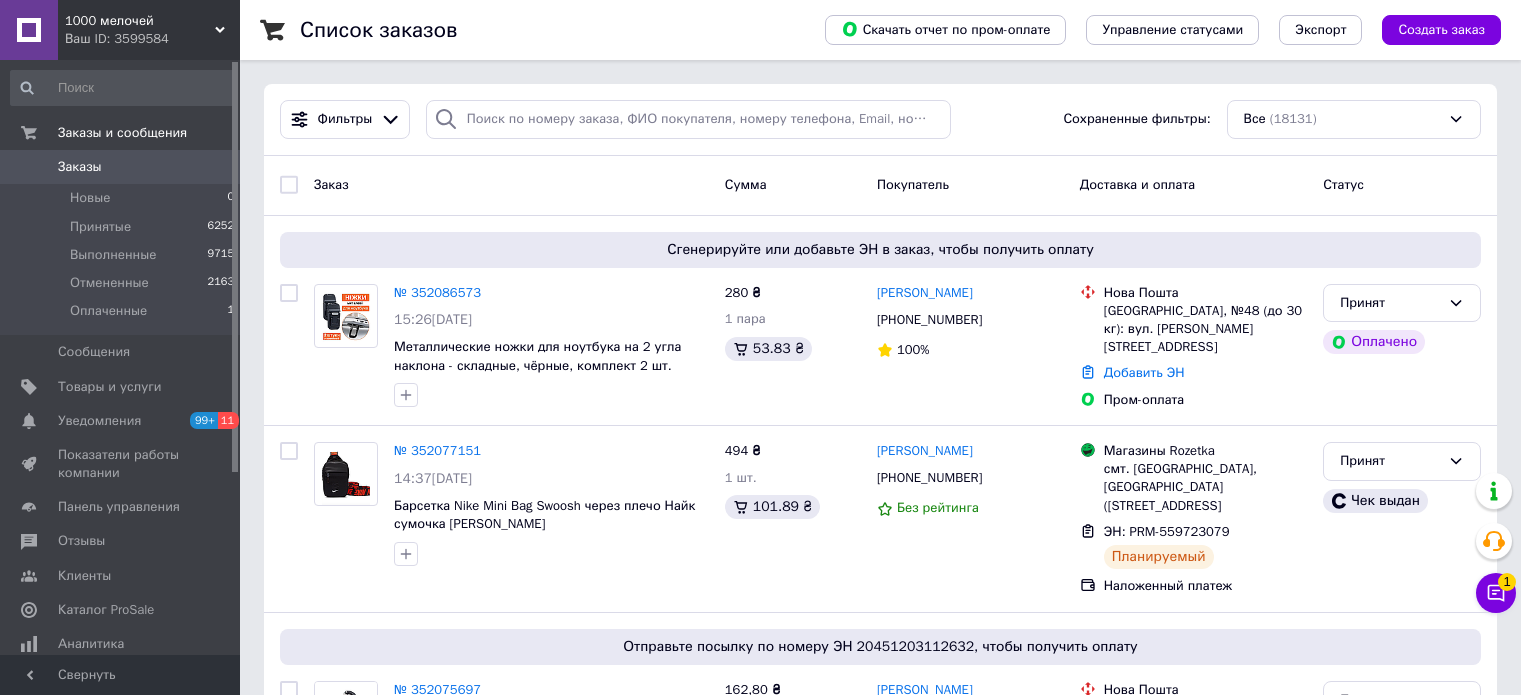 scroll, scrollTop: 0, scrollLeft: 0, axis: both 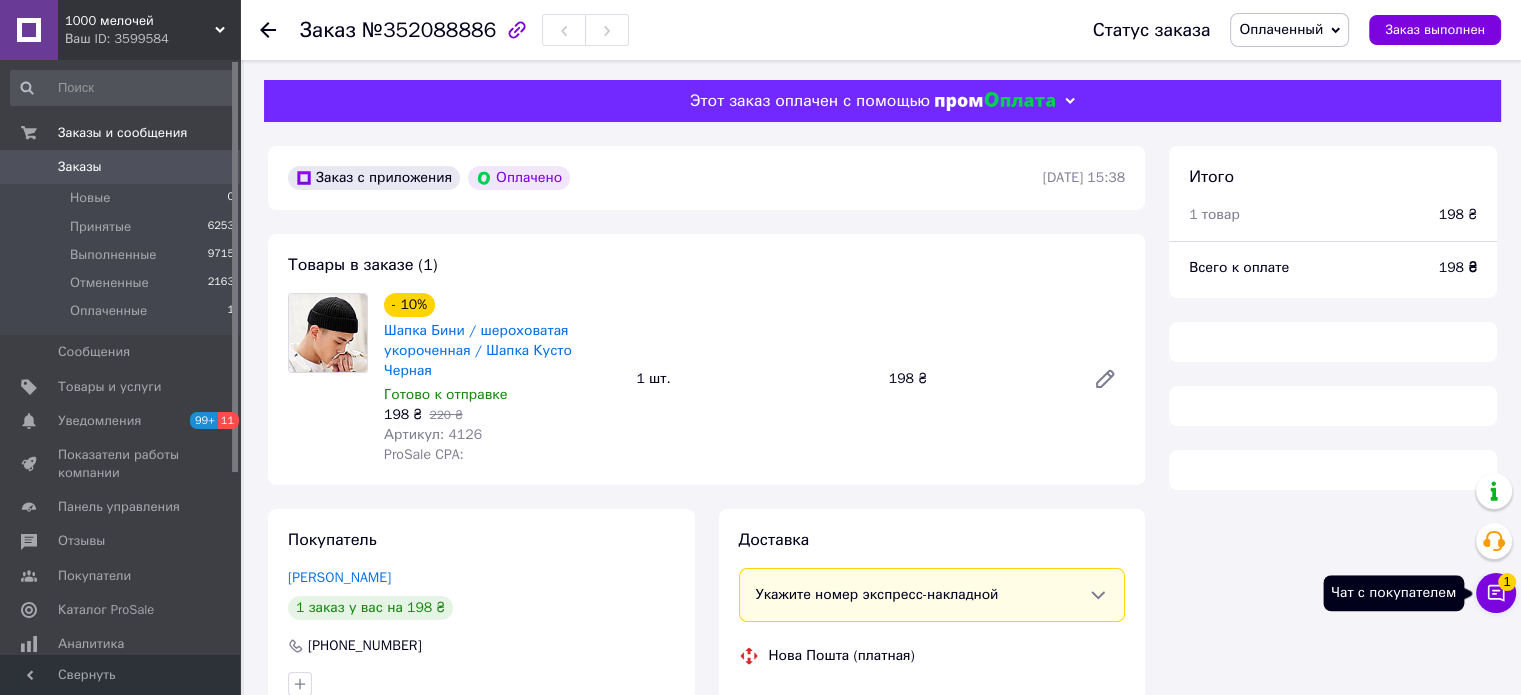 click 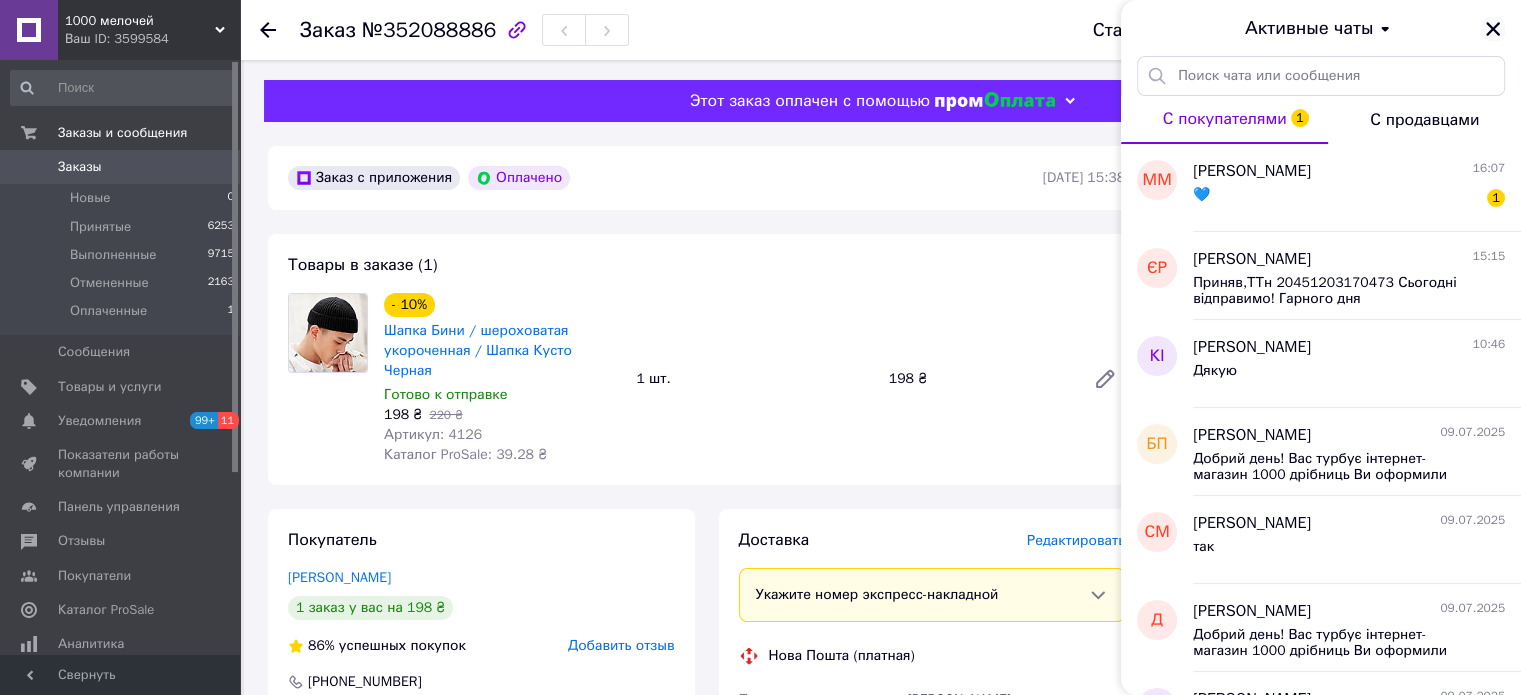 click at bounding box center (1493, 29) 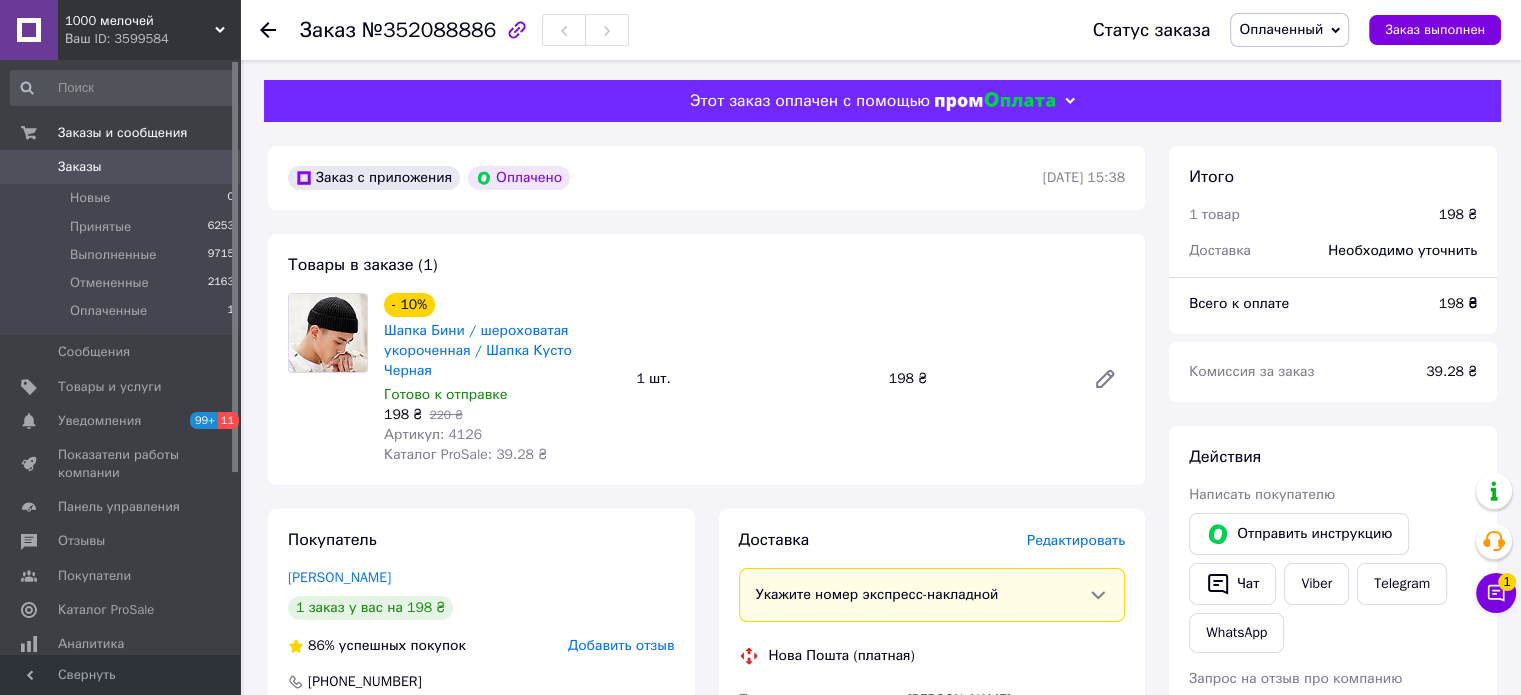 click on "Оплаченный" at bounding box center [1281, 29] 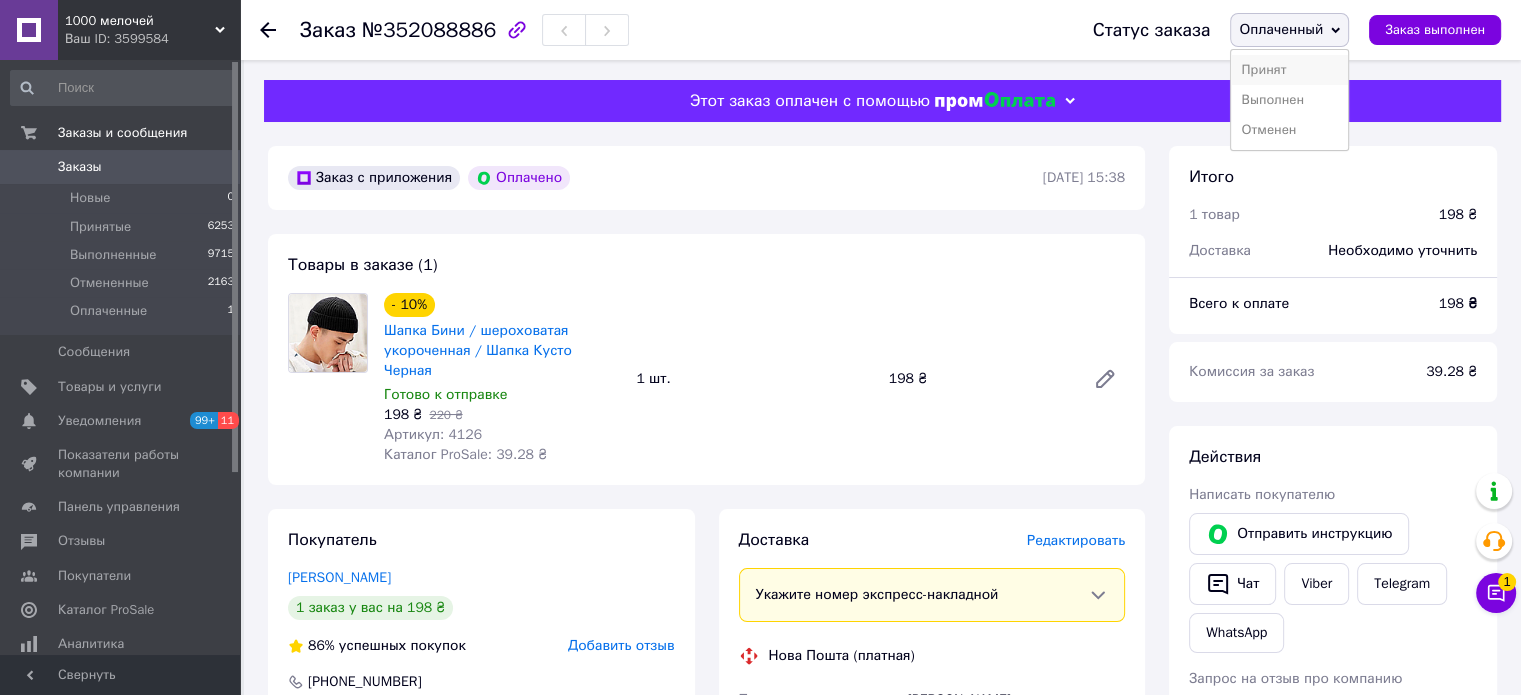 click on "Принят" at bounding box center [1289, 70] 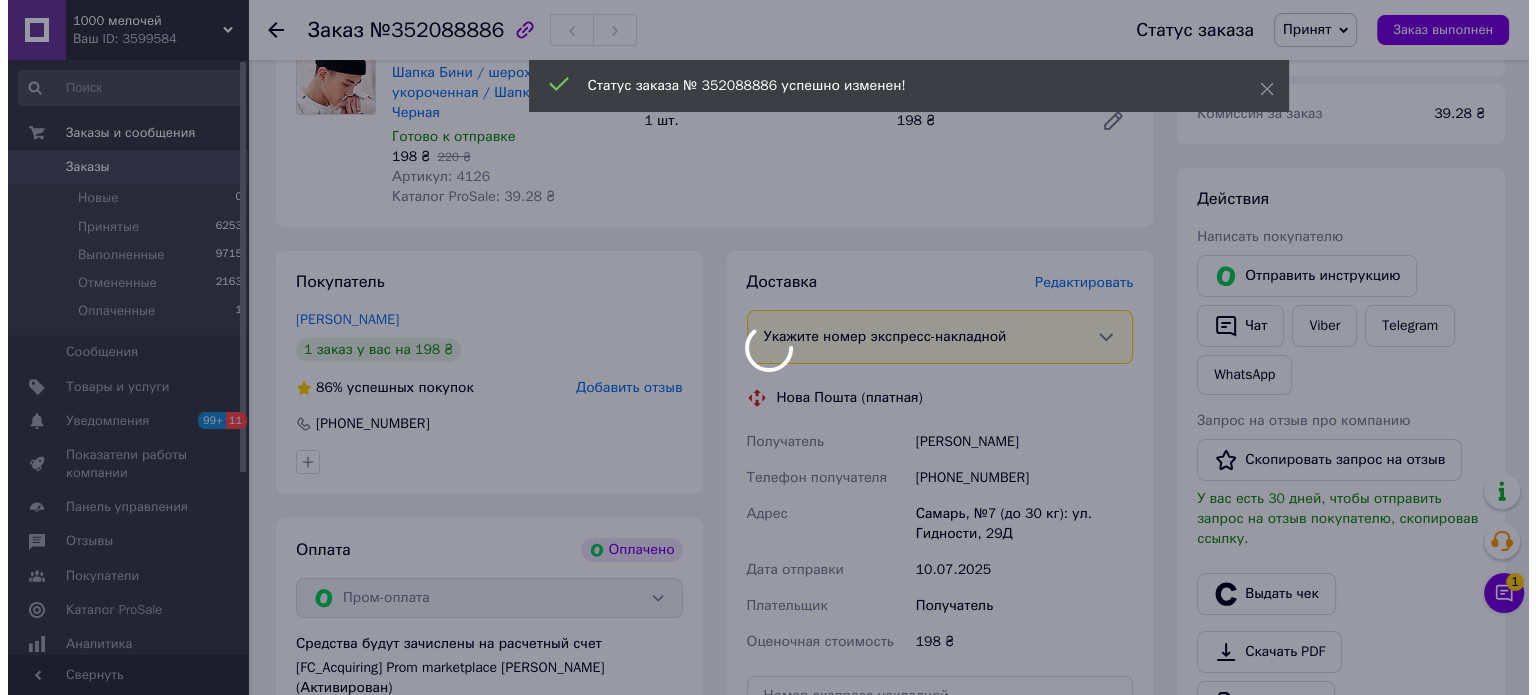 scroll, scrollTop: 200, scrollLeft: 0, axis: vertical 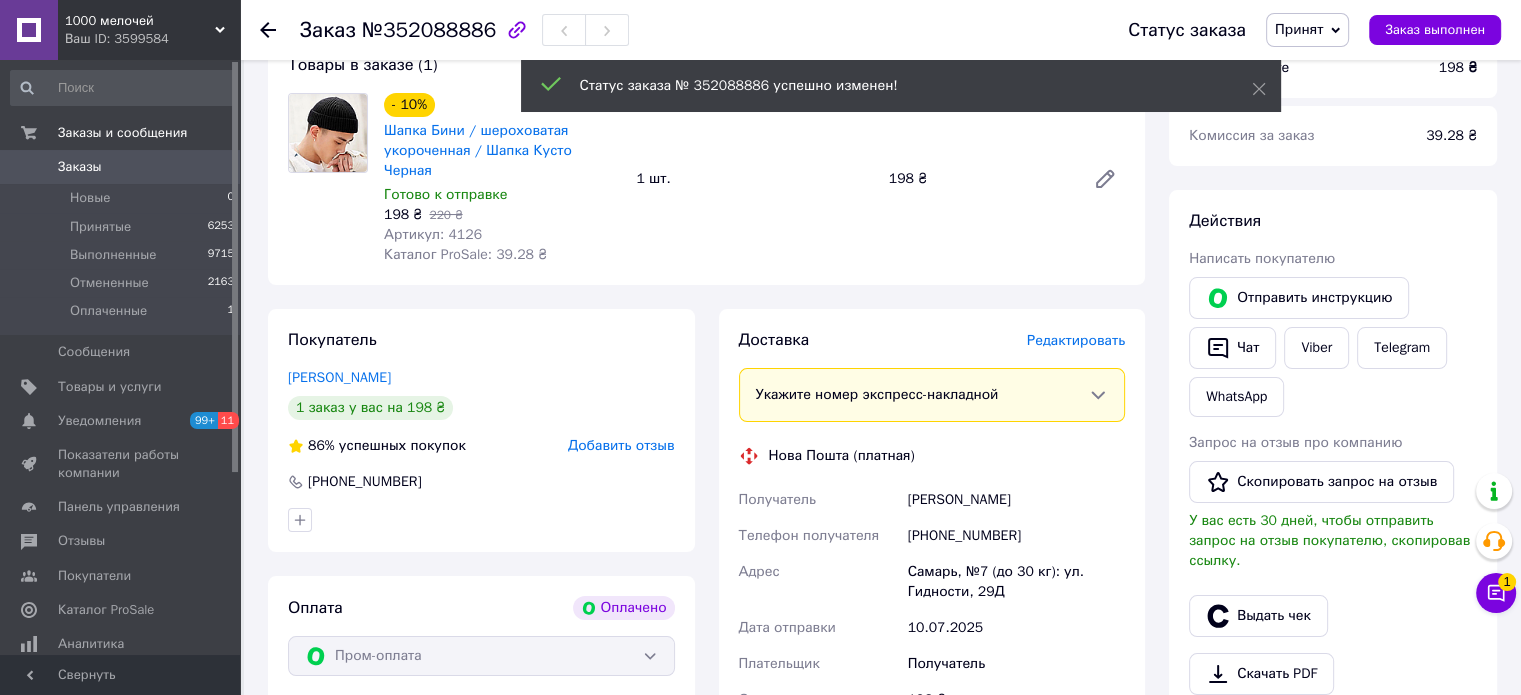 click on "Редактировать" at bounding box center (1076, 340) 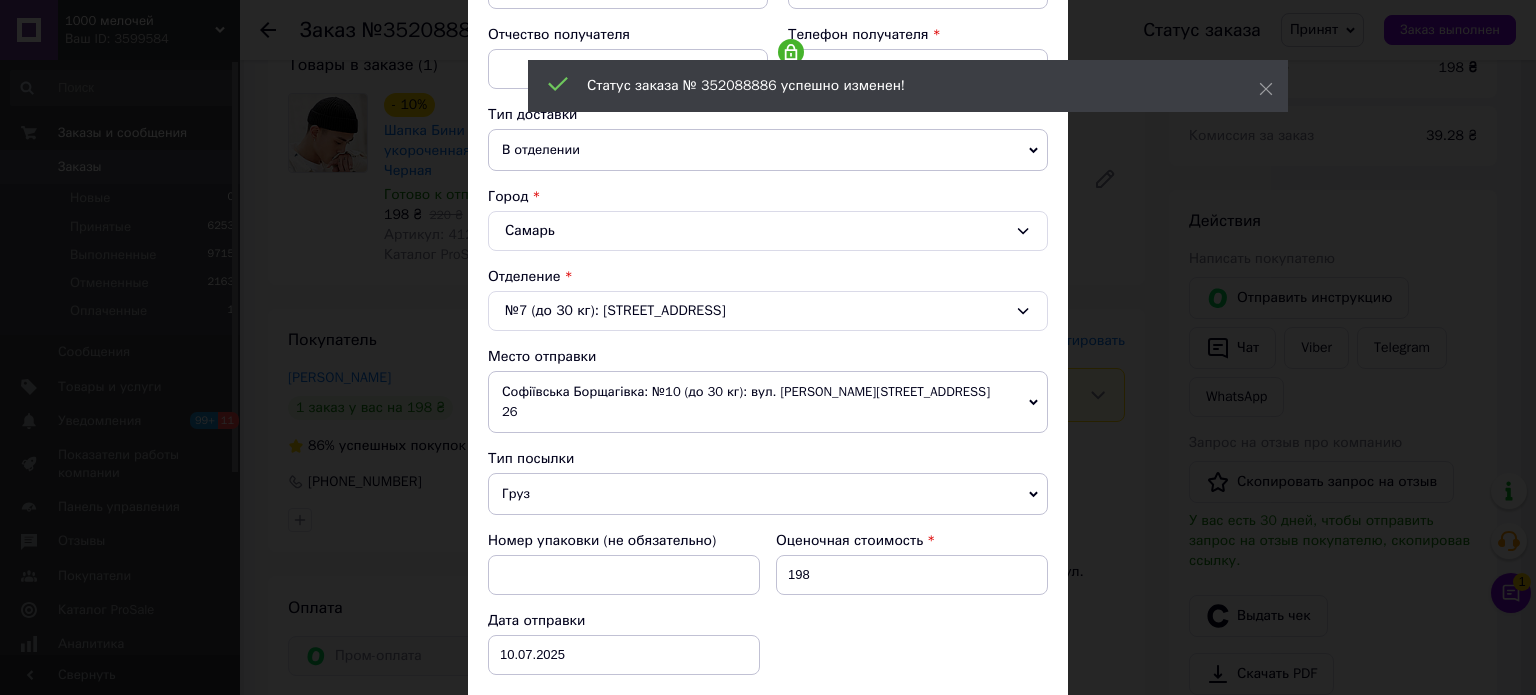 scroll, scrollTop: 627, scrollLeft: 0, axis: vertical 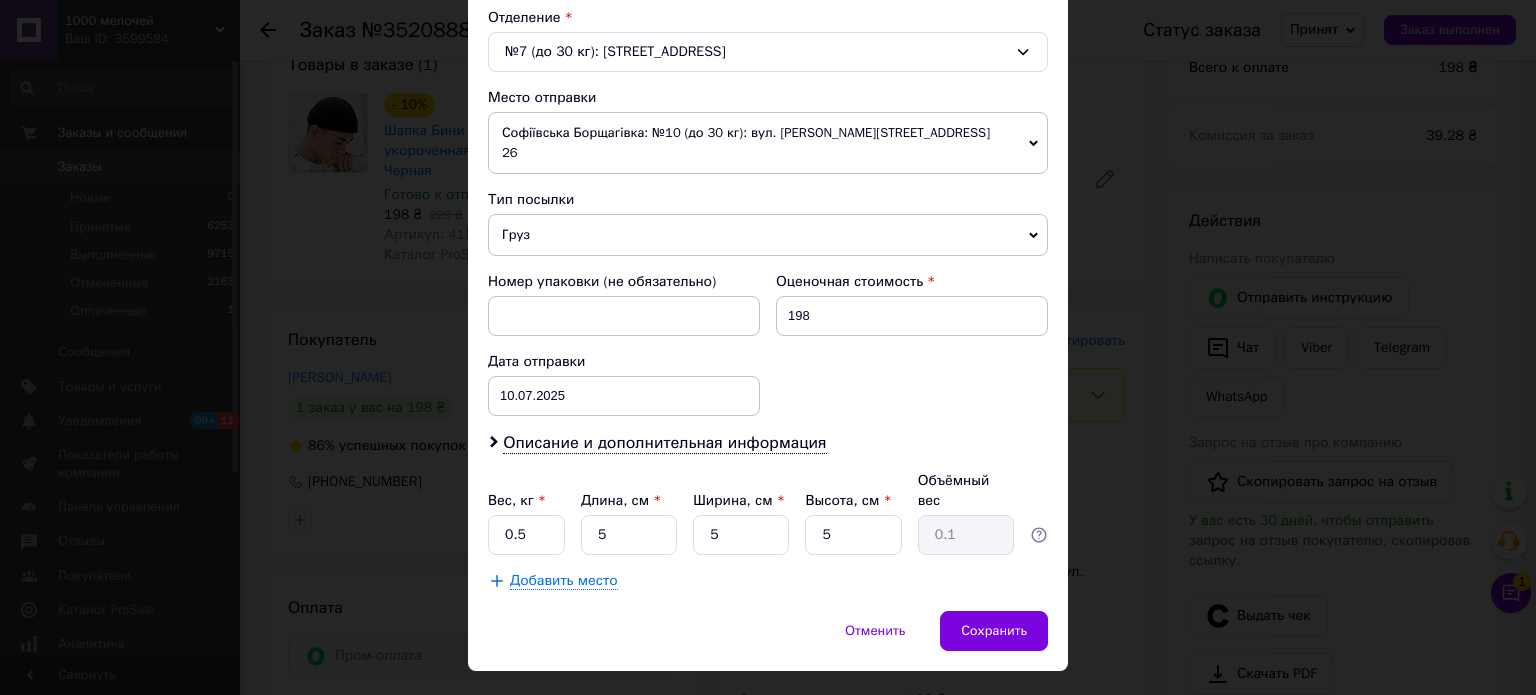 click on "Груз" at bounding box center [768, 235] 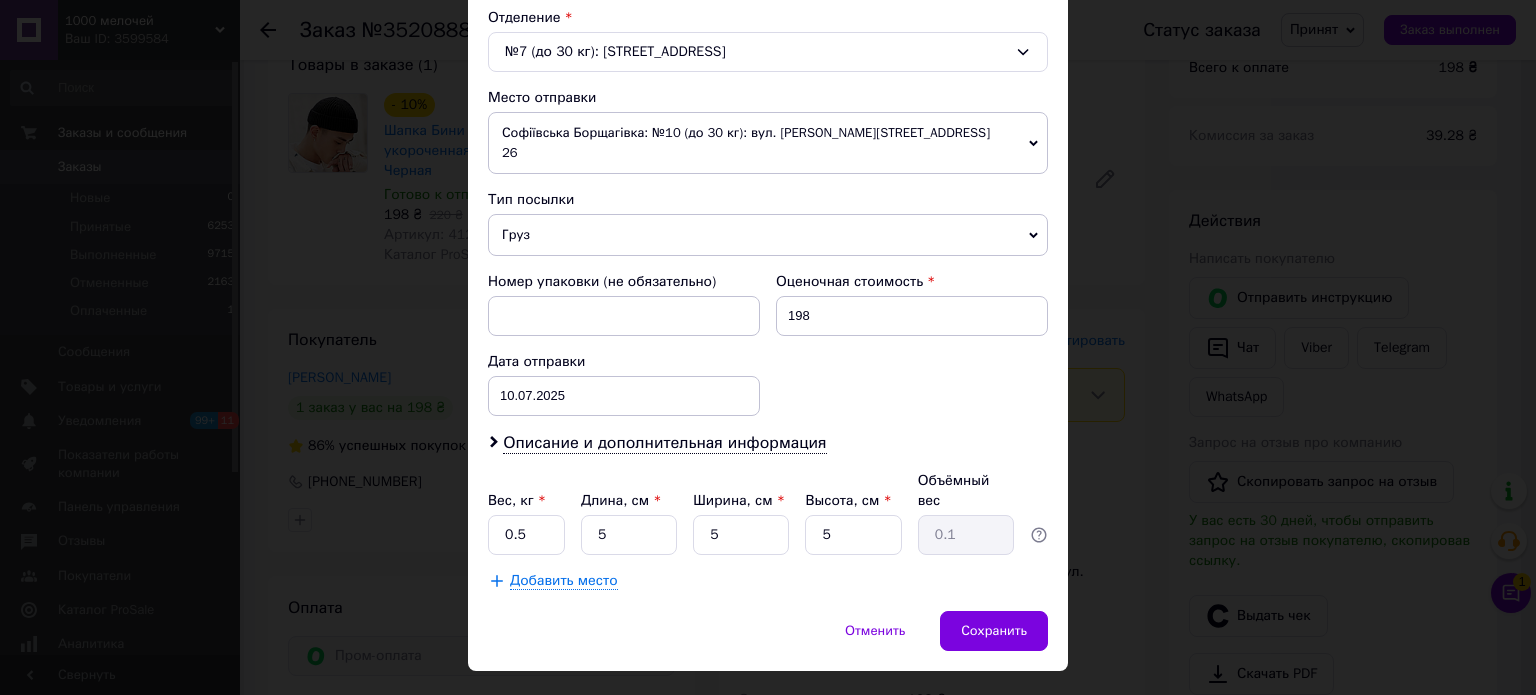 click on "Номер упаковки (не обязательно)" at bounding box center (624, 304) 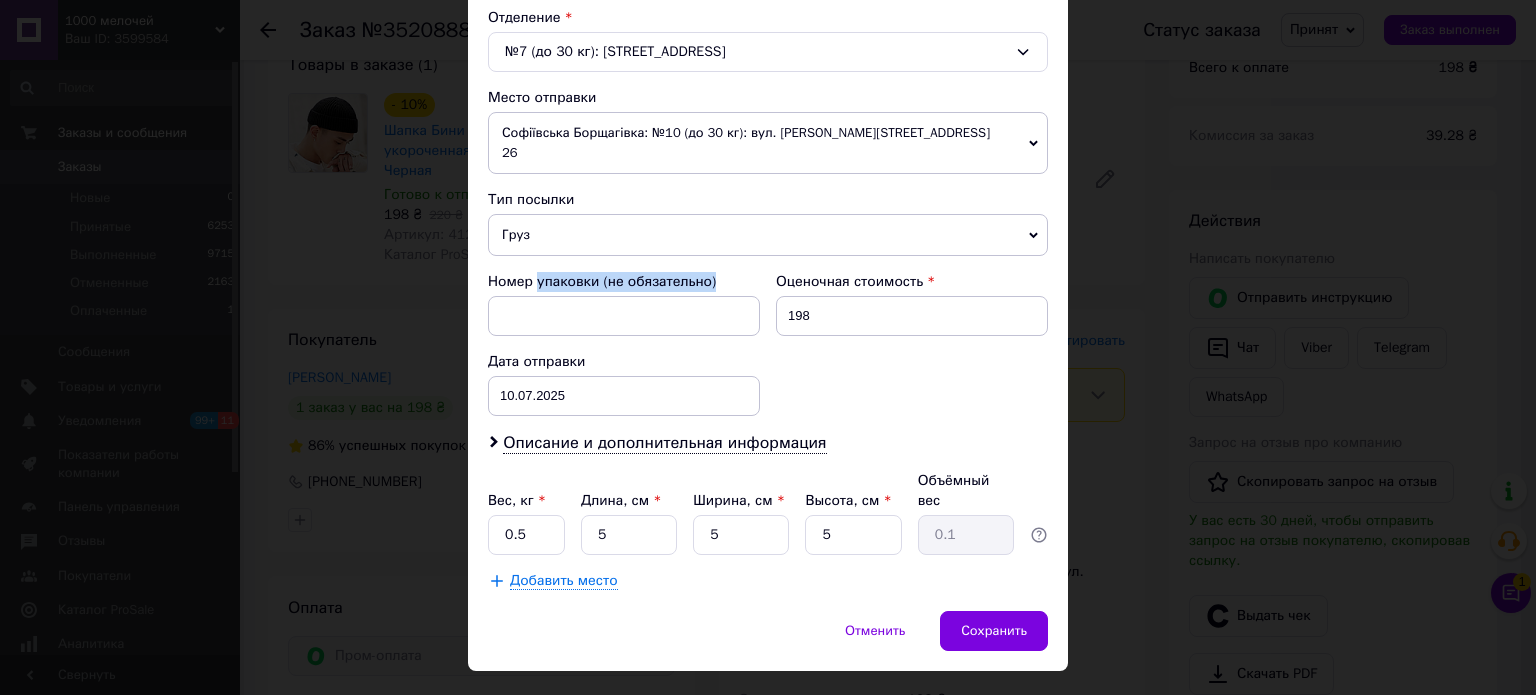 click on "Груз" at bounding box center [768, 235] 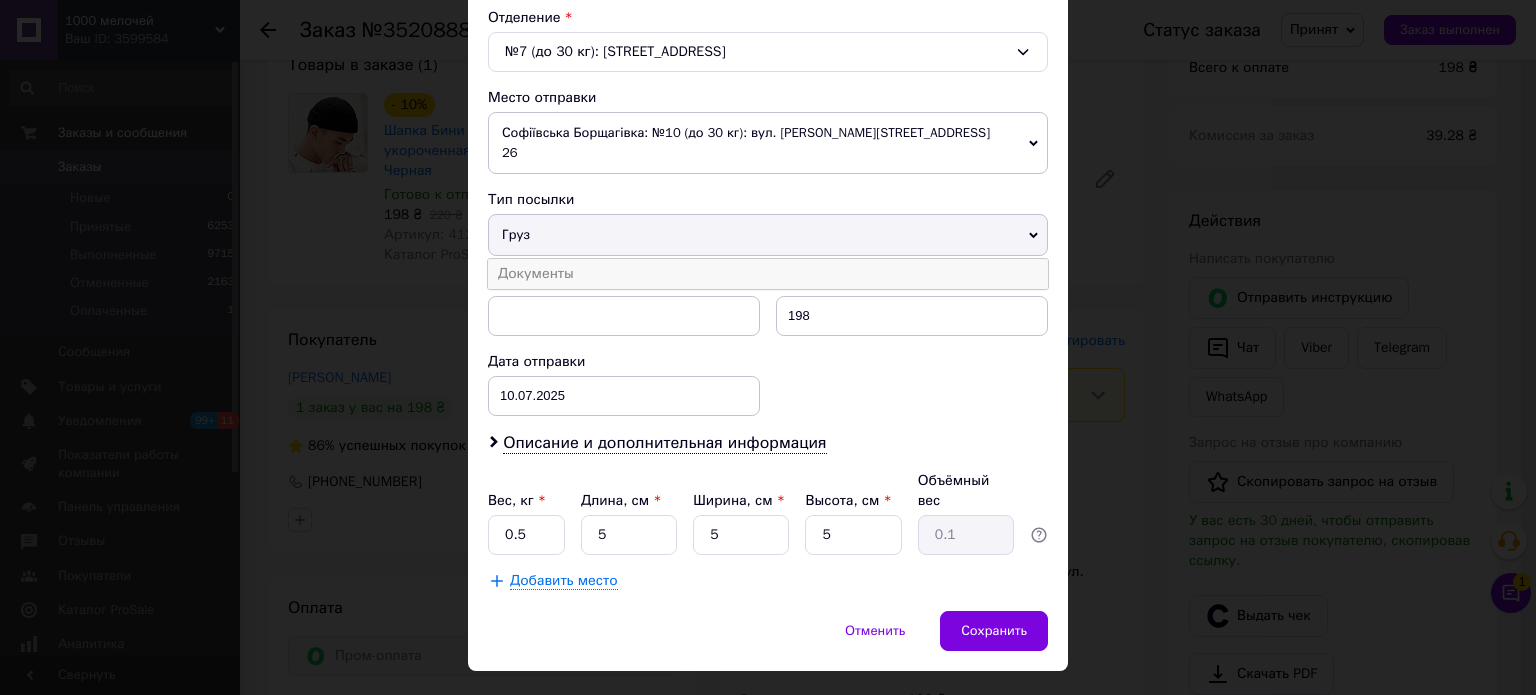 click on "Документы" at bounding box center [768, 274] 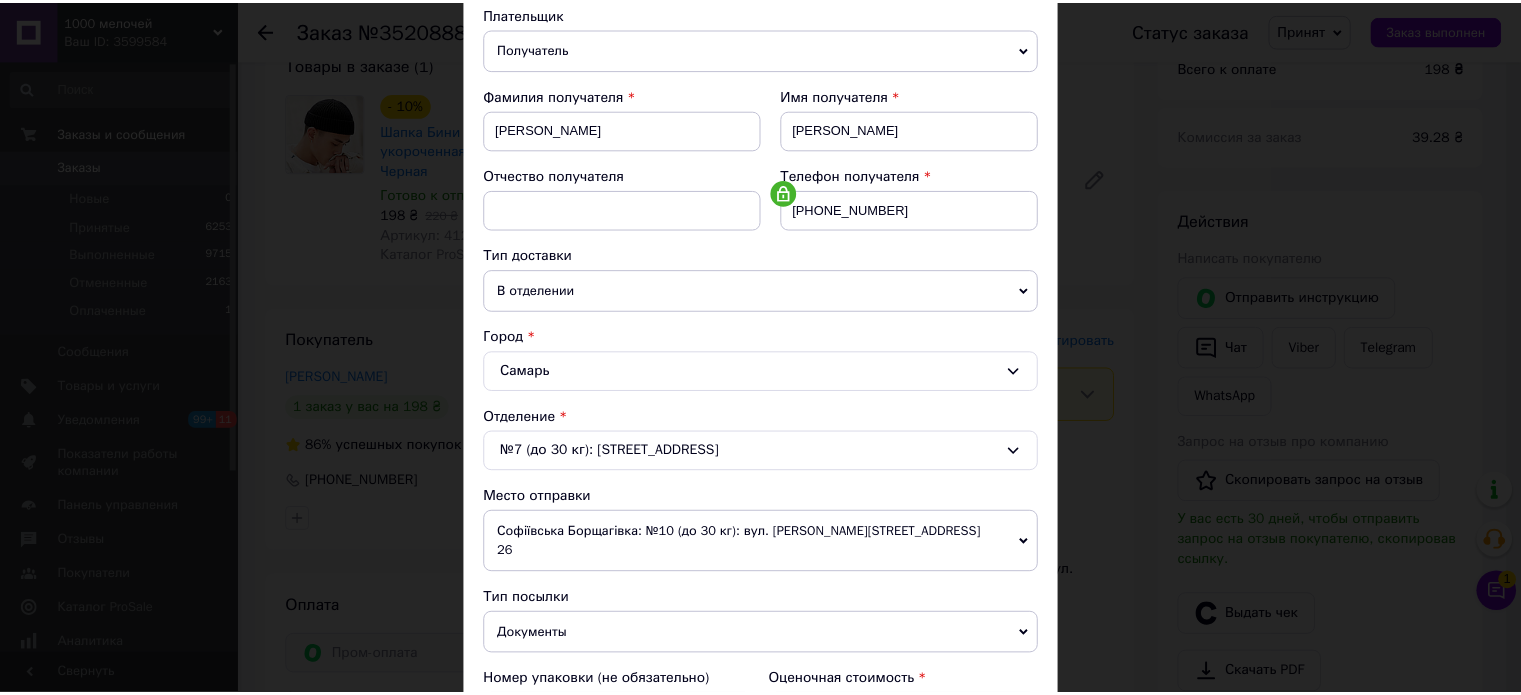 scroll, scrollTop: 647, scrollLeft: 0, axis: vertical 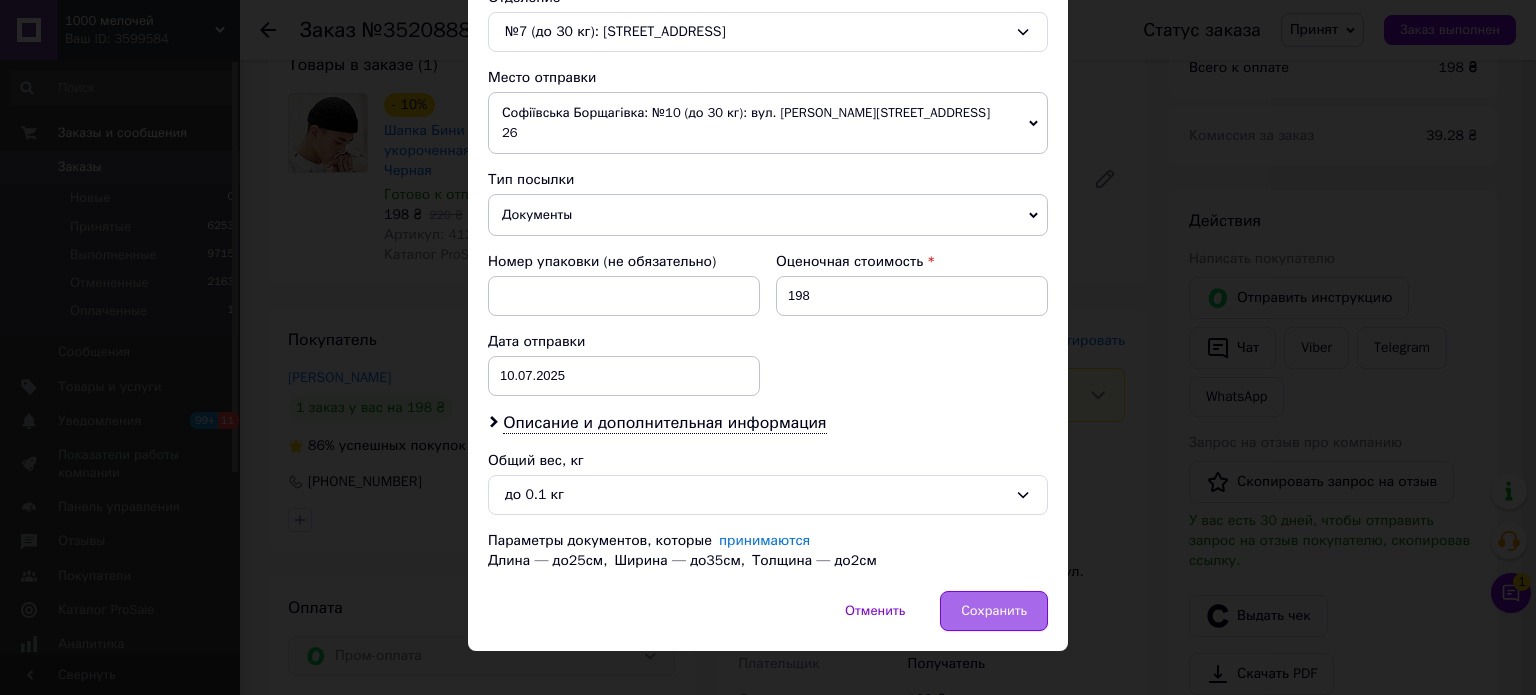 click on "Сохранить" at bounding box center [994, 611] 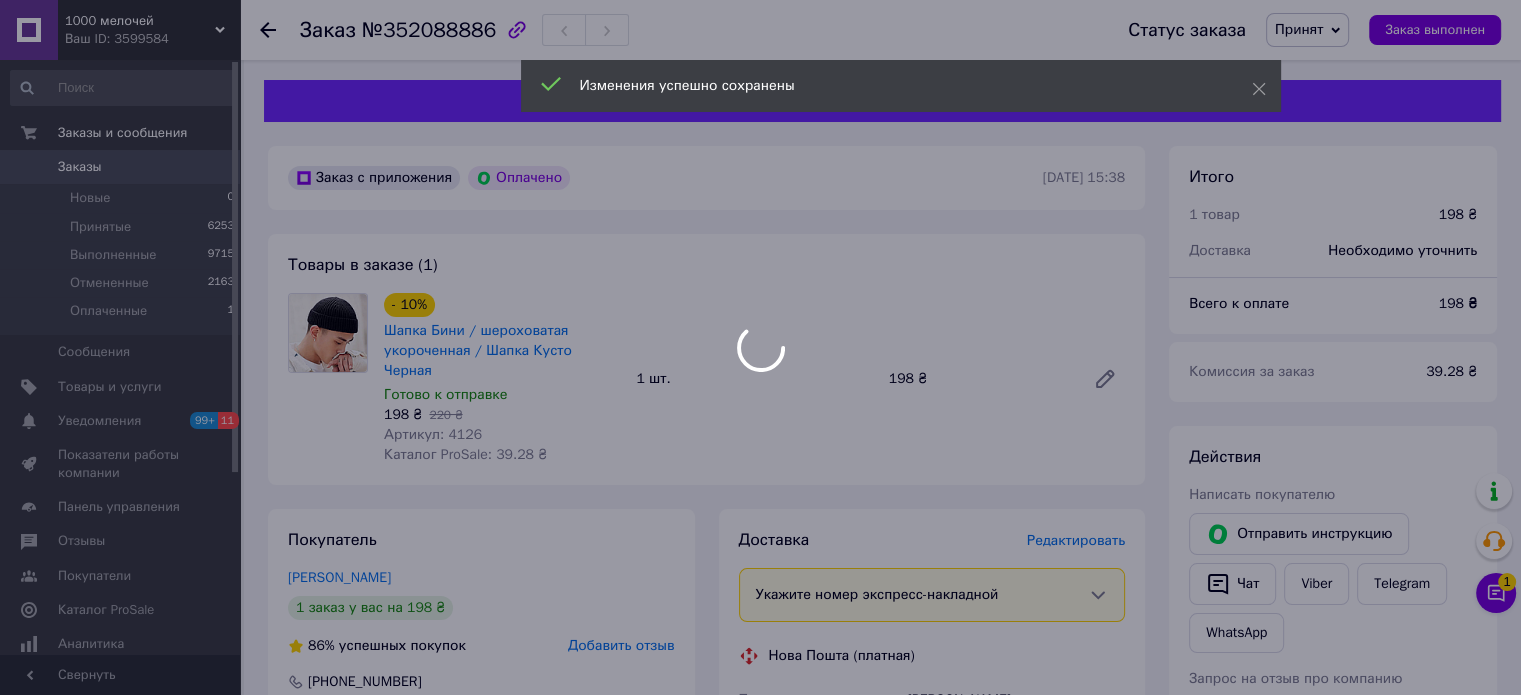 scroll, scrollTop: 600, scrollLeft: 0, axis: vertical 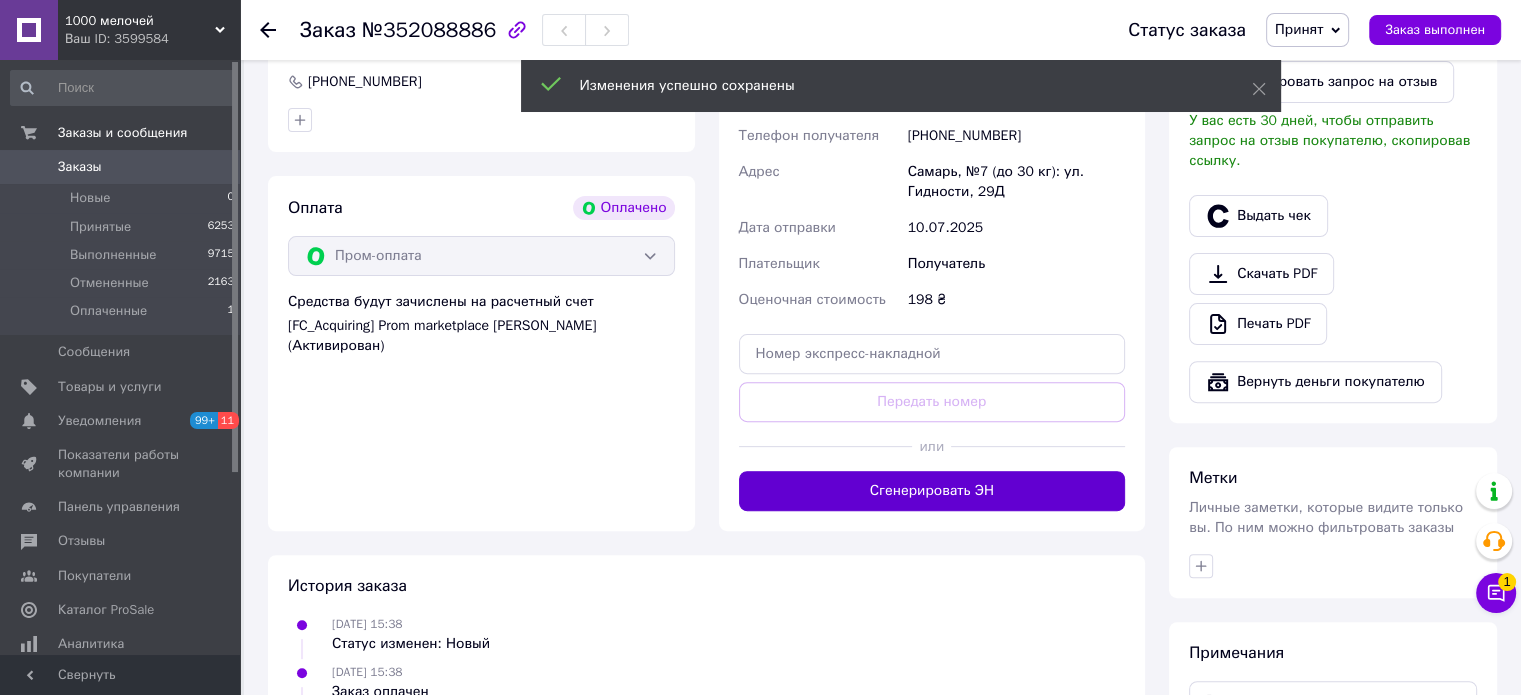 click on "Сгенерировать ЭН" at bounding box center [932, 491] 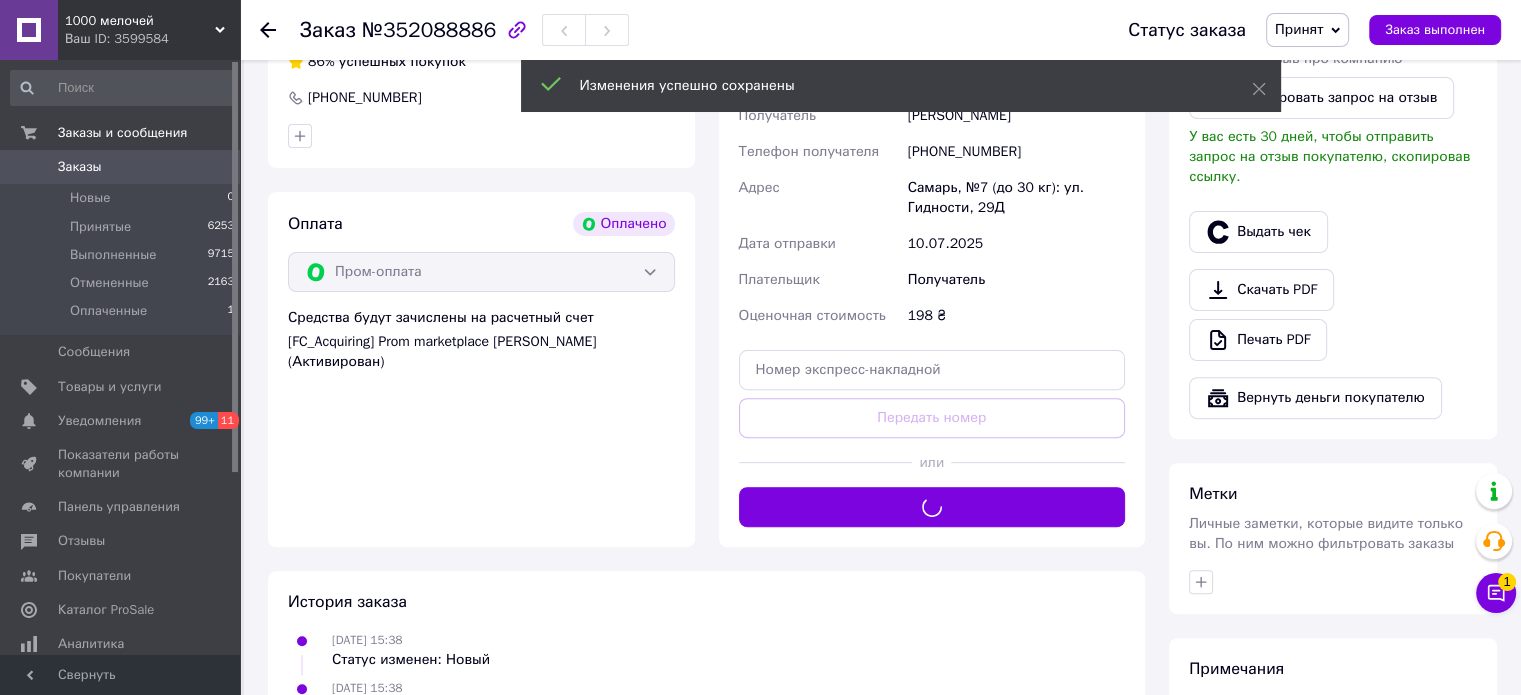 scroll, scrollTop: 200, scrollLeft: 0, axis: vertical 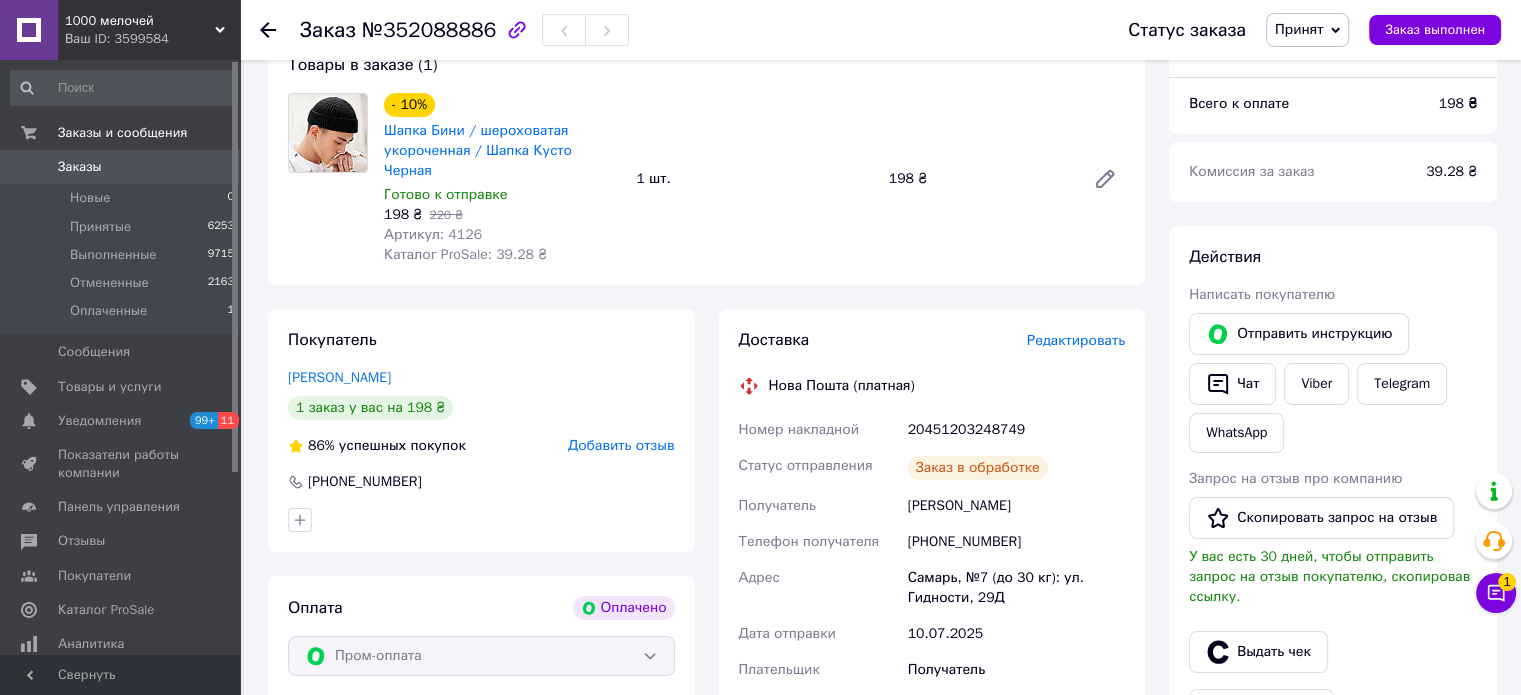 click on "20451203248749" at bounding box center (1016, 430) 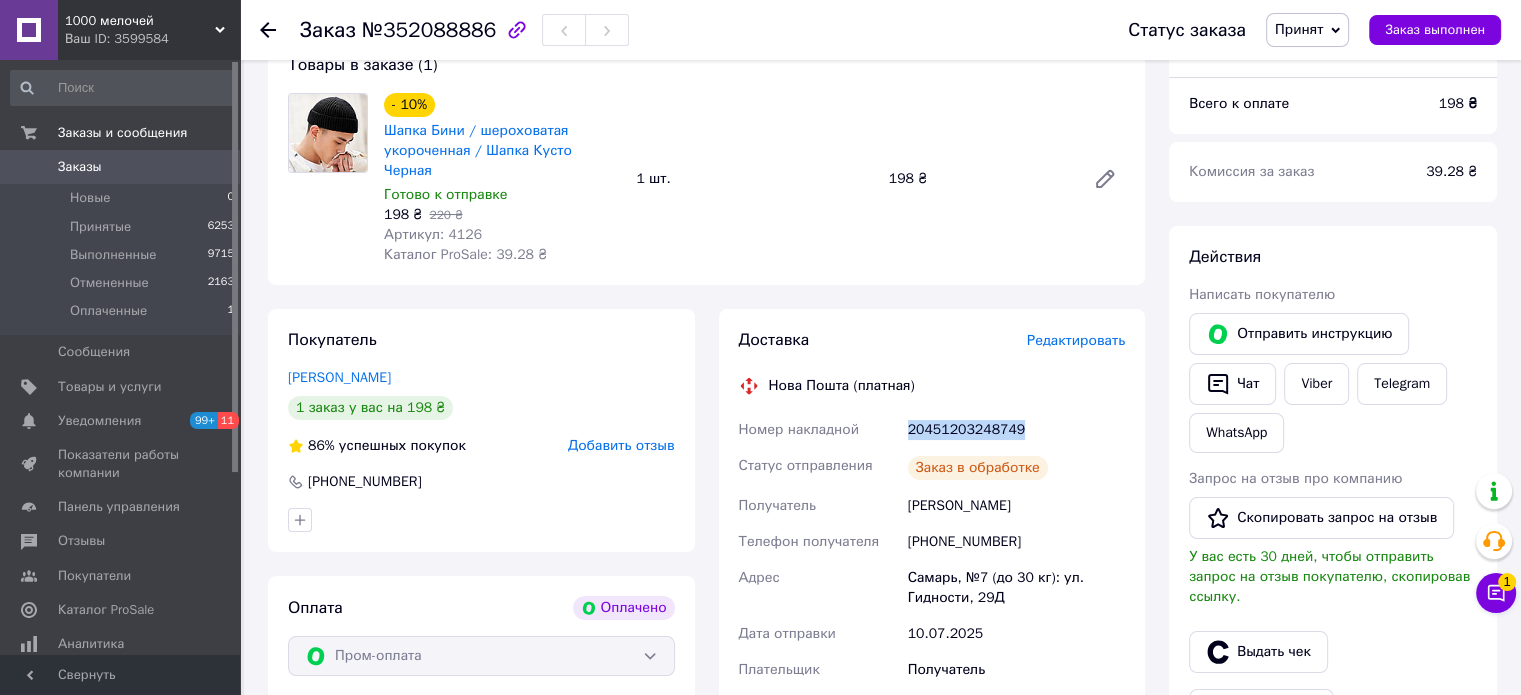 click on "20451203248749" at bounding box center (1016, 430) 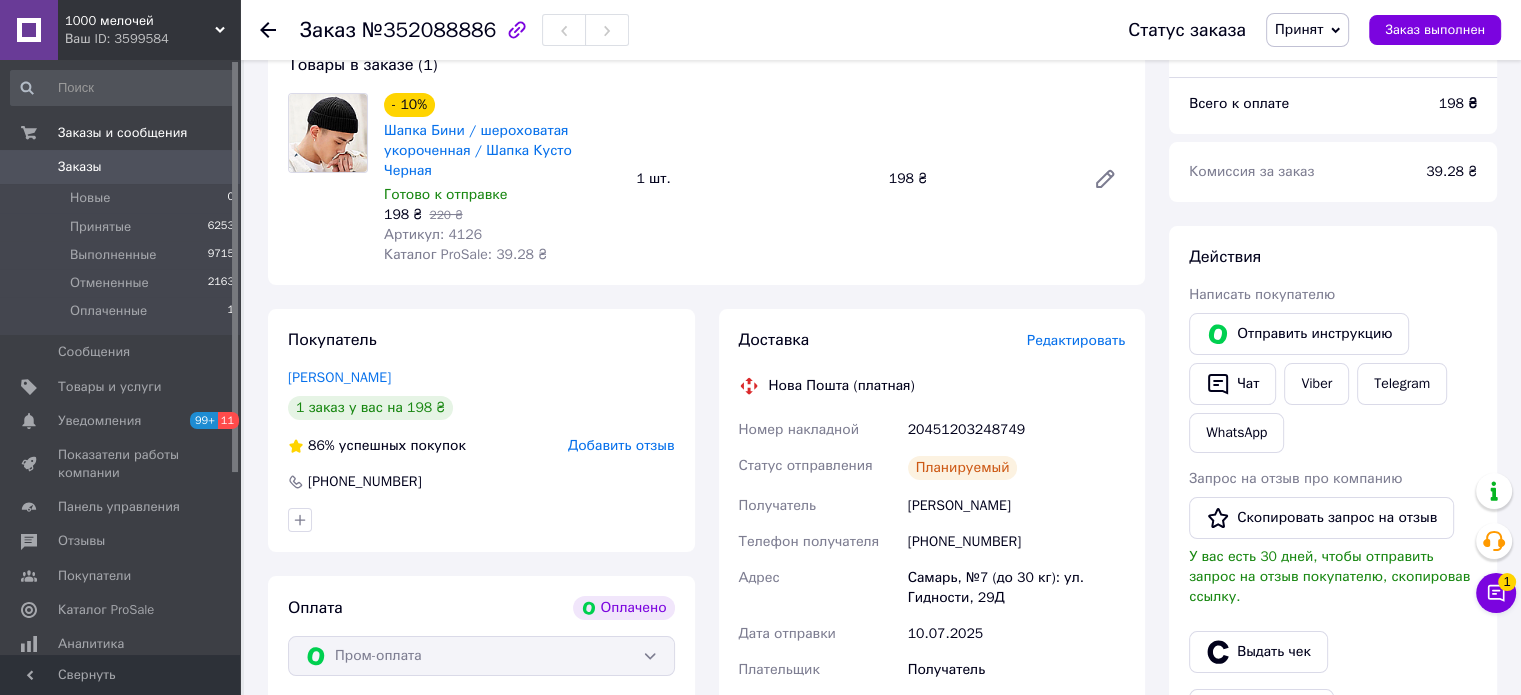 drag, startPoint x: 1154, startPoint y: 246, endPoint x: 1012, endPoint y: 257, distance: 142.42542 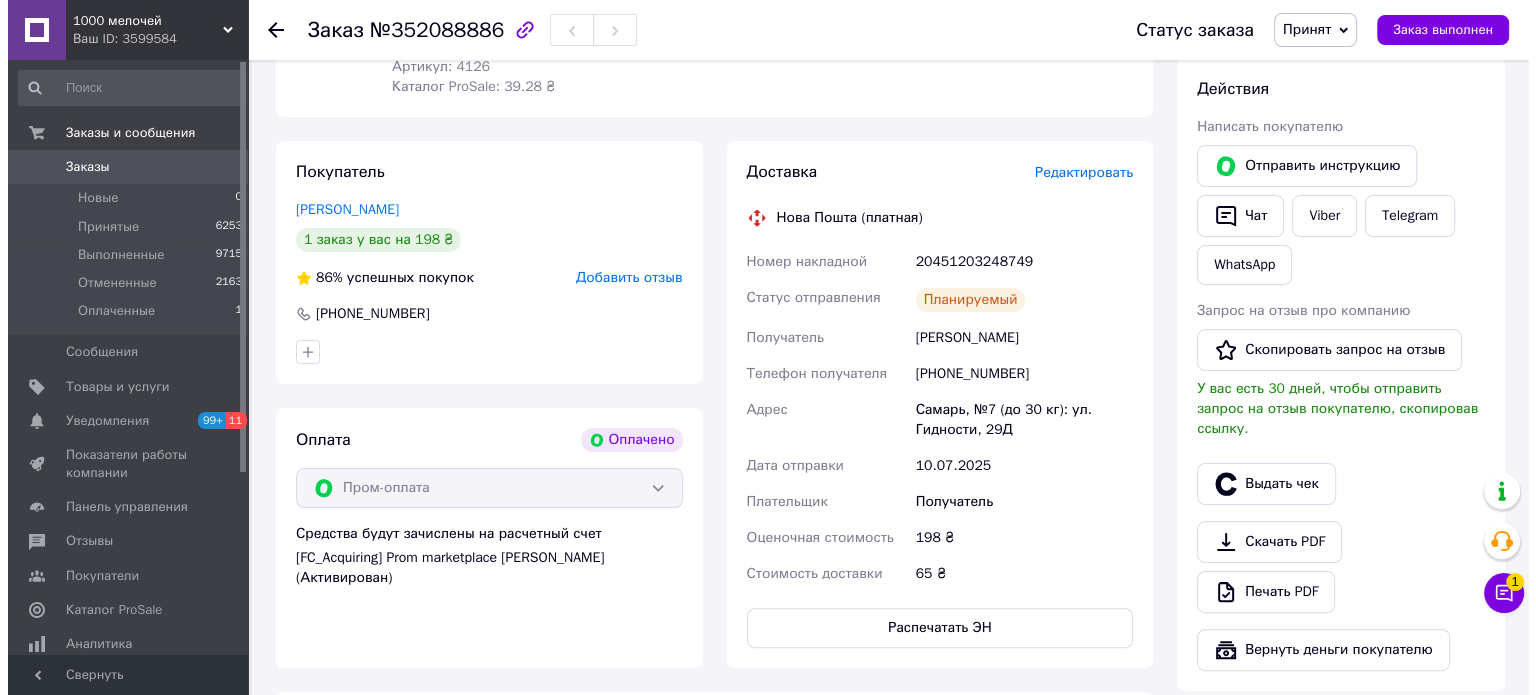 scroll, scrollTop: 400, scrollLeft: 0, axis: vertical 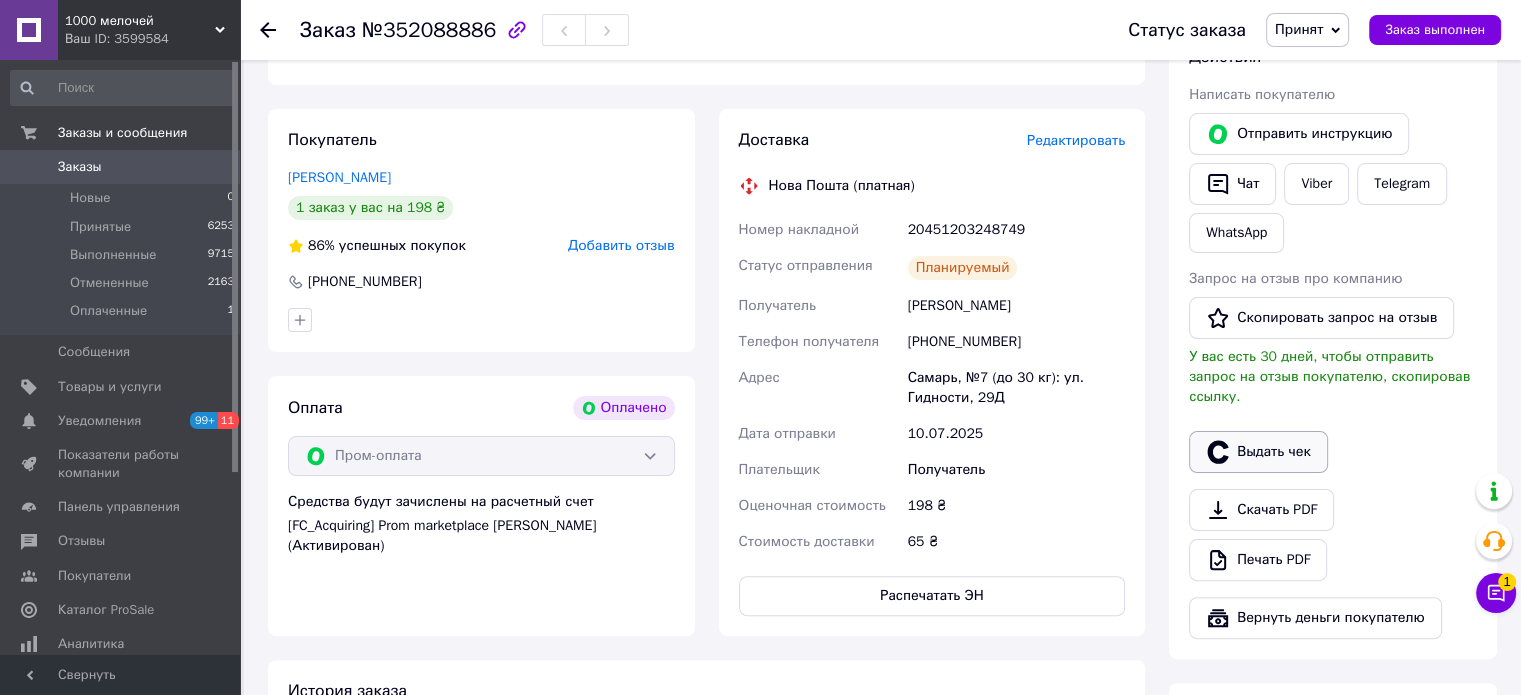 click on "Выдать чек" at bounding box center [1258, 452] 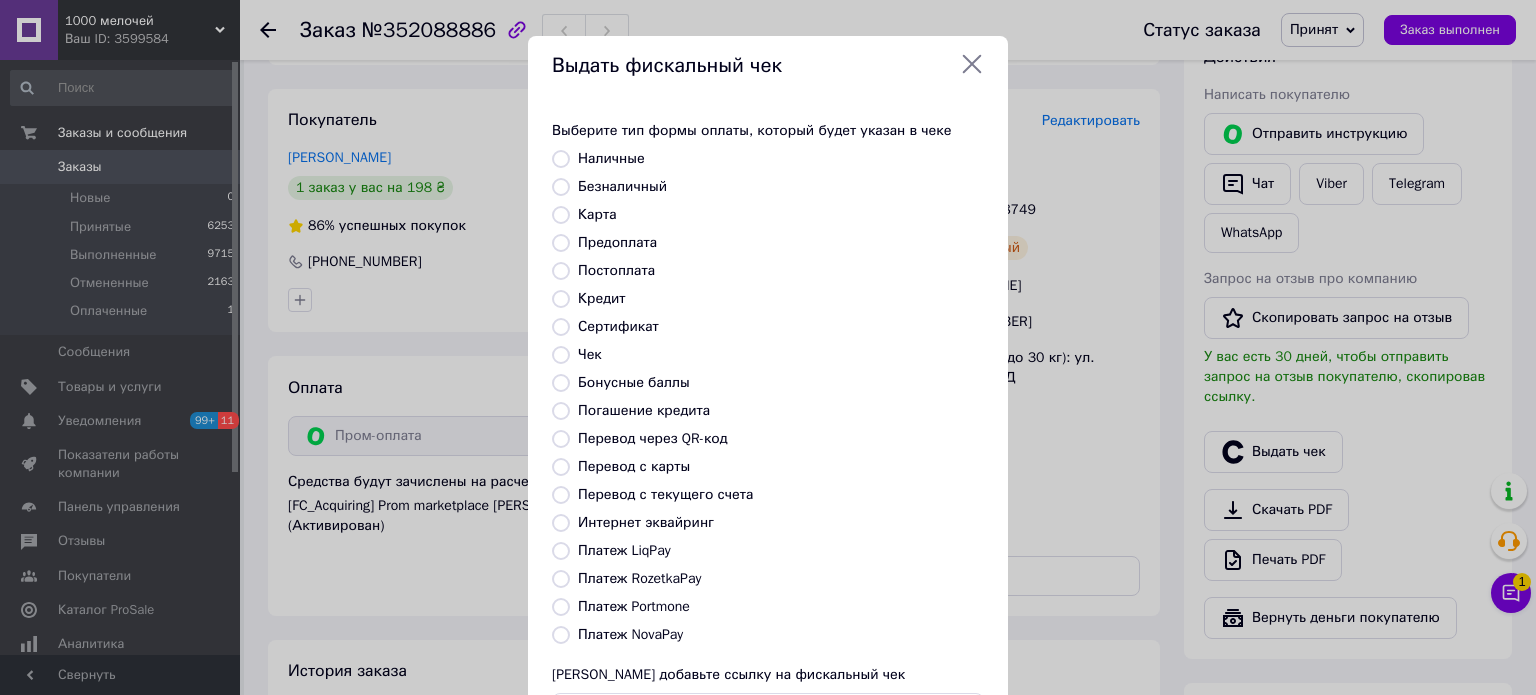 click on "Платеж RozetkaPay" at bounding box center [561, 579] 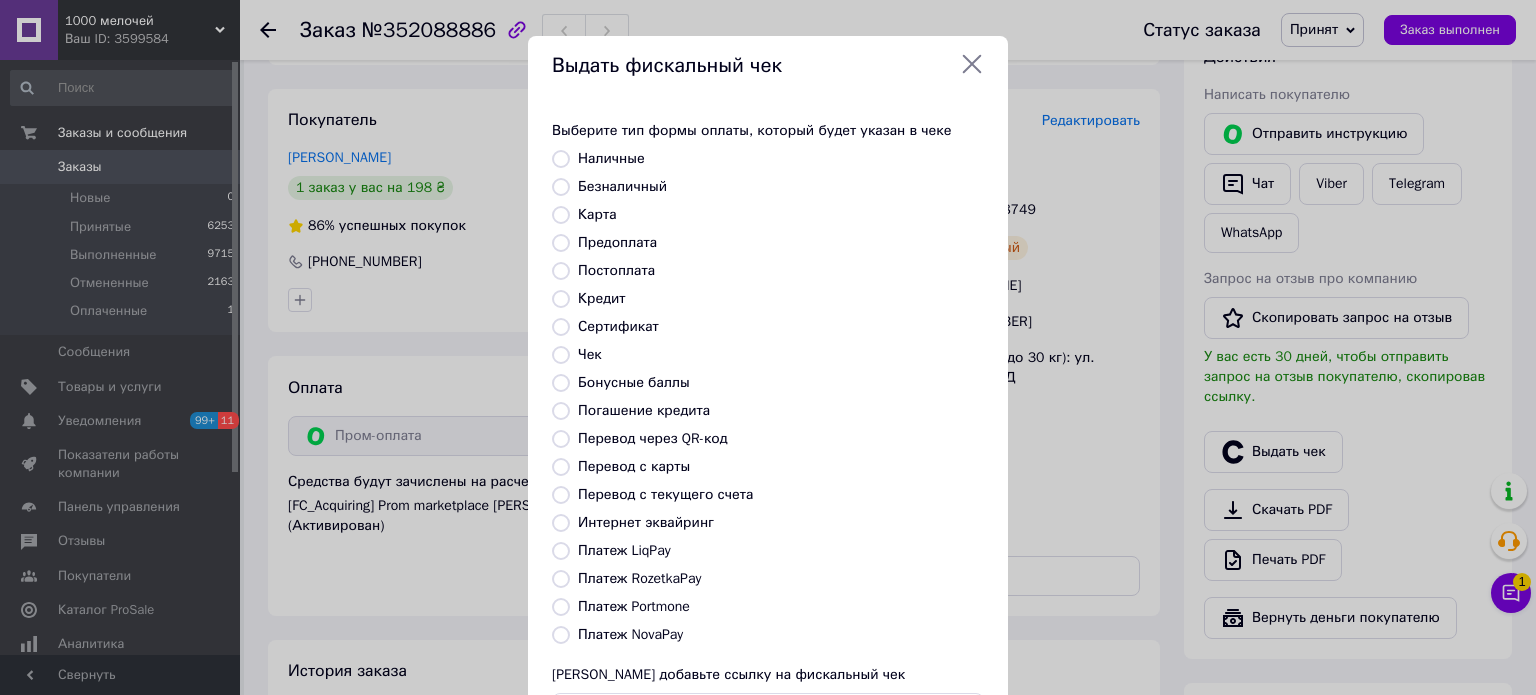 radio on "true" 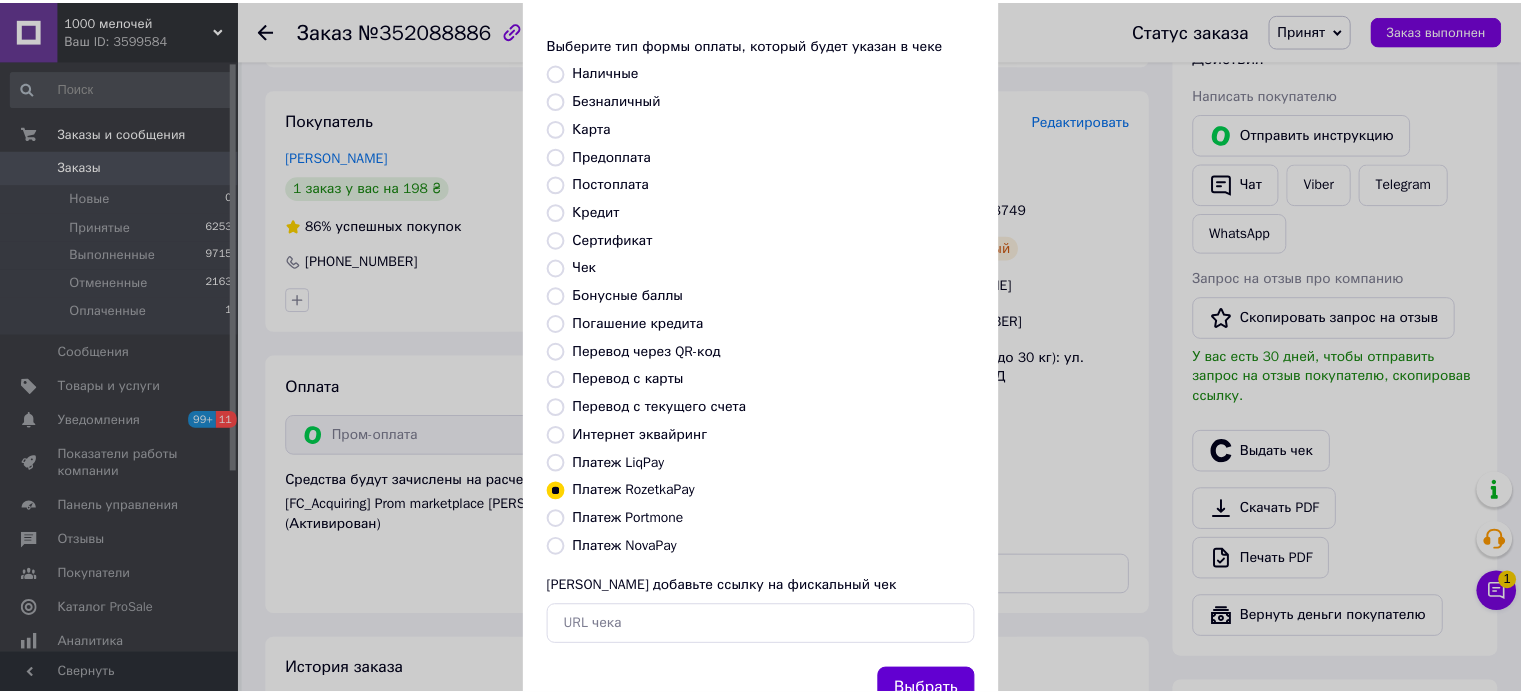 scroll, scrollTop: 163, scrollLeft: 0, axis: vertical 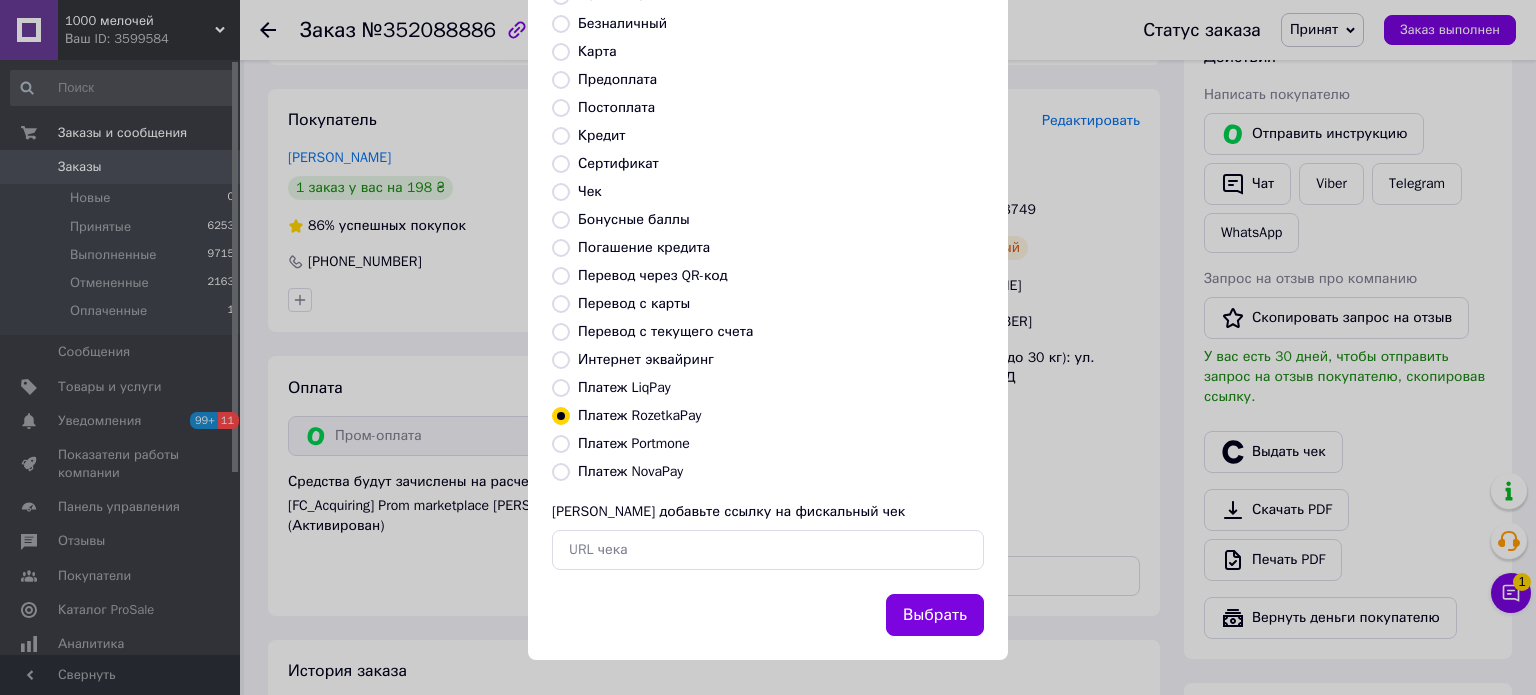 drag, startPoint x: 968, startPoint y: 619, endPoint x: 982, endPoint y: 613, distance: 15.231546 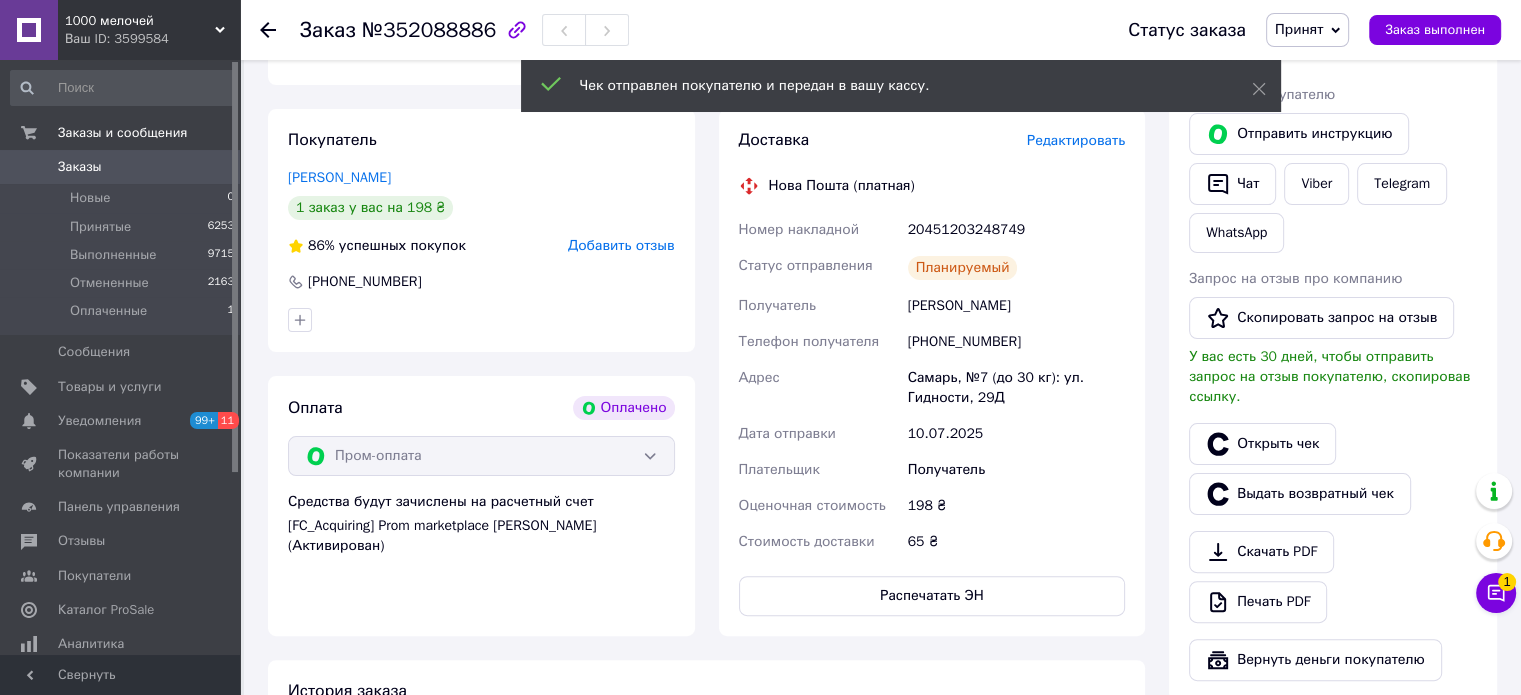 scroll, scrollTop: 200, scrollLeft: 0, axis: vertical 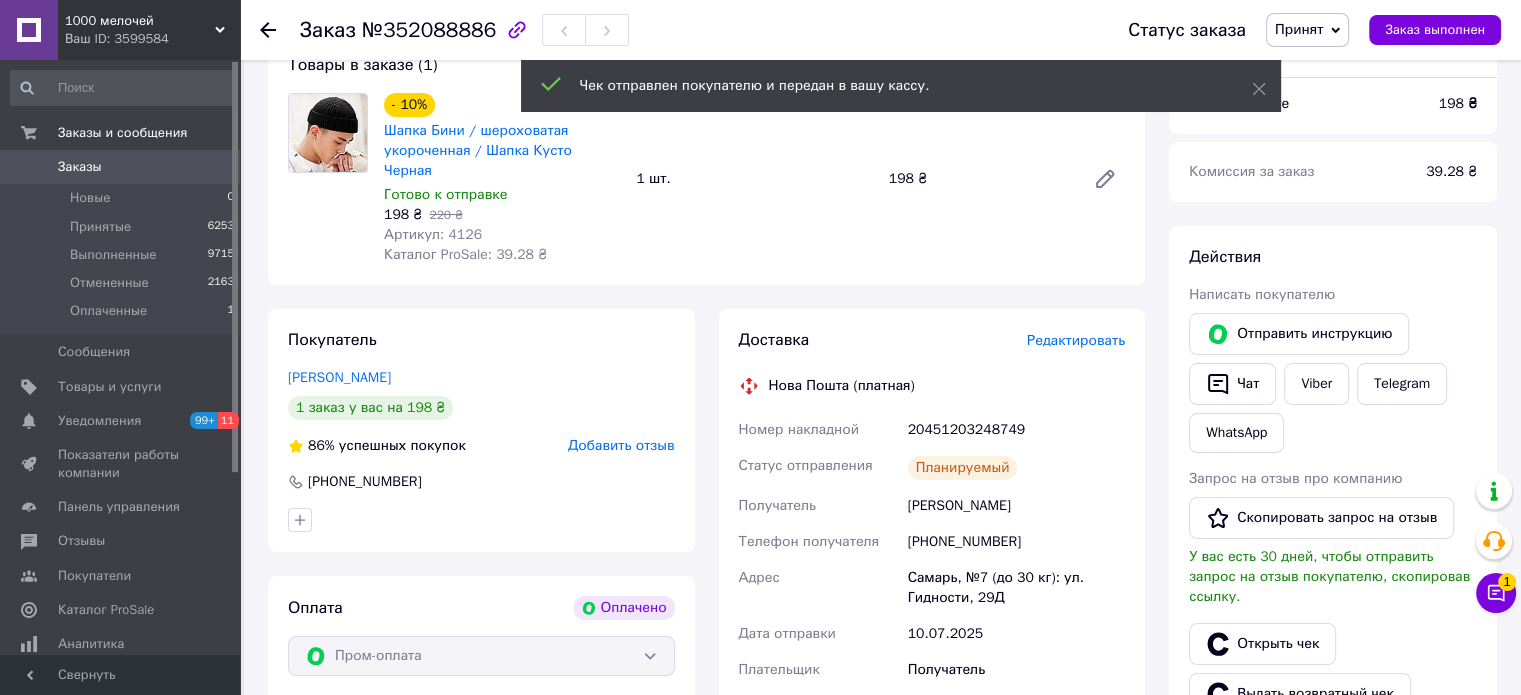click on "20451203248749" at bounding box center (1016, 430) 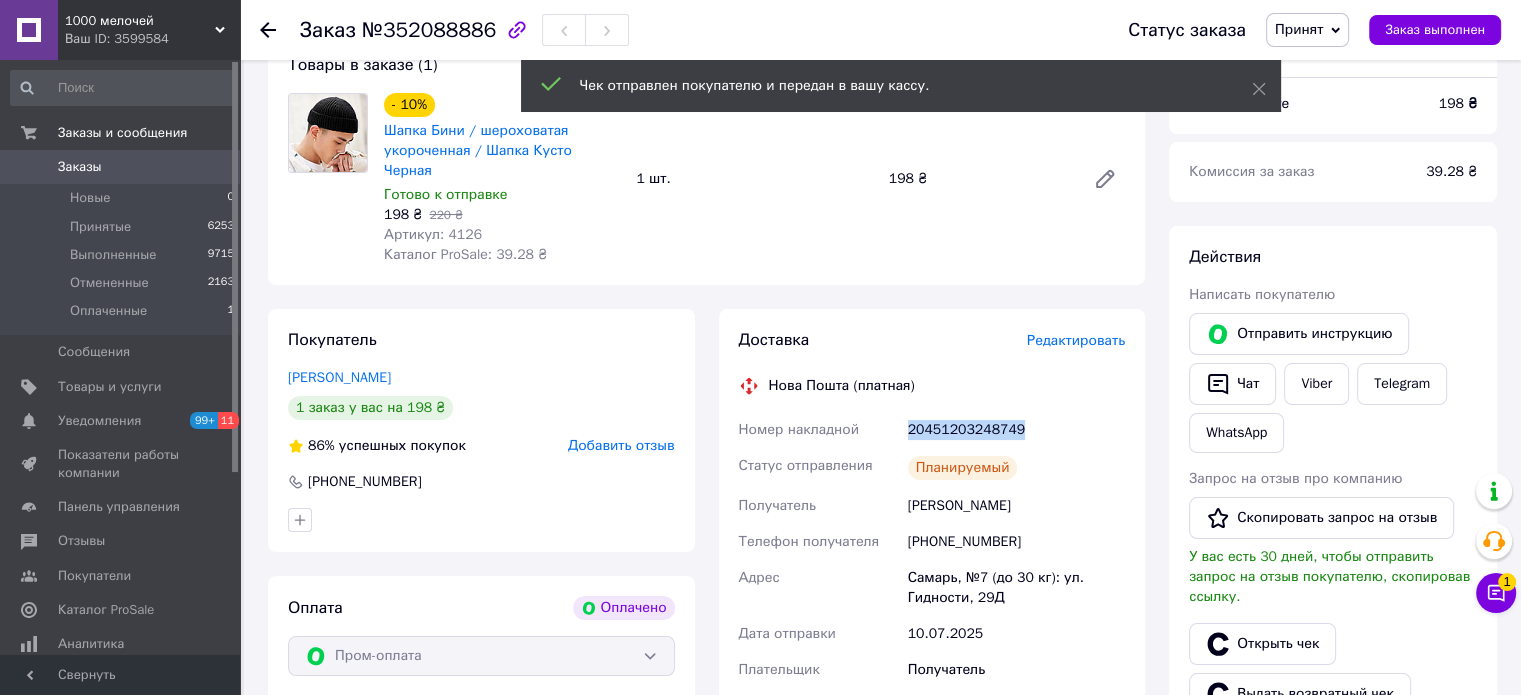 click on "20451203248749" at bounding box center [1016, 430] 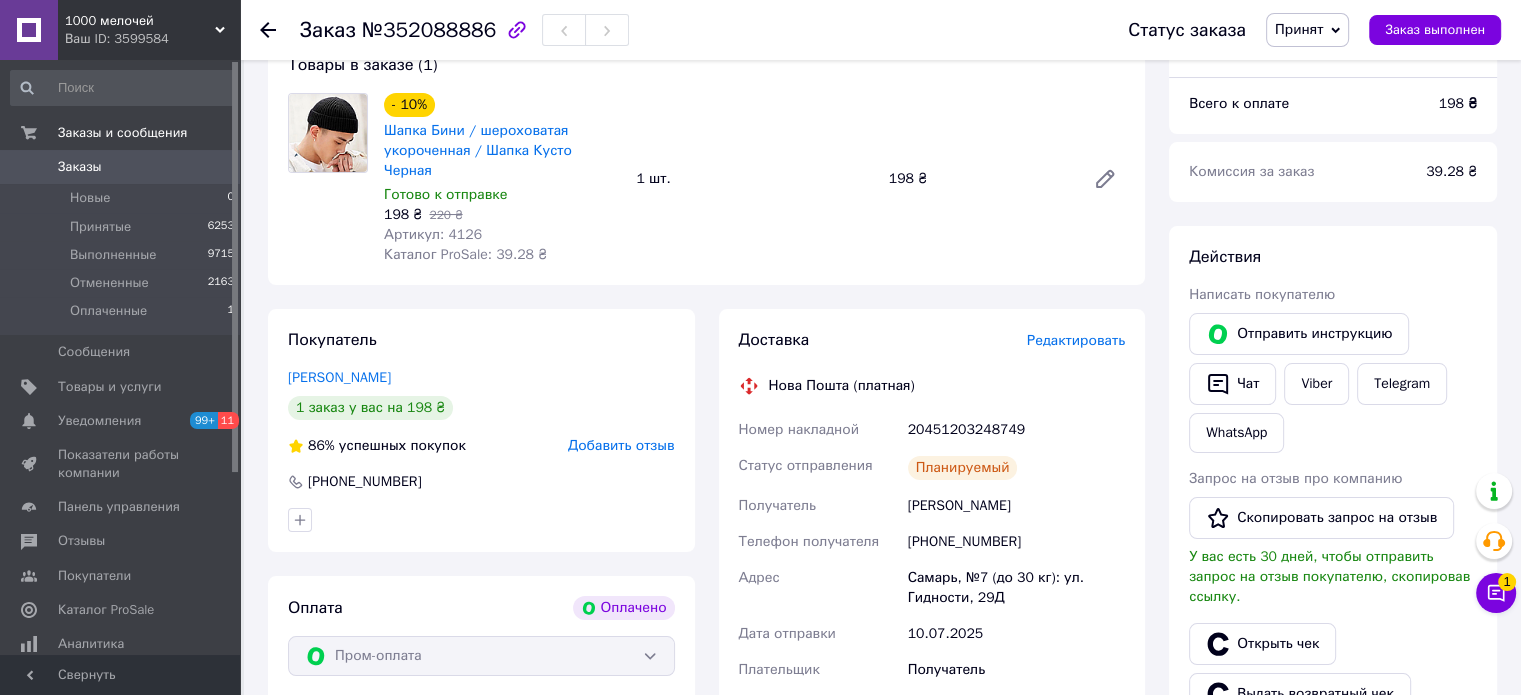 click on "№352088886" at bounding box center (429, 30) 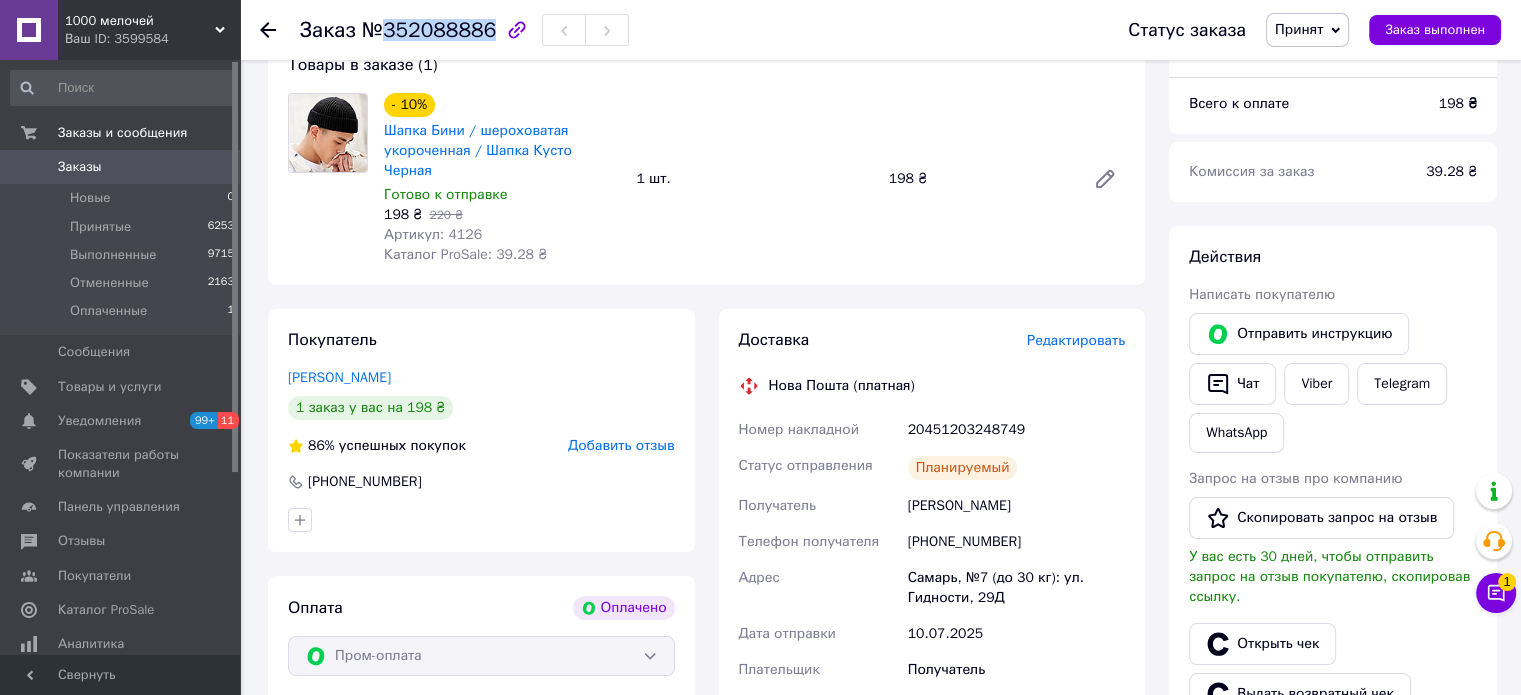 click on "№352088886" at bounding box center [429, 30] 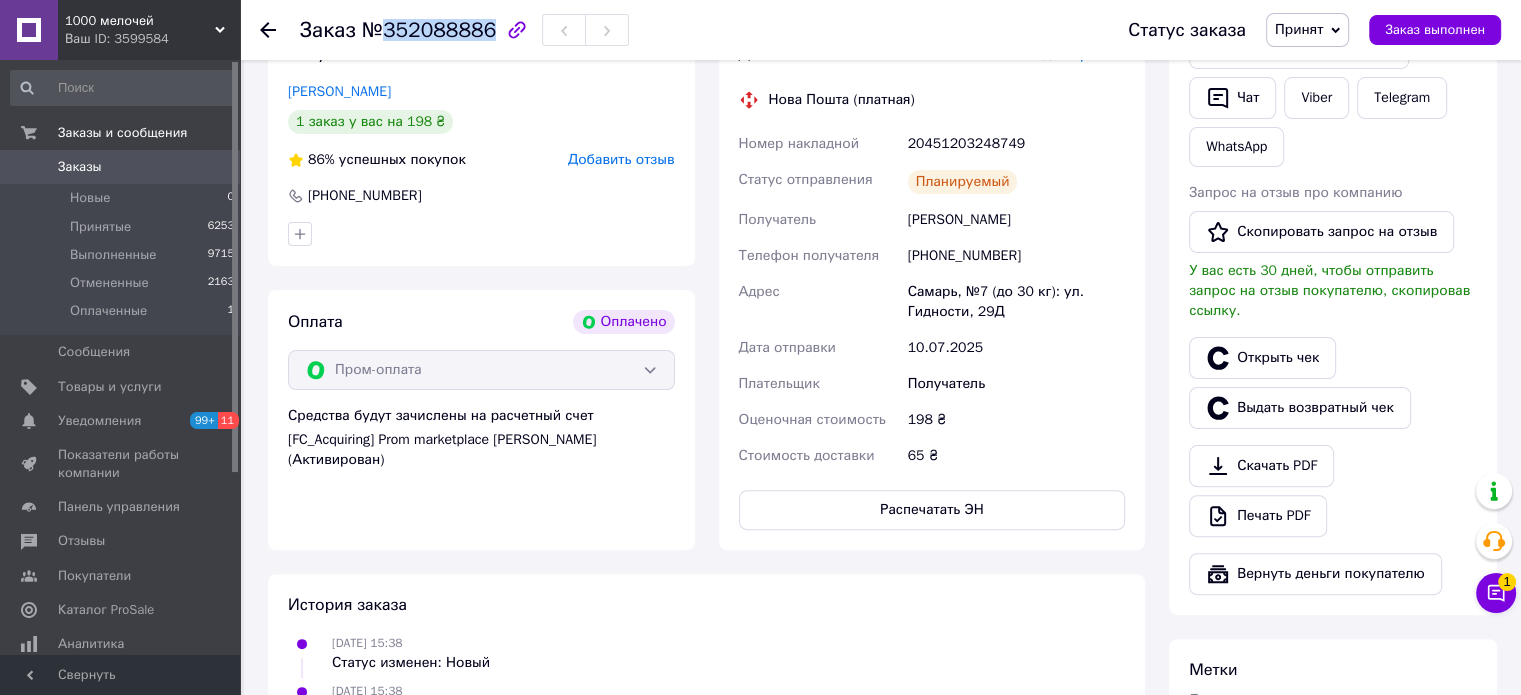 scroll, scrollTop: 400, scrollLeft: 0, axis: vertical 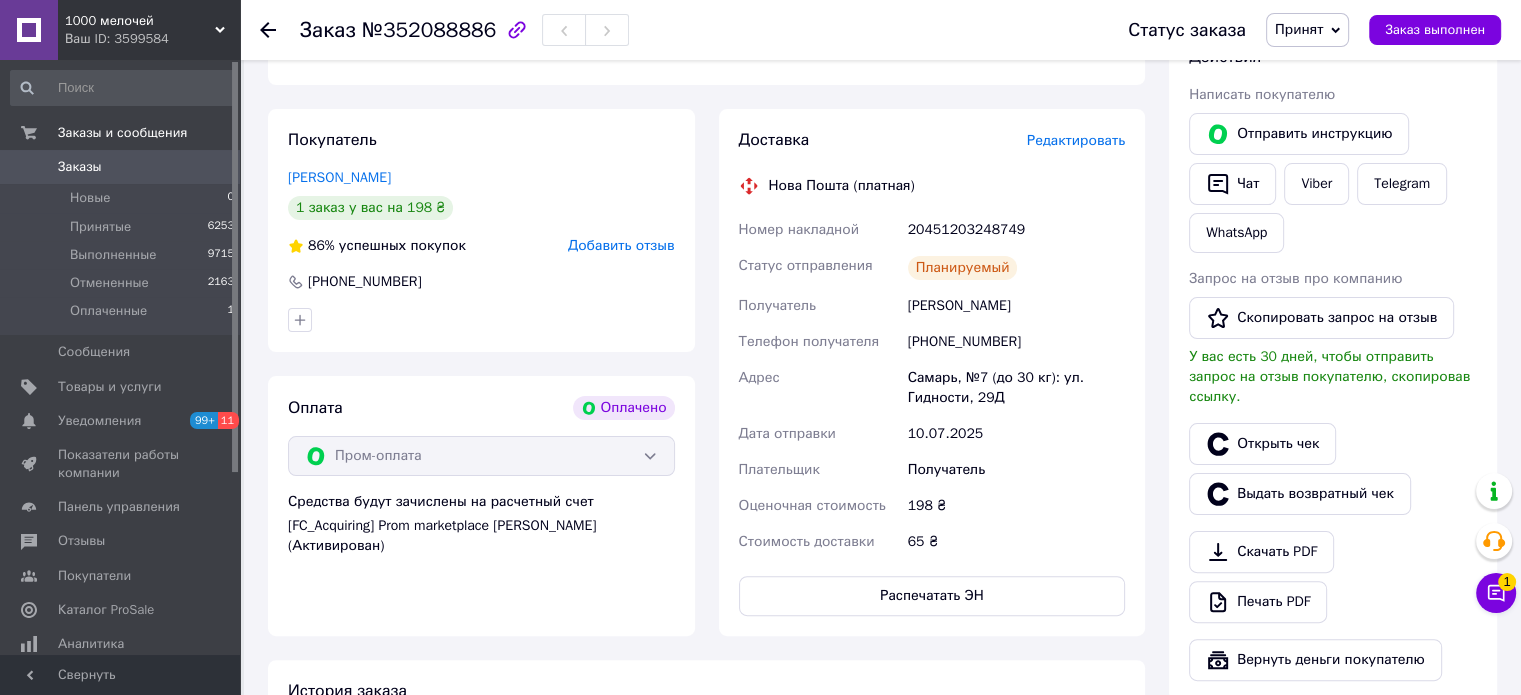 click on "Малишко Марина" at bounding box center [1016, 306] 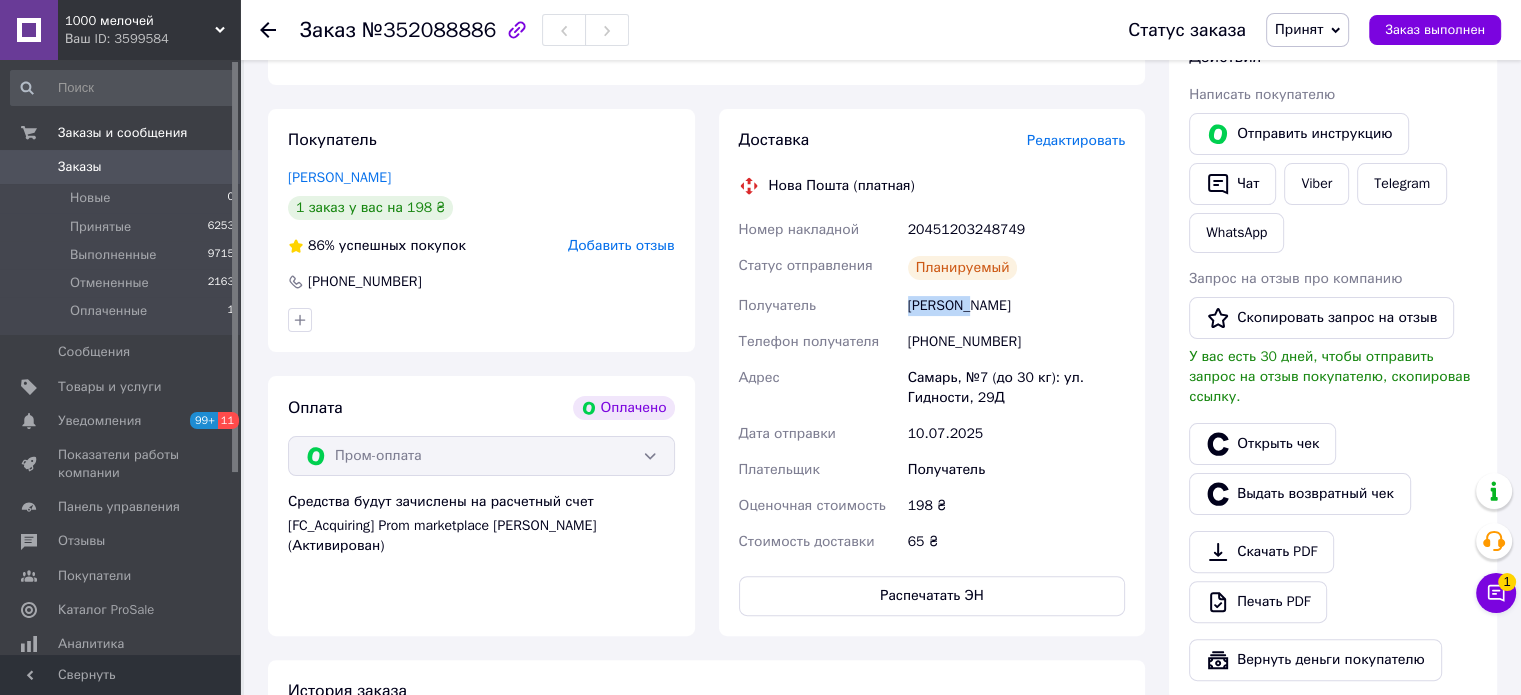 click on "Малишко Марина" at bounding box center [1016, 306] 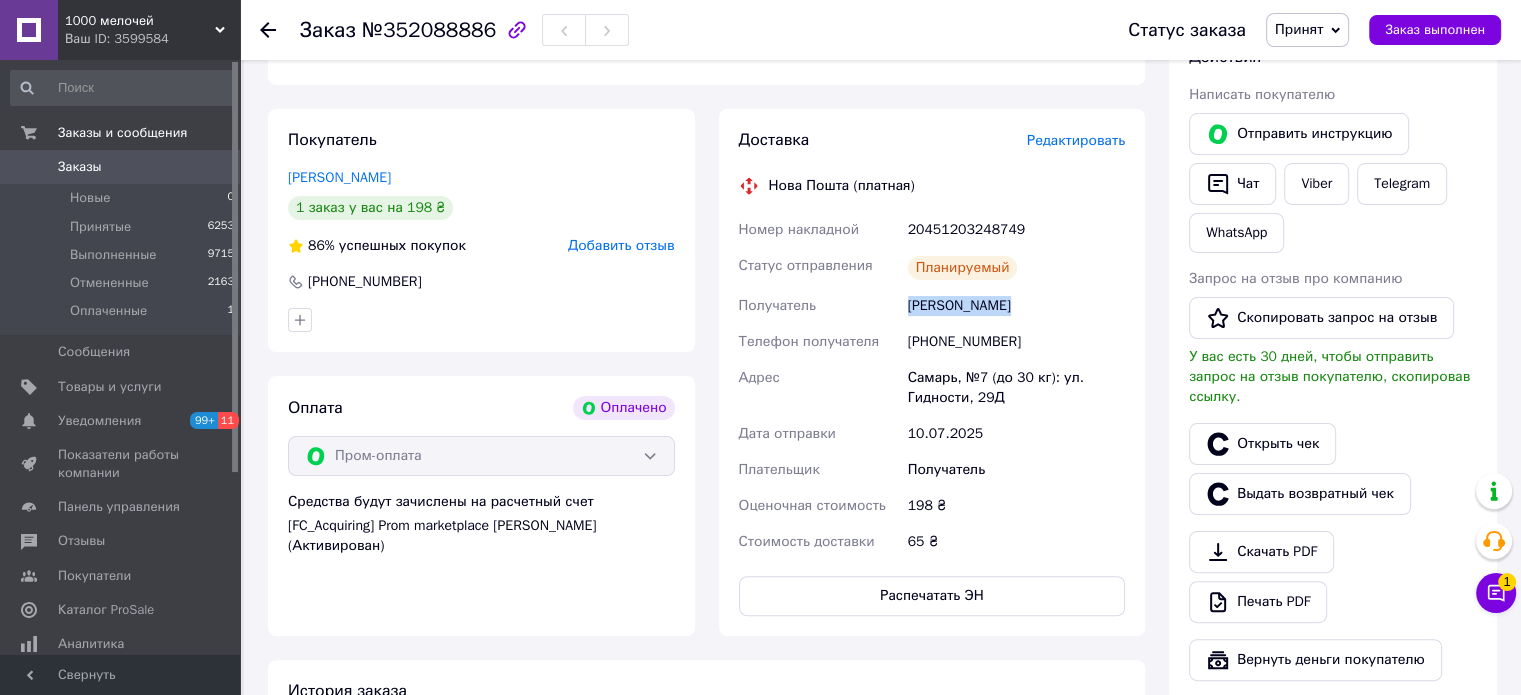 click on "Малишко Марина" at bounding box center [1016, 306] 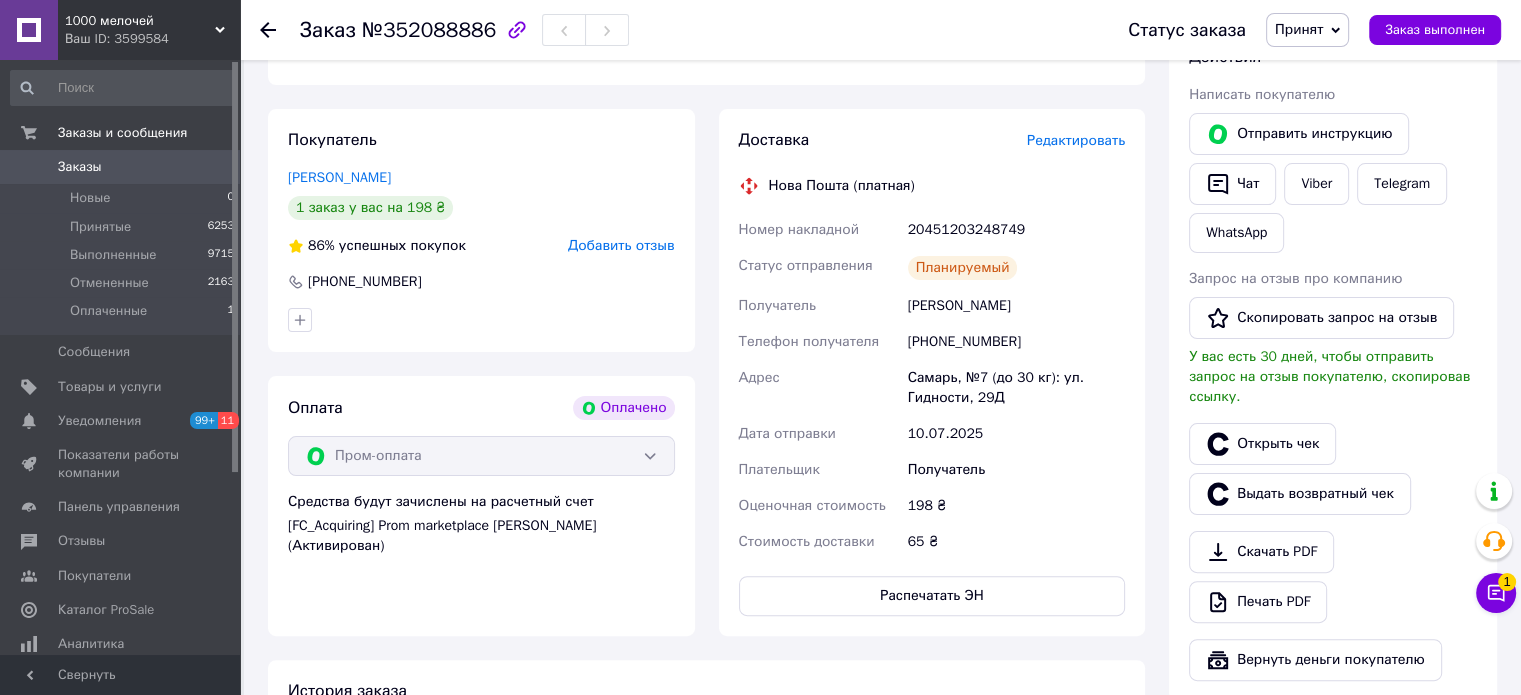 click on "[PHONE_NUMBER]" at bounding box center (1016, 342) 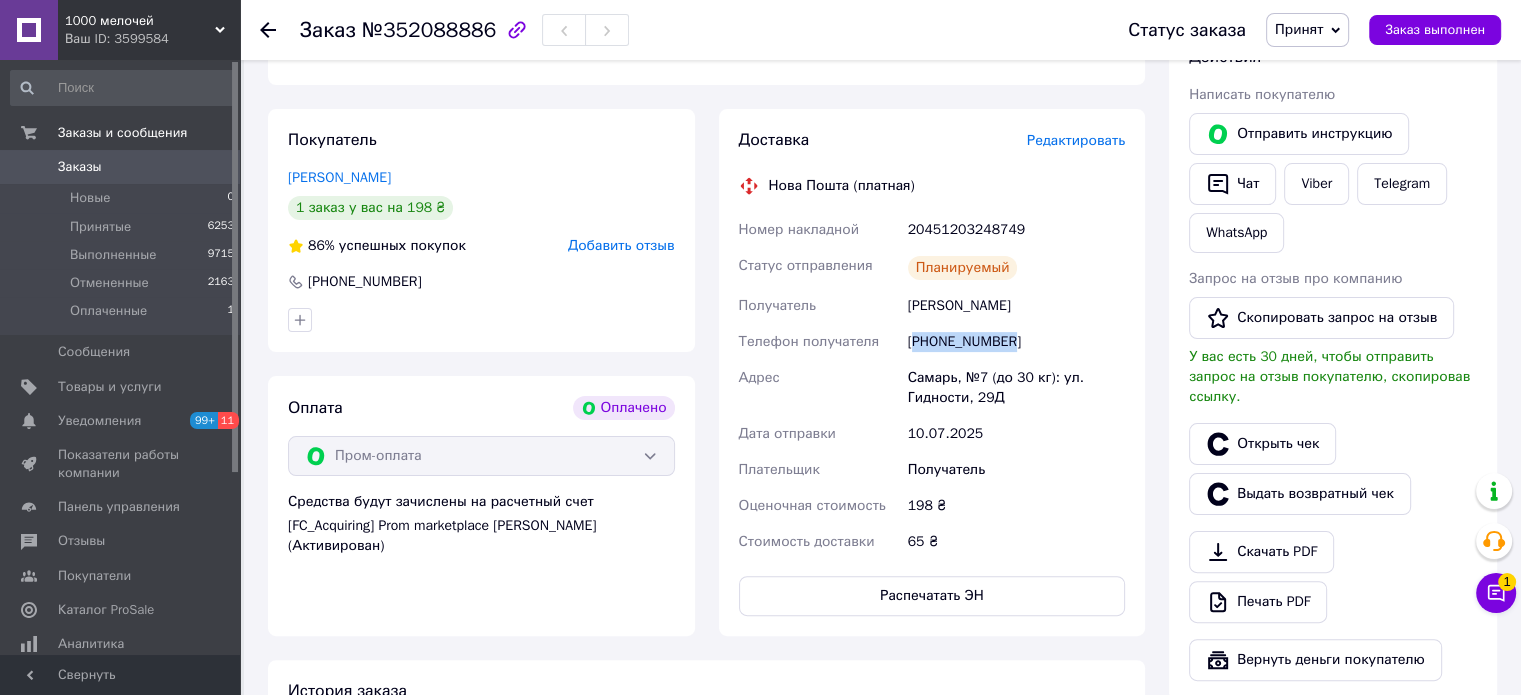 click on "[PHONE_NUMBER]" at bounding box center [1016, 342] 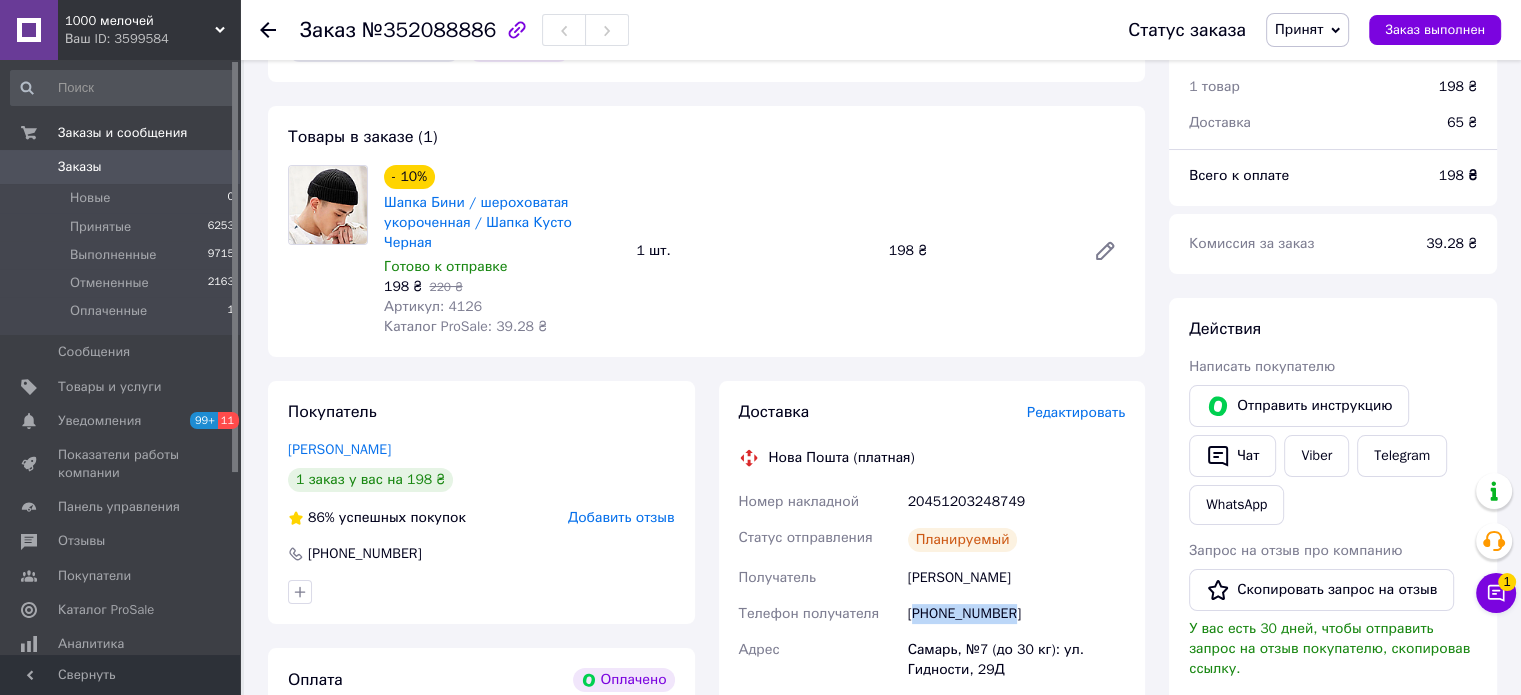 scroll, scrollTop: 100, scrollLeft: 0, axis: vertical 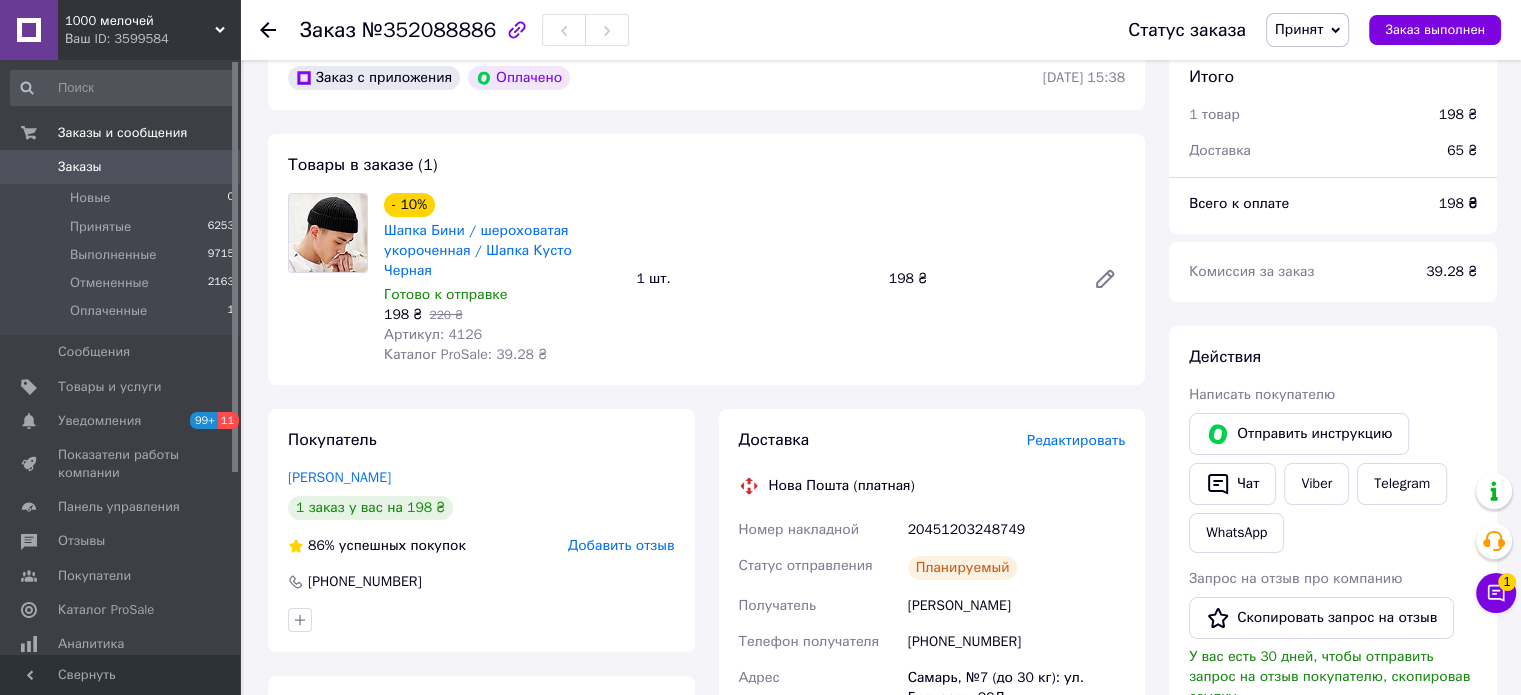 click on "198 ₴" at bounding box center (979, 279) 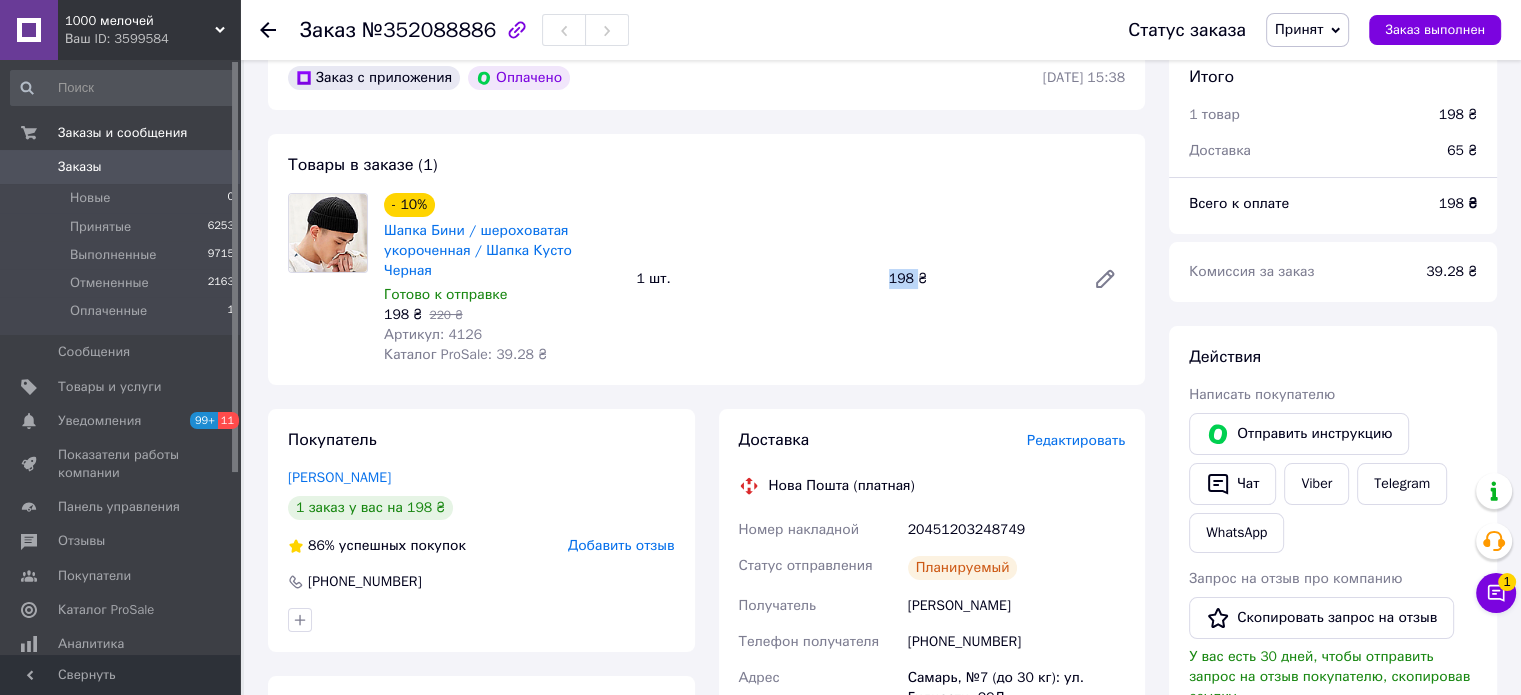 click on "198 ₴" at bounding box center [979, 279] 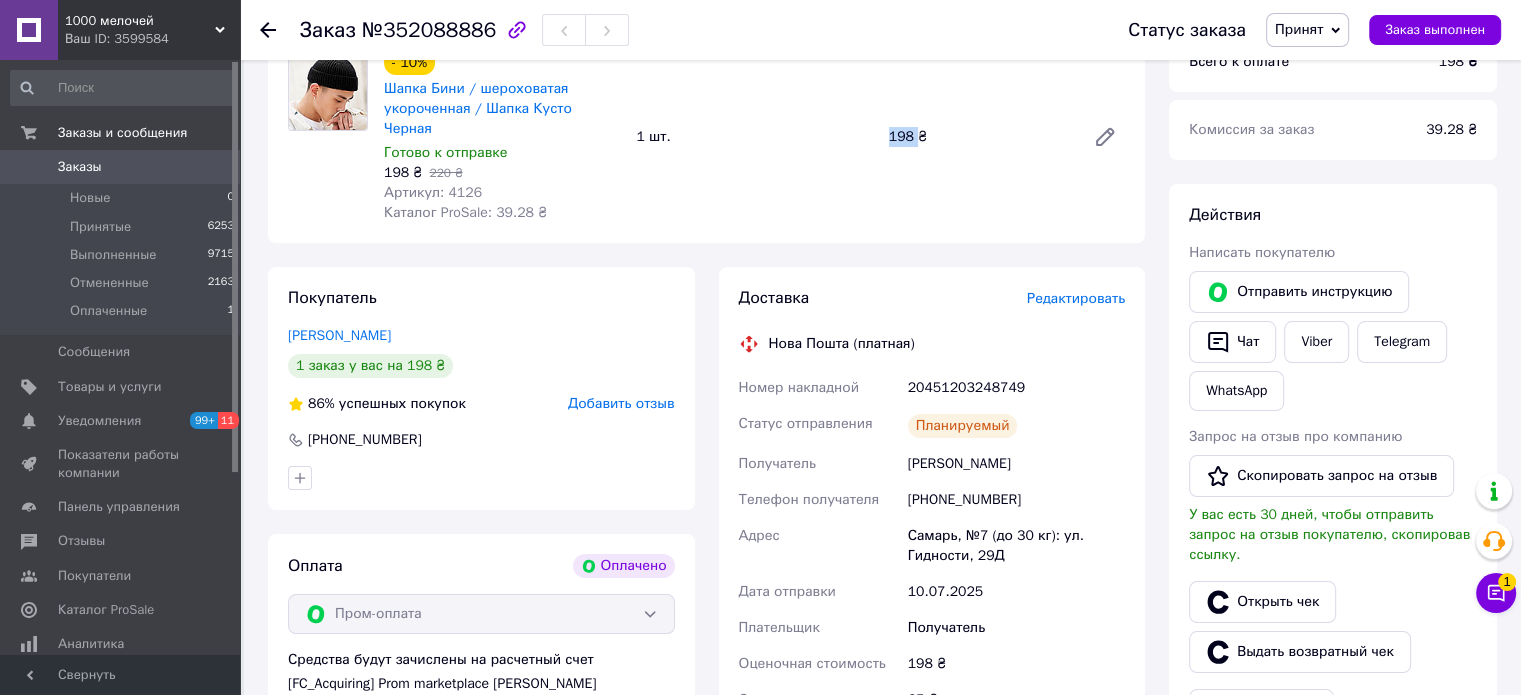 scroll, scrollTop: 400, scrollLeft: 0, axis: vertical 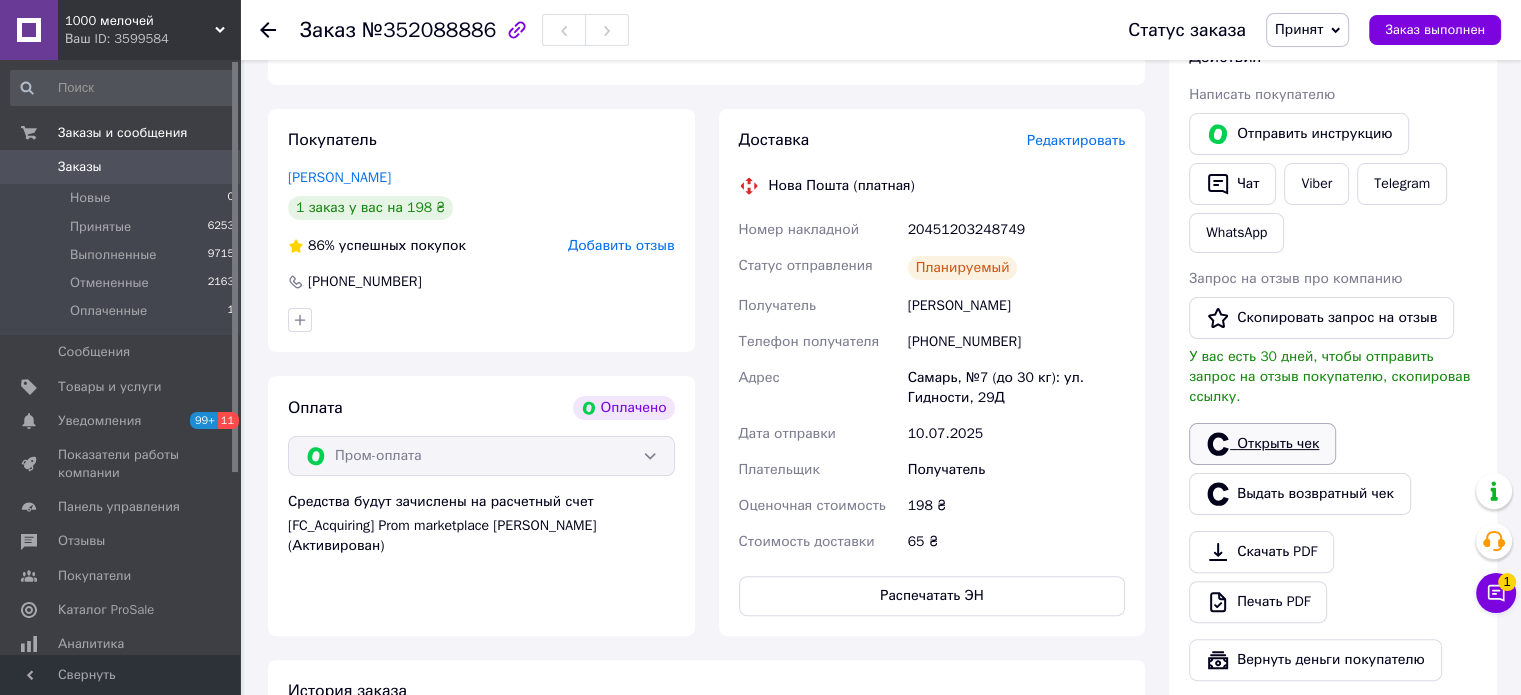 click on "Открыть чек" at bounding box center (1262, 444) 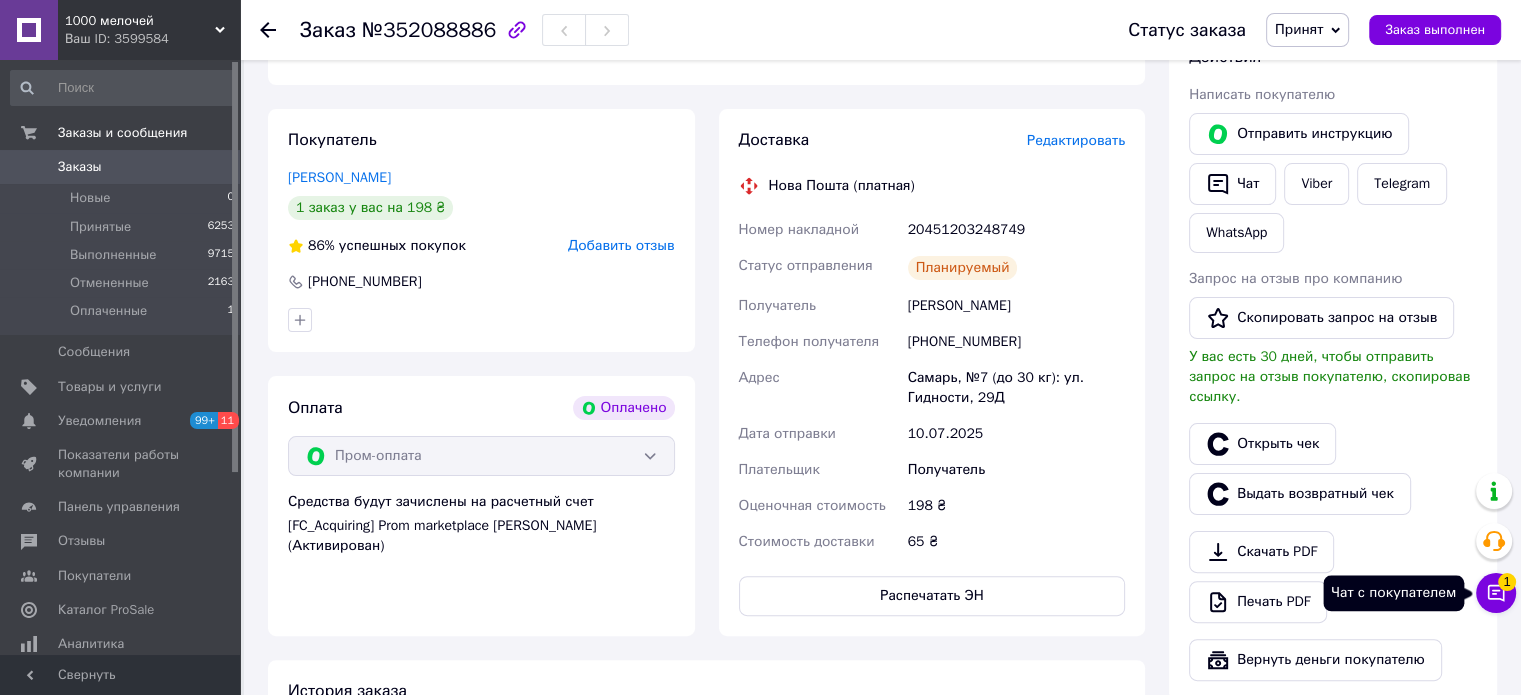 click on "1" at bounding box center [1507, 582] 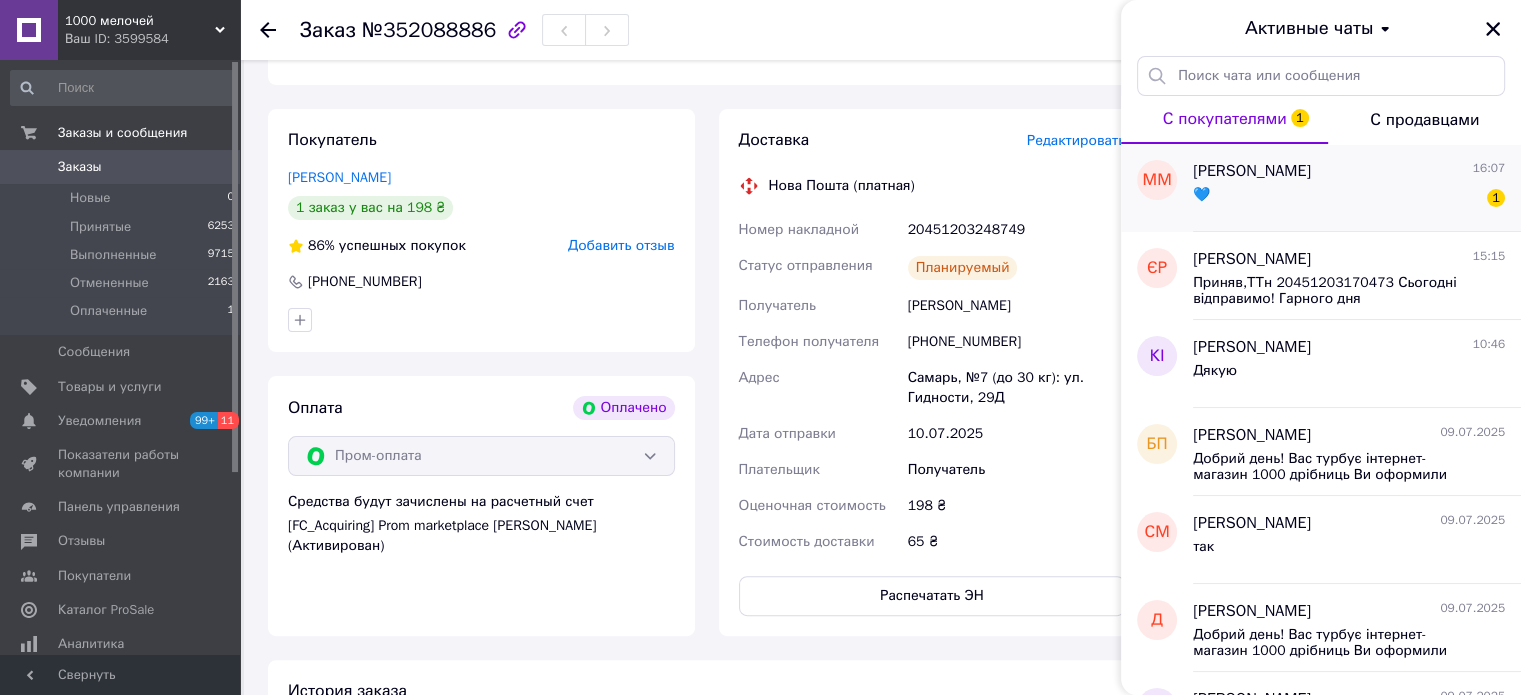 click on "Марина Малишко 16:07" at bounding box center [1349, 171] 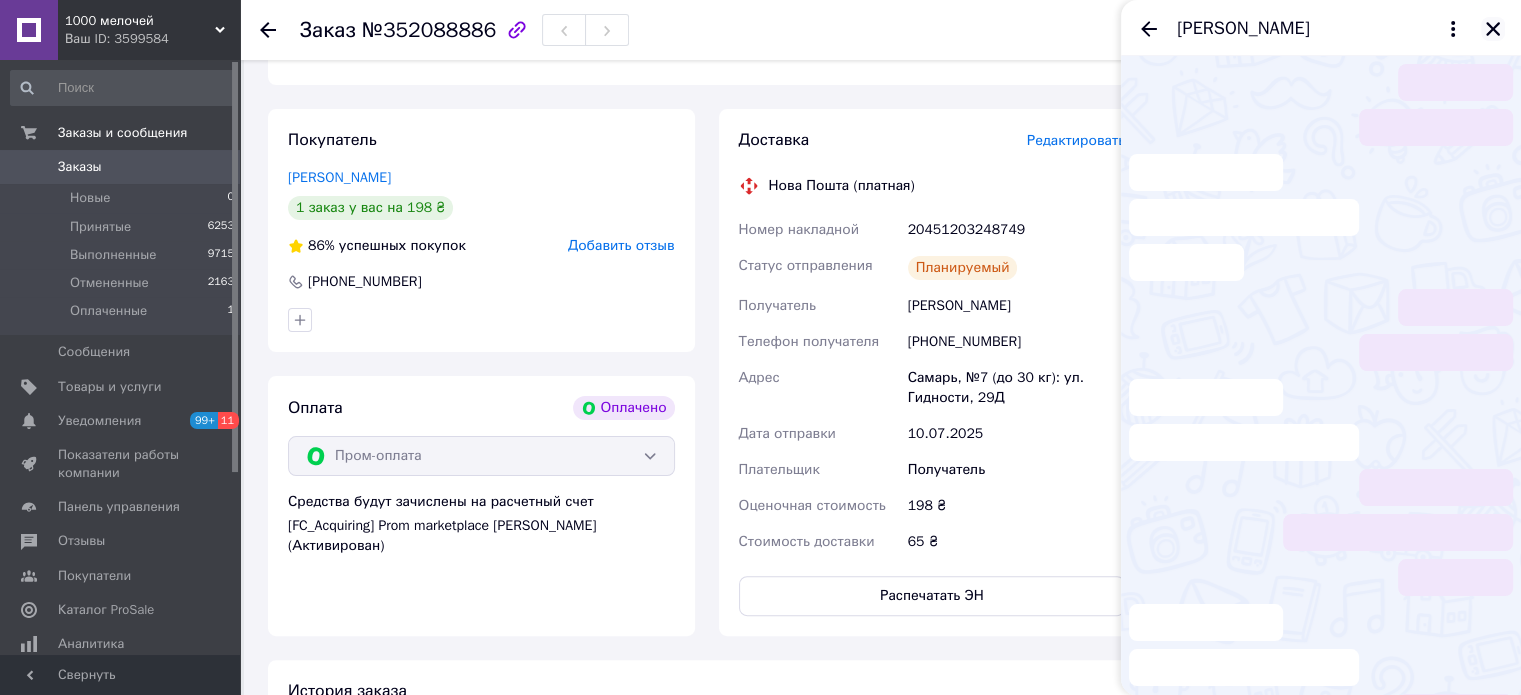 scroll, scrollTop: 20, scrollLeft: 0, axis: vertical 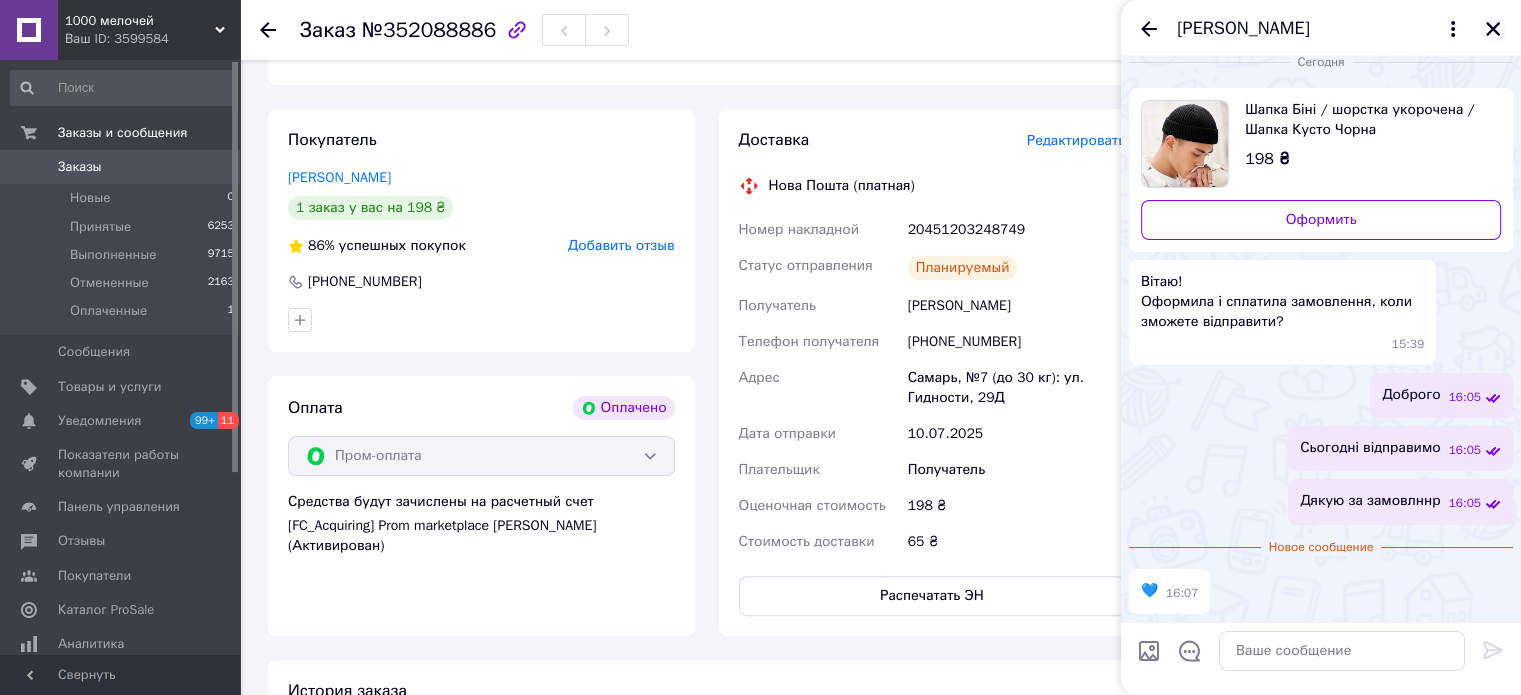 click 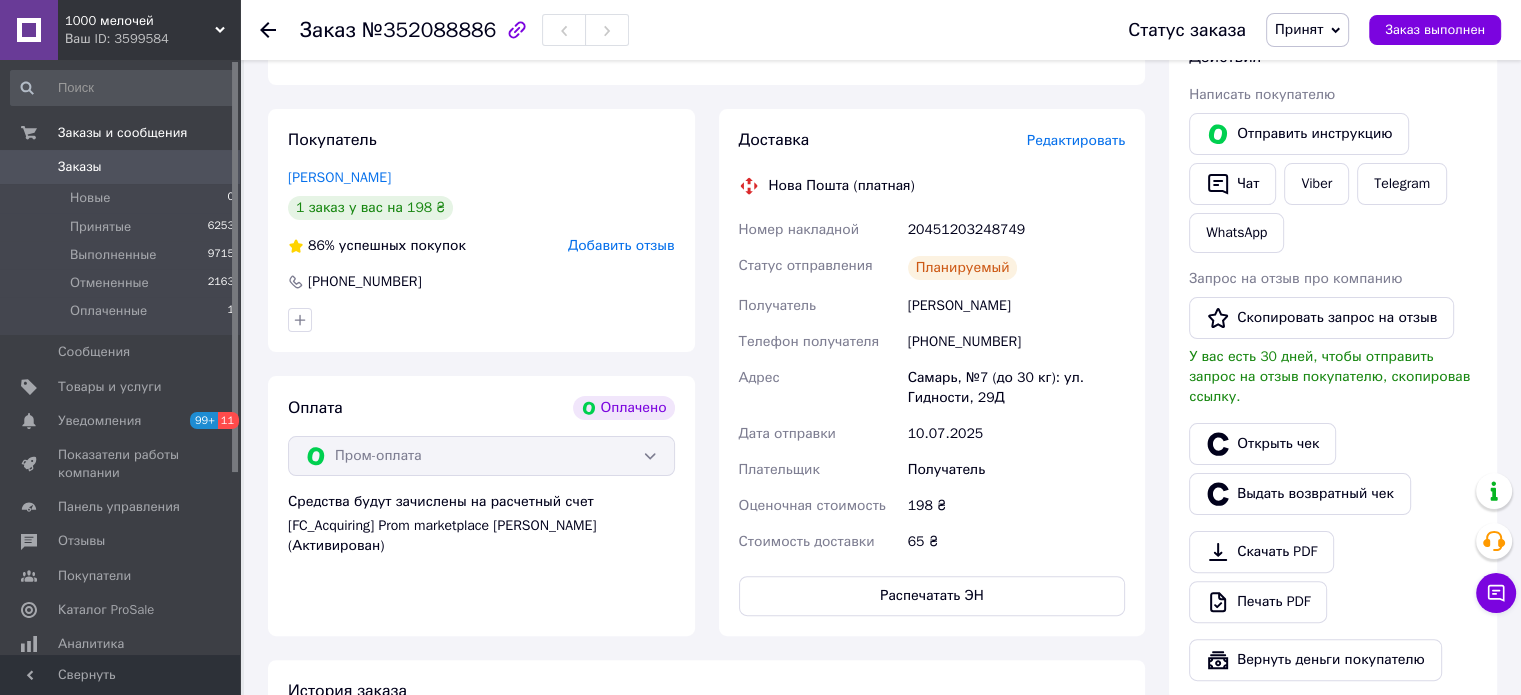 click on "Заказы" at bounding box center [121, 167] 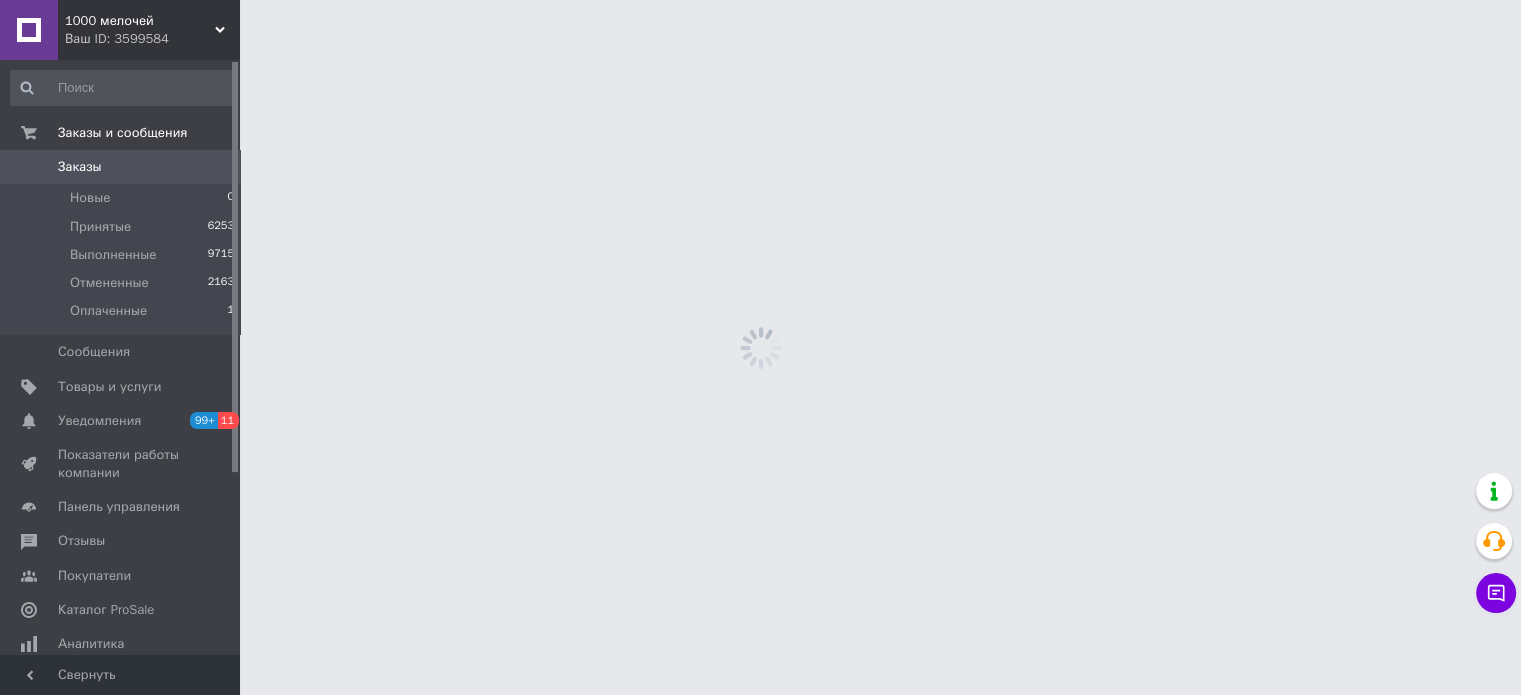 scroll, scrollTop: 0, scrollLeft: 0, axis: both 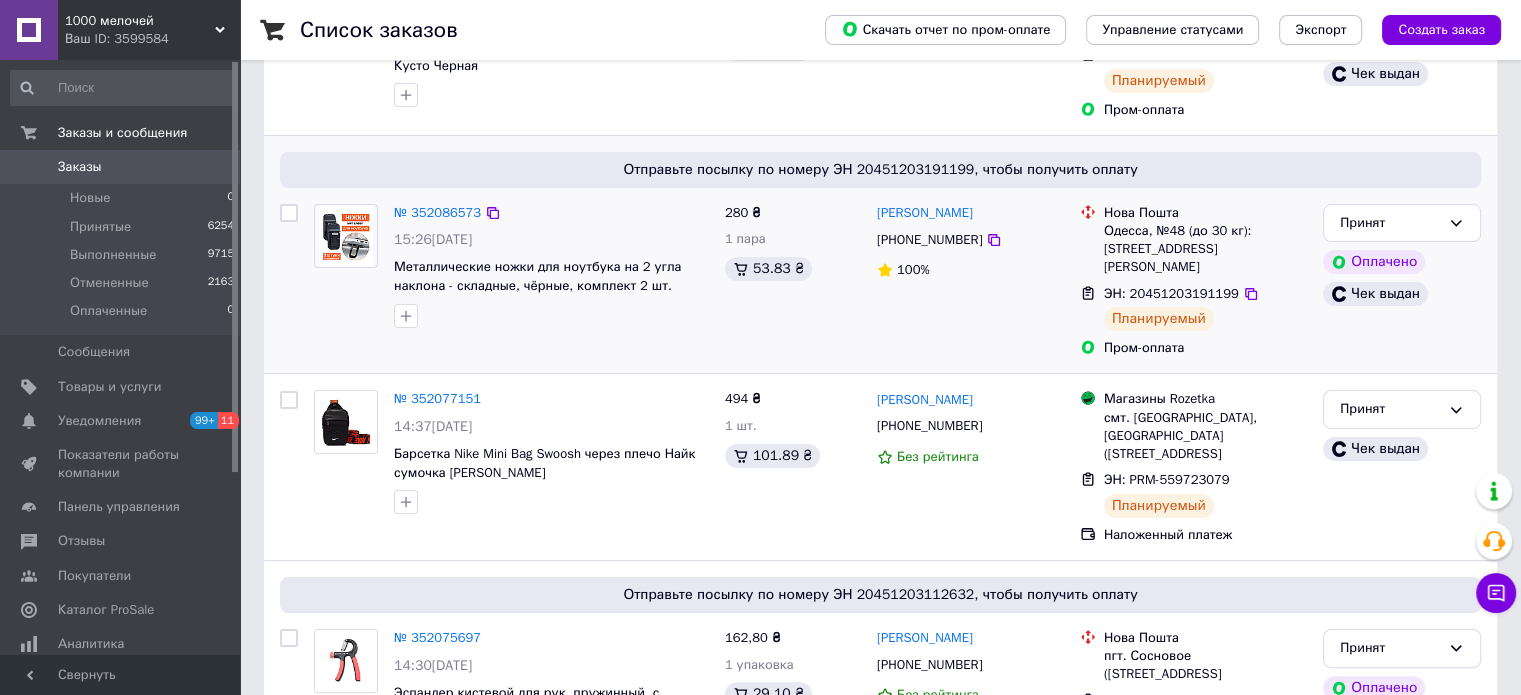 click on "Пром-оплата" at bounding box center (1205, 348) 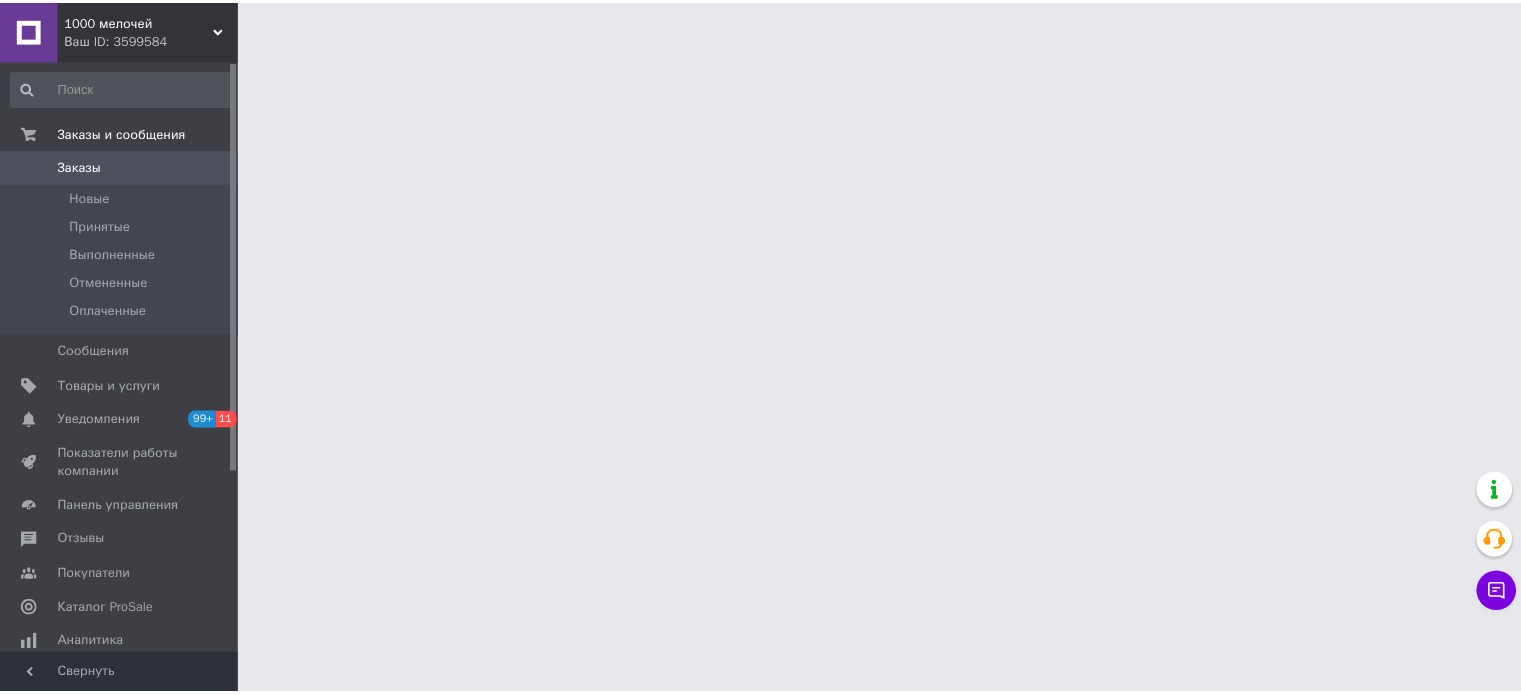 scroll, scrollTop: 0, scrollLeft: 0, axis: both 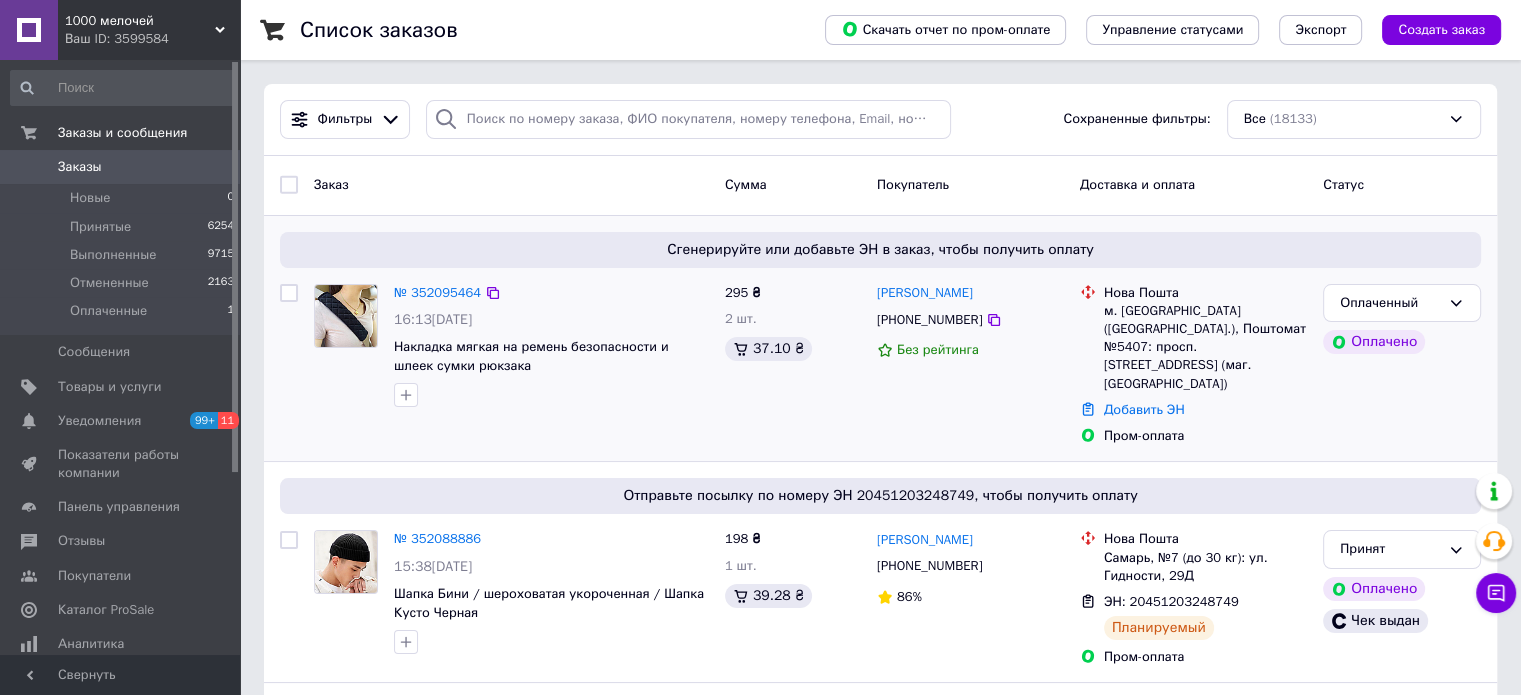 click on "Оплаченный Оплачено" at bounding box center (1402, 365) 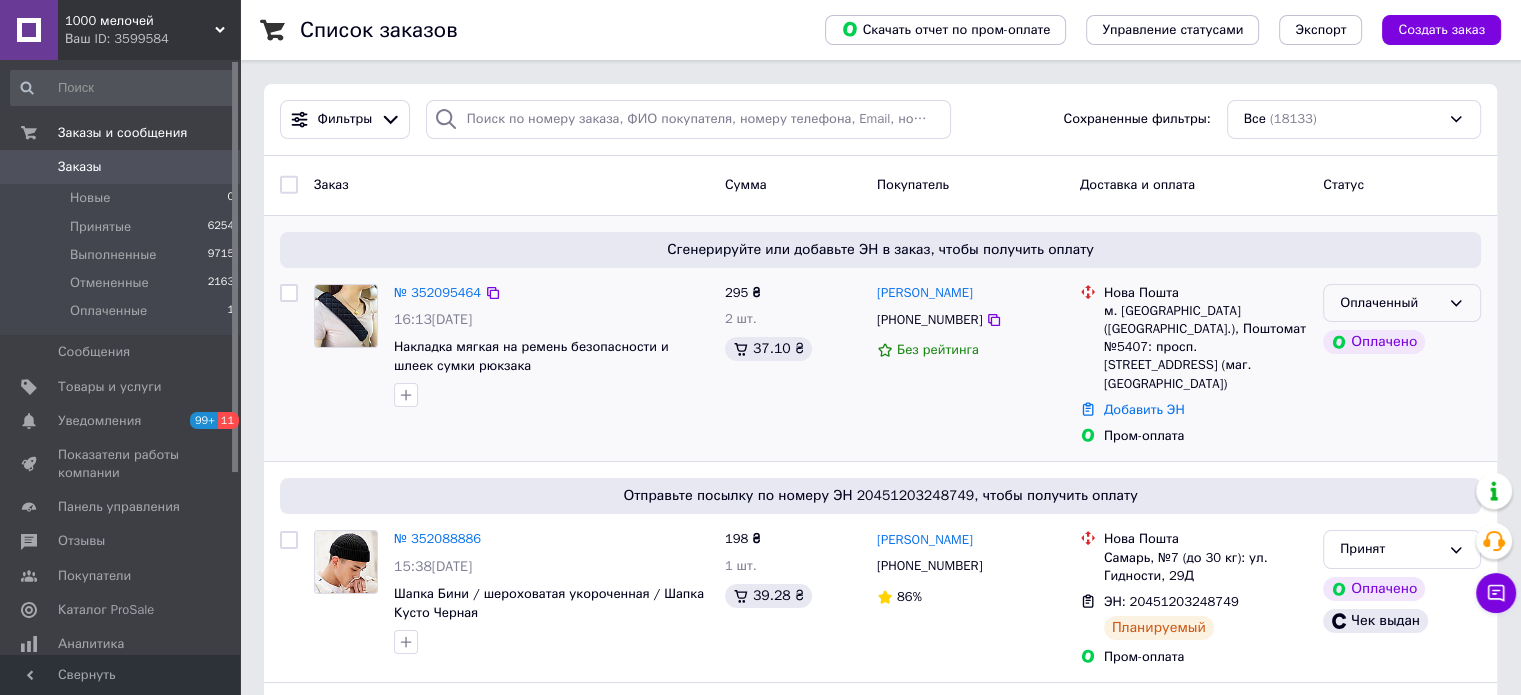 click on "Оплаченный" at bounding box center (1402, 303) 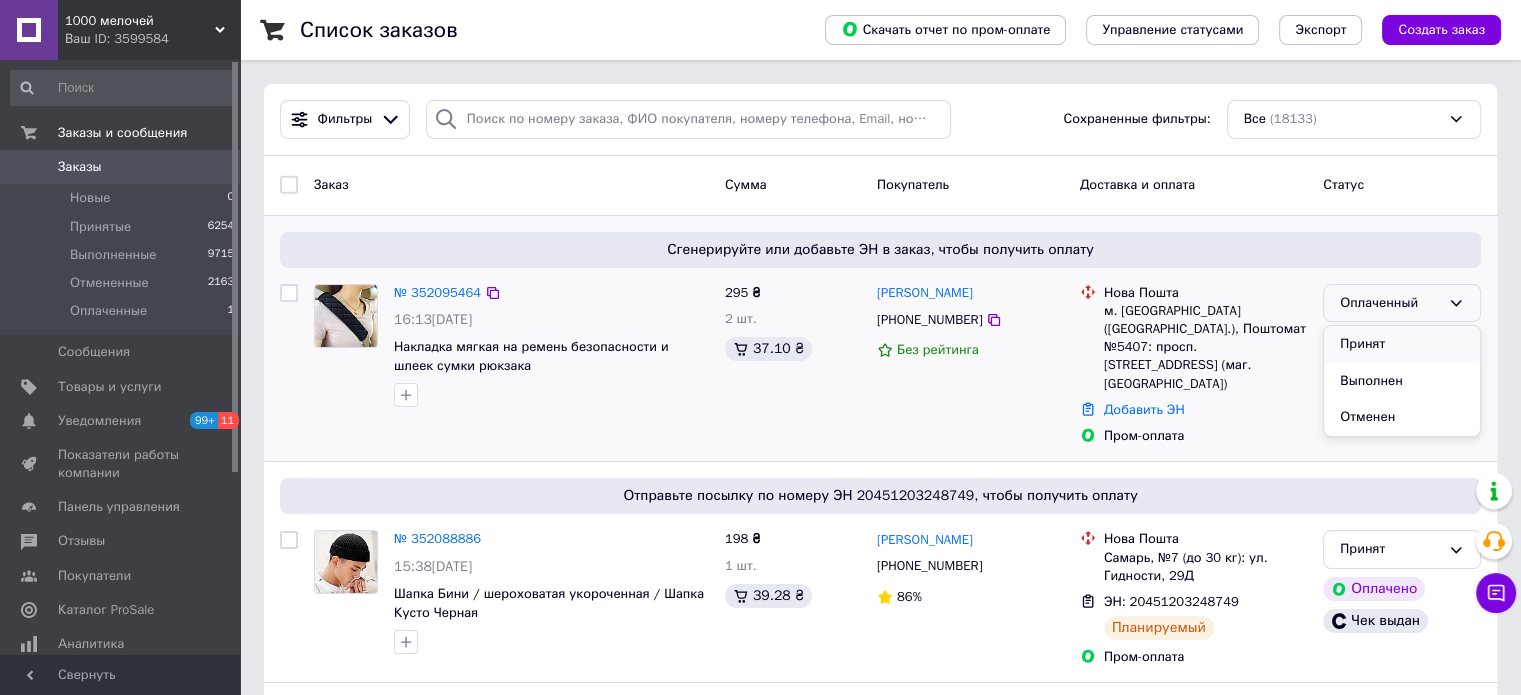 click on "Принят" at bounding box center (1402, 344) 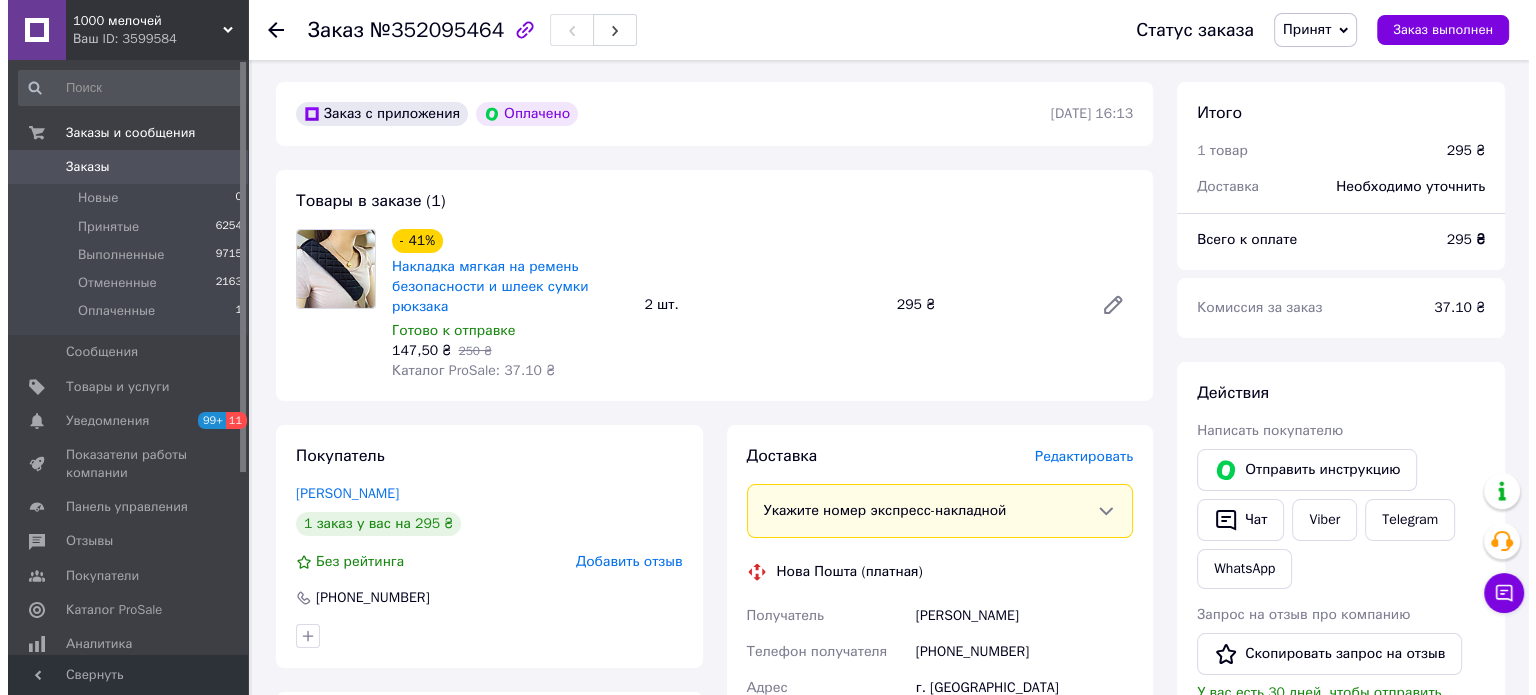 scroll, scrollTop: 100, scrollLeft: 0, axis: vertical 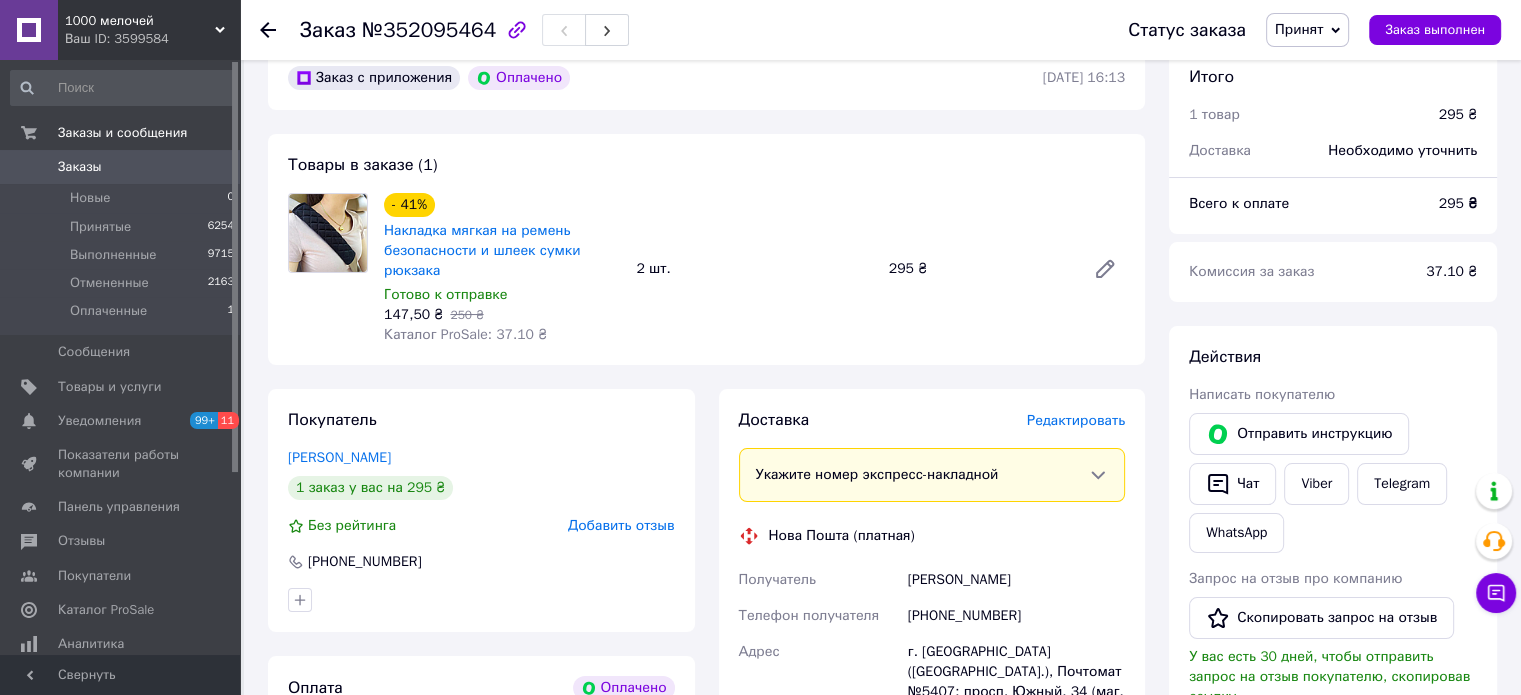click on "Редактировать" at bounding box center [1076, 420] 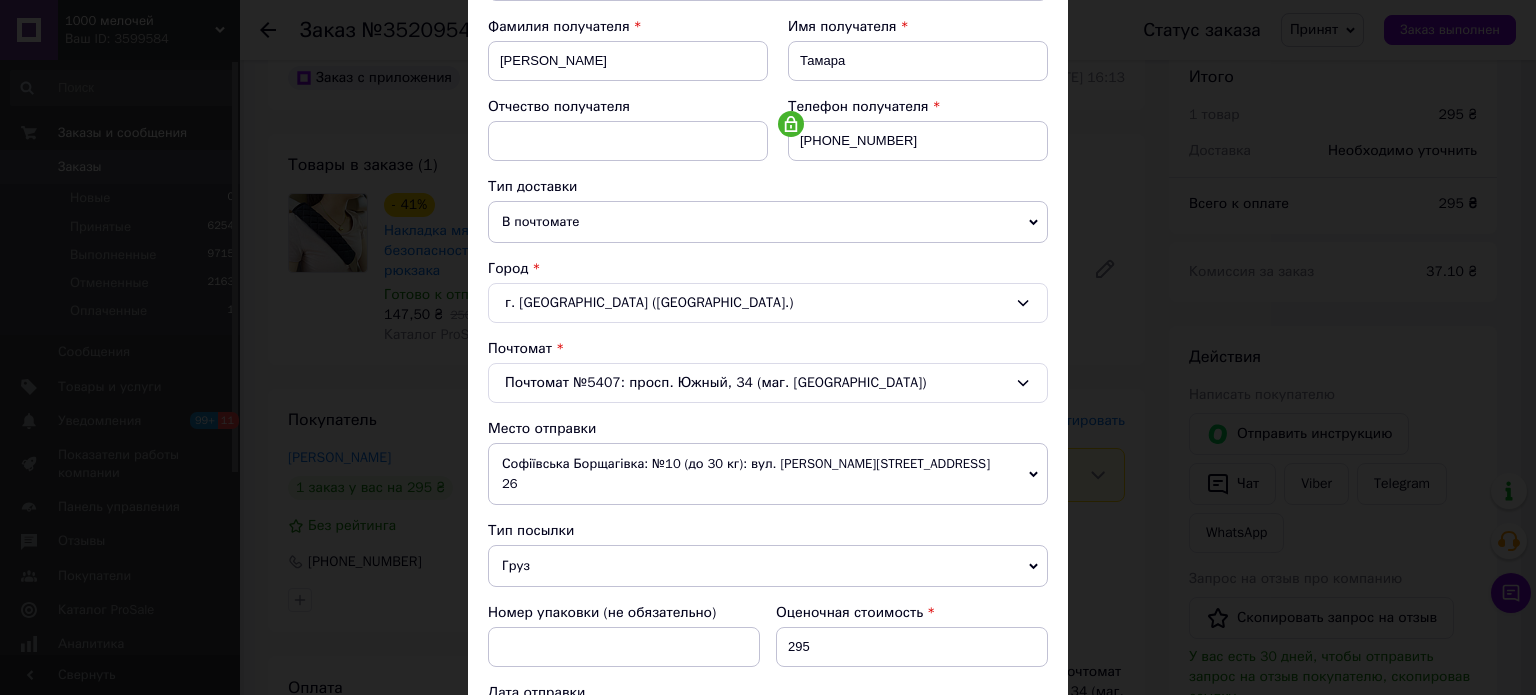 scroll, scrollTop: 600, scrollLeft: 0, axis: vertical 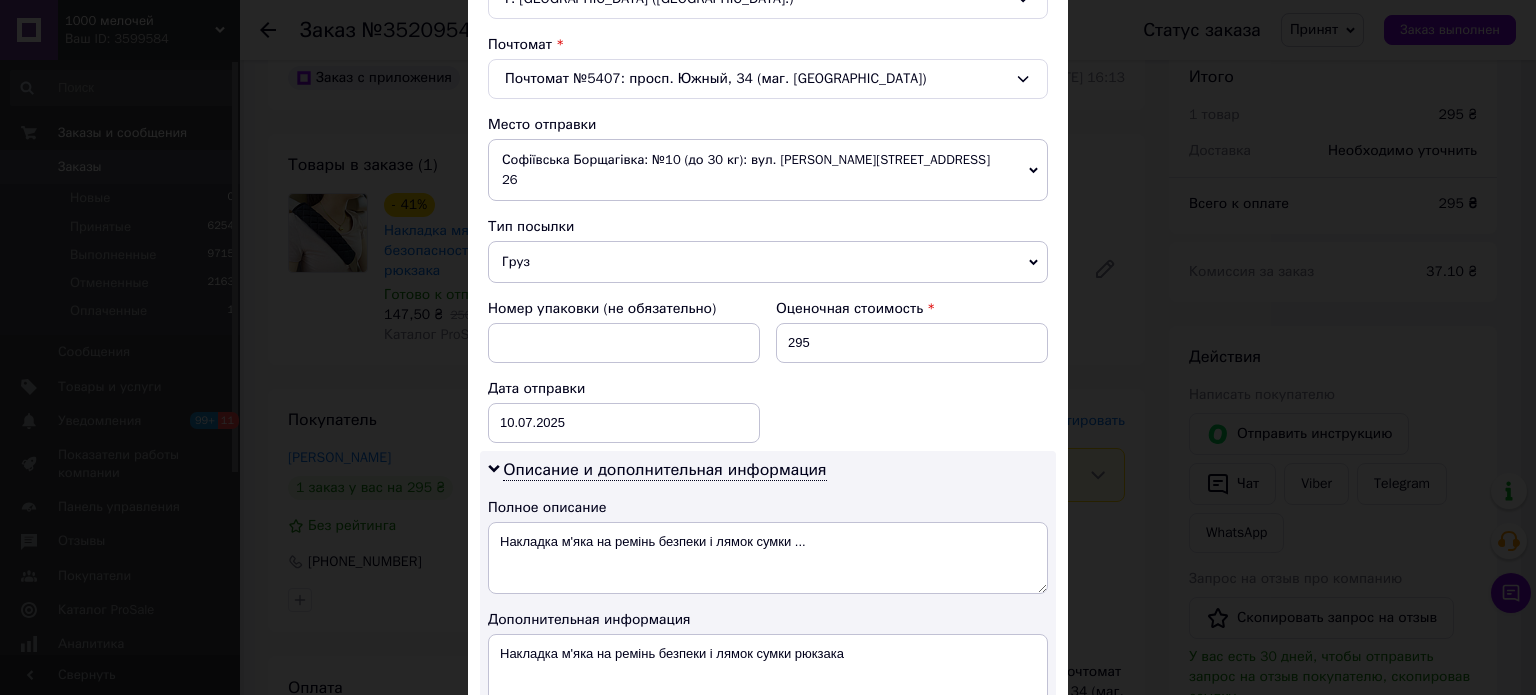 drag, startPoint x: 608, startPoint y: 232, endPoint x: 577, endPoint y: 272, distance: 50.606323 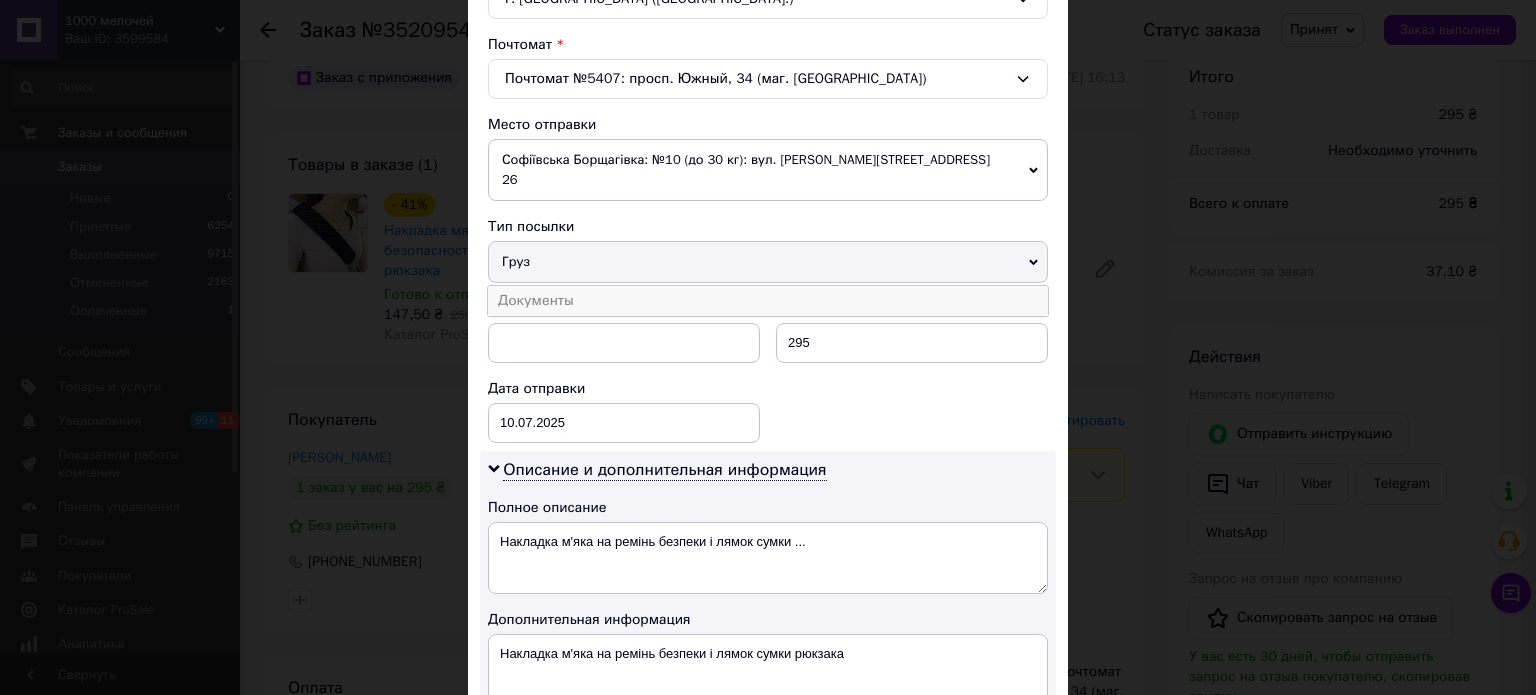 click on "Документы" at bounding box center (768, 301) 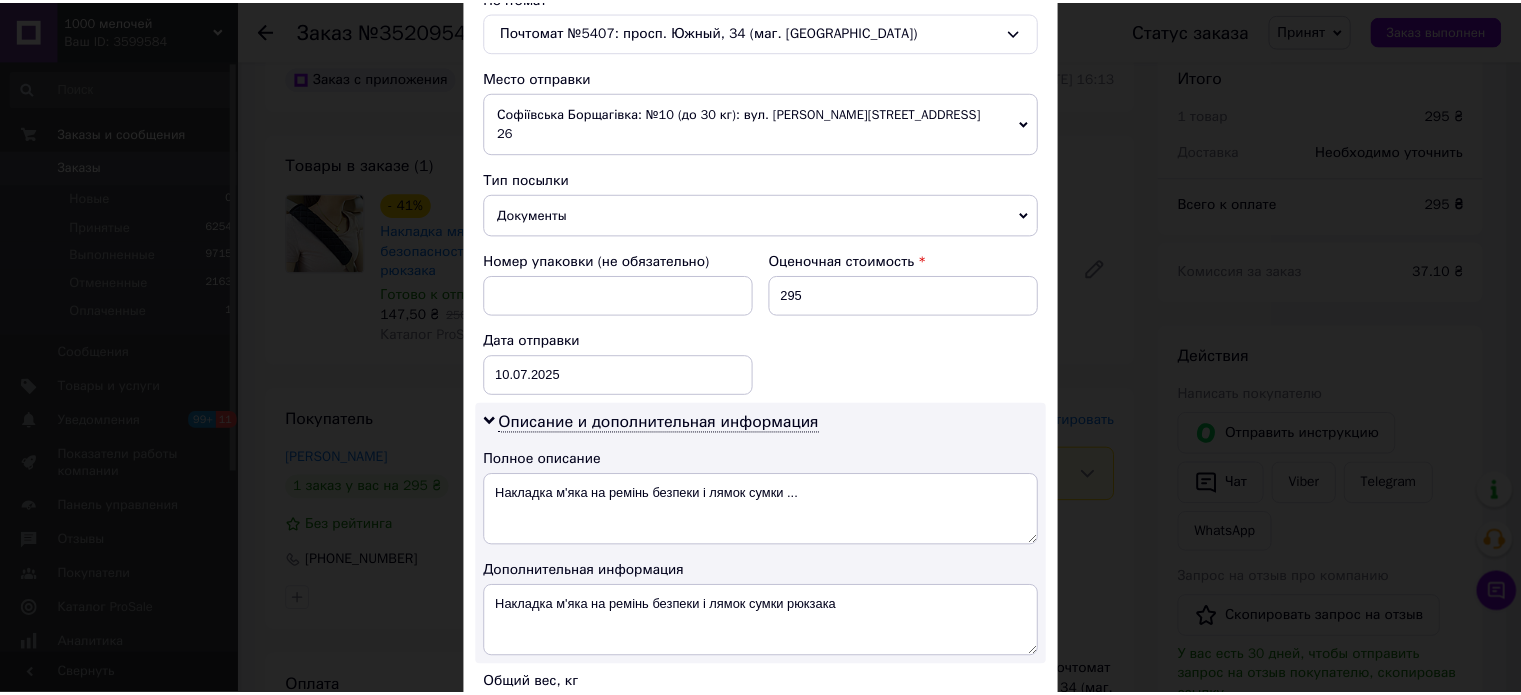 scroll, scrollTop: 870, scrollLeft: 0, axis: vertical 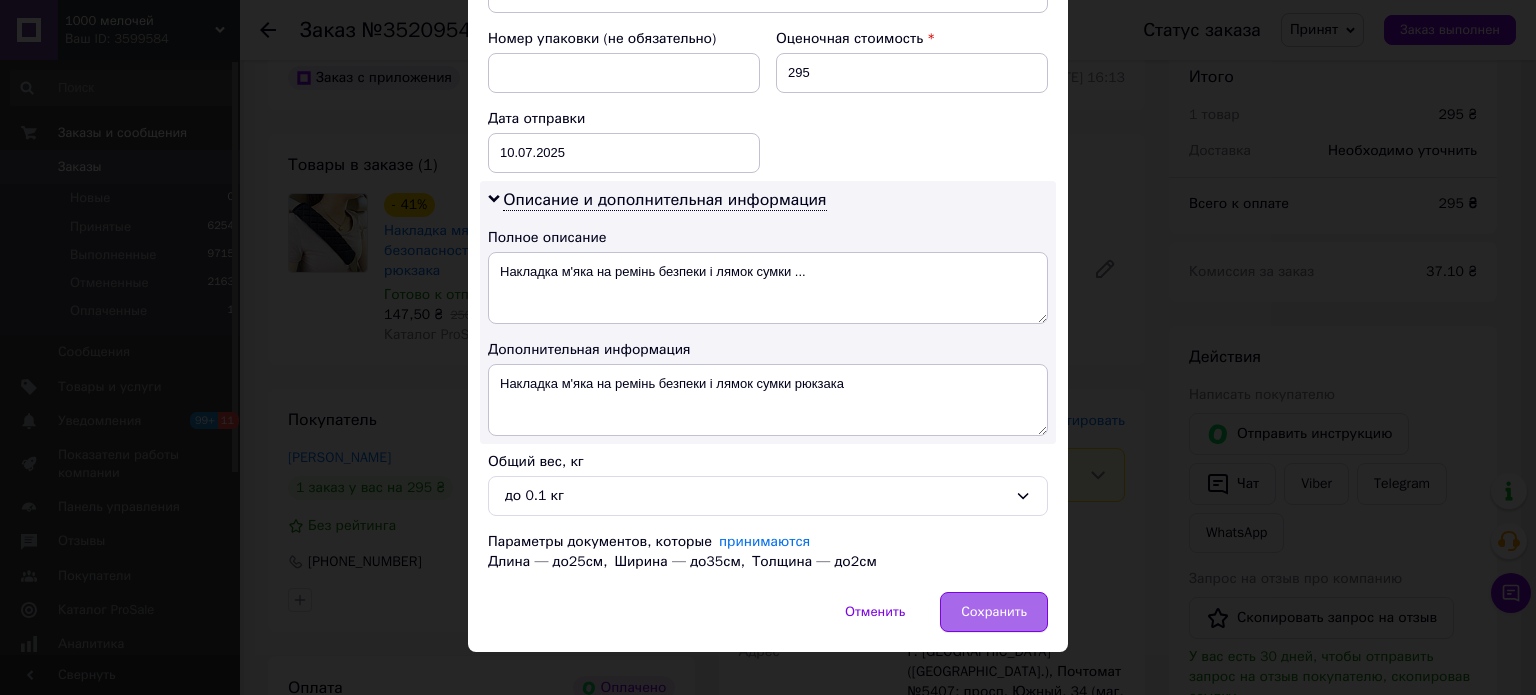 click on "Сохранить" at bounding box center [994, 612] 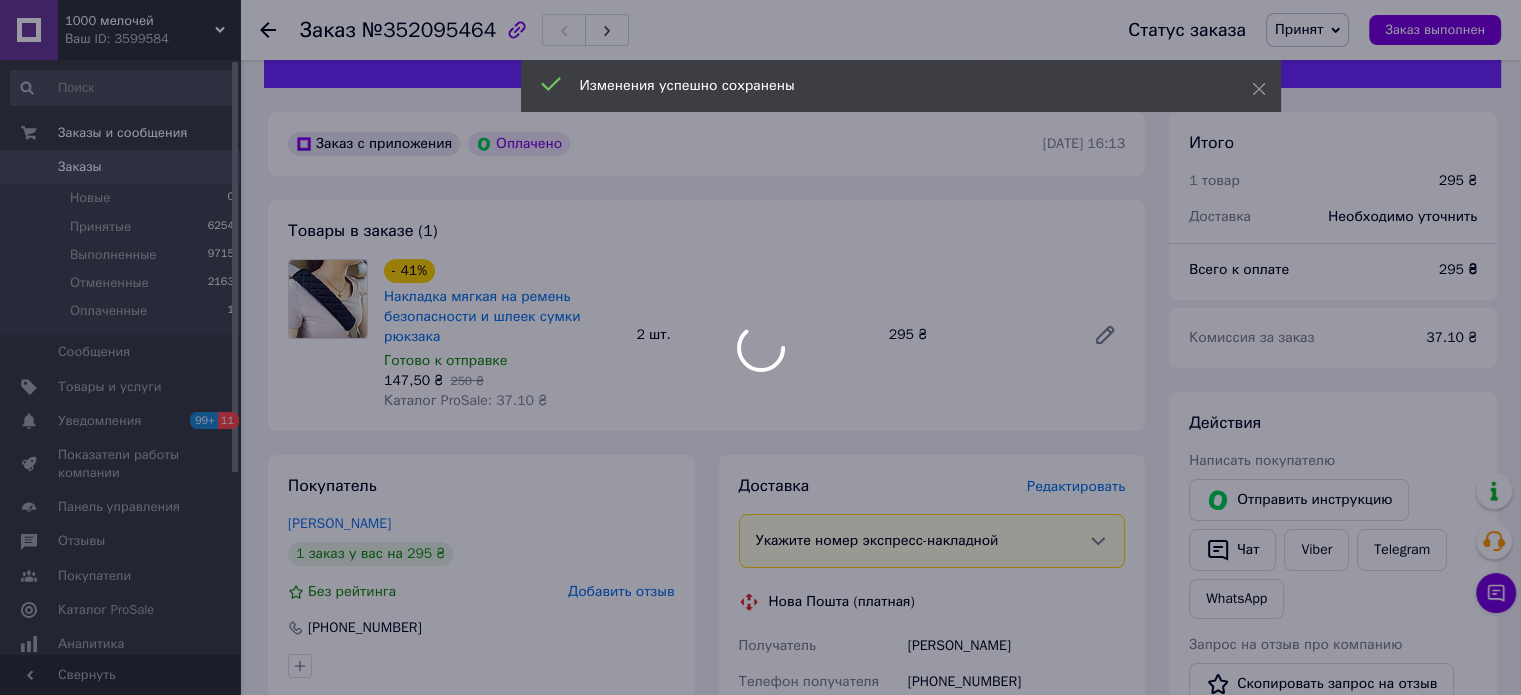 scroll, scrollTop: 0, scrollLeft: 0, axis: both 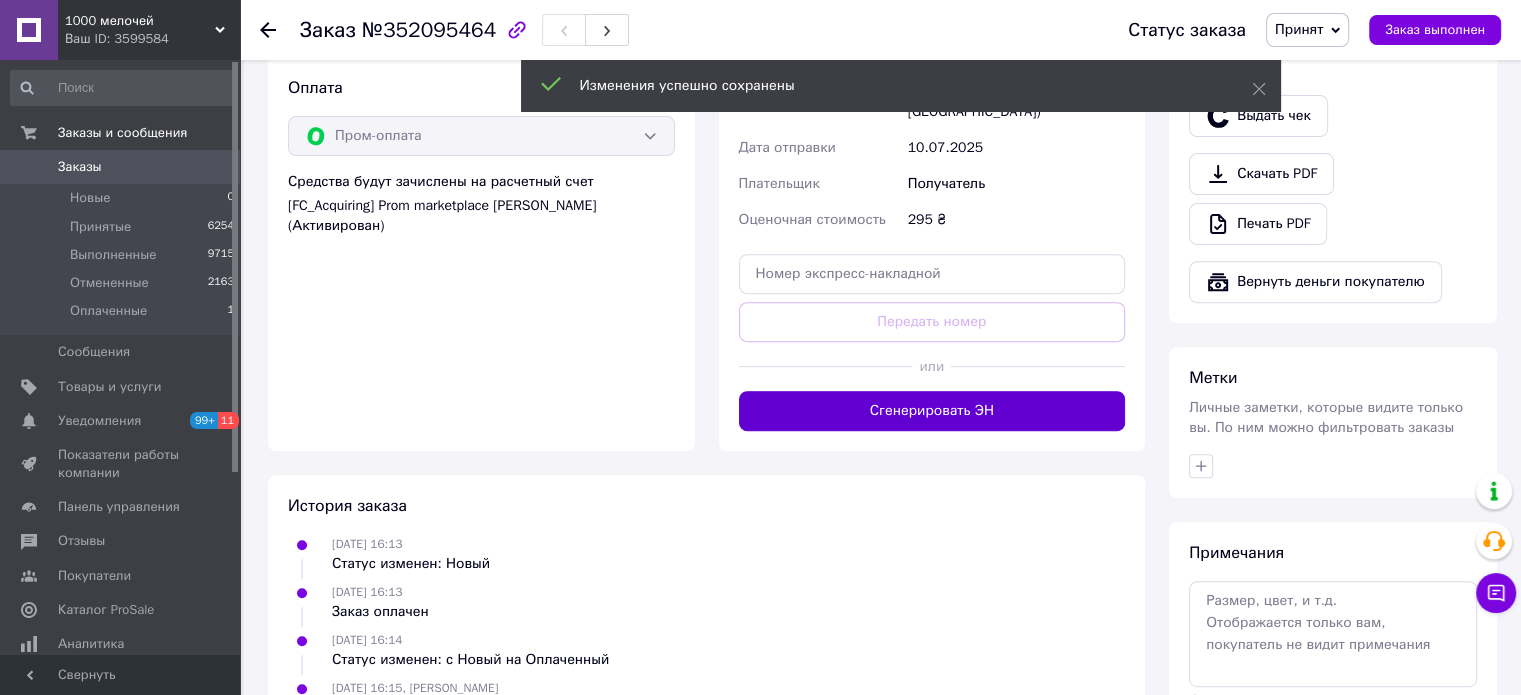 click on "Сгенерировать ЭН" at bounding box center (932, 411) 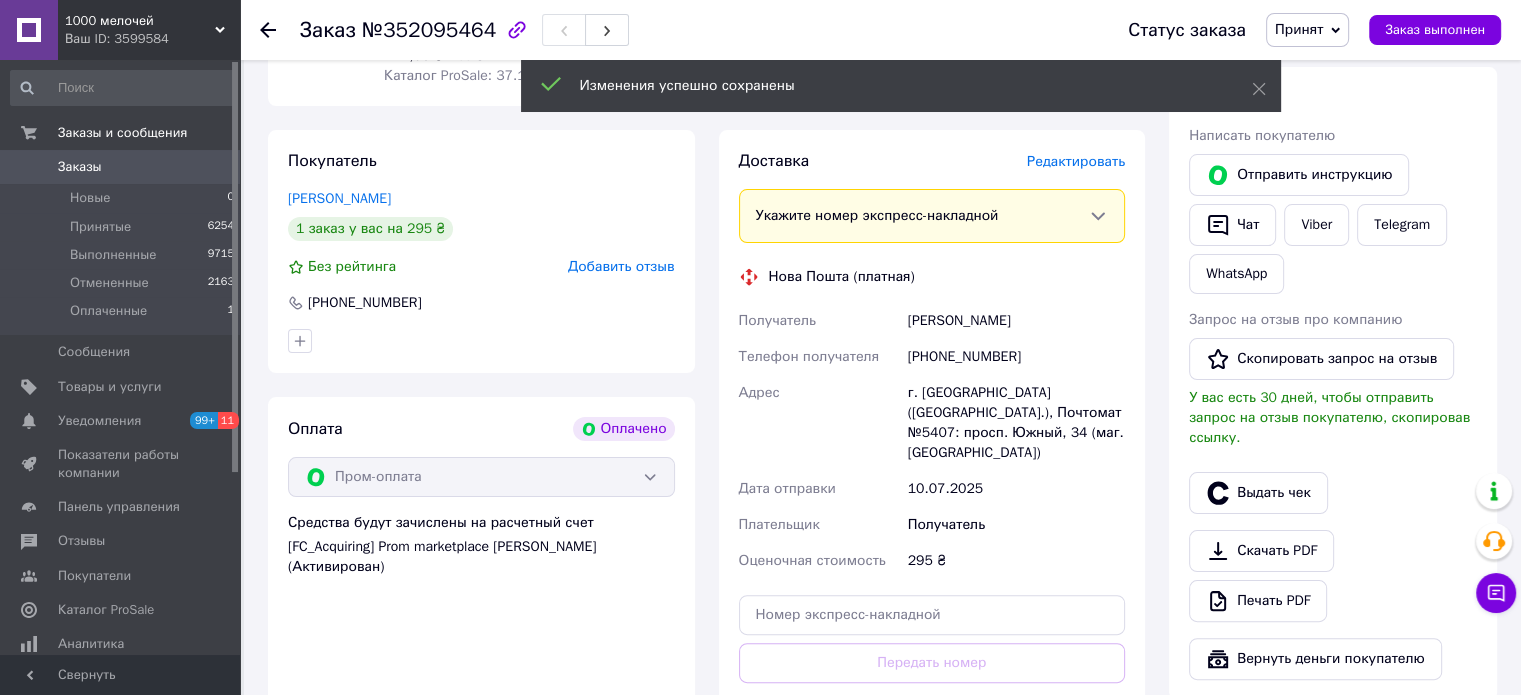 scroll, scrollTop: 300, scrollLeft: 0, axis: vertical 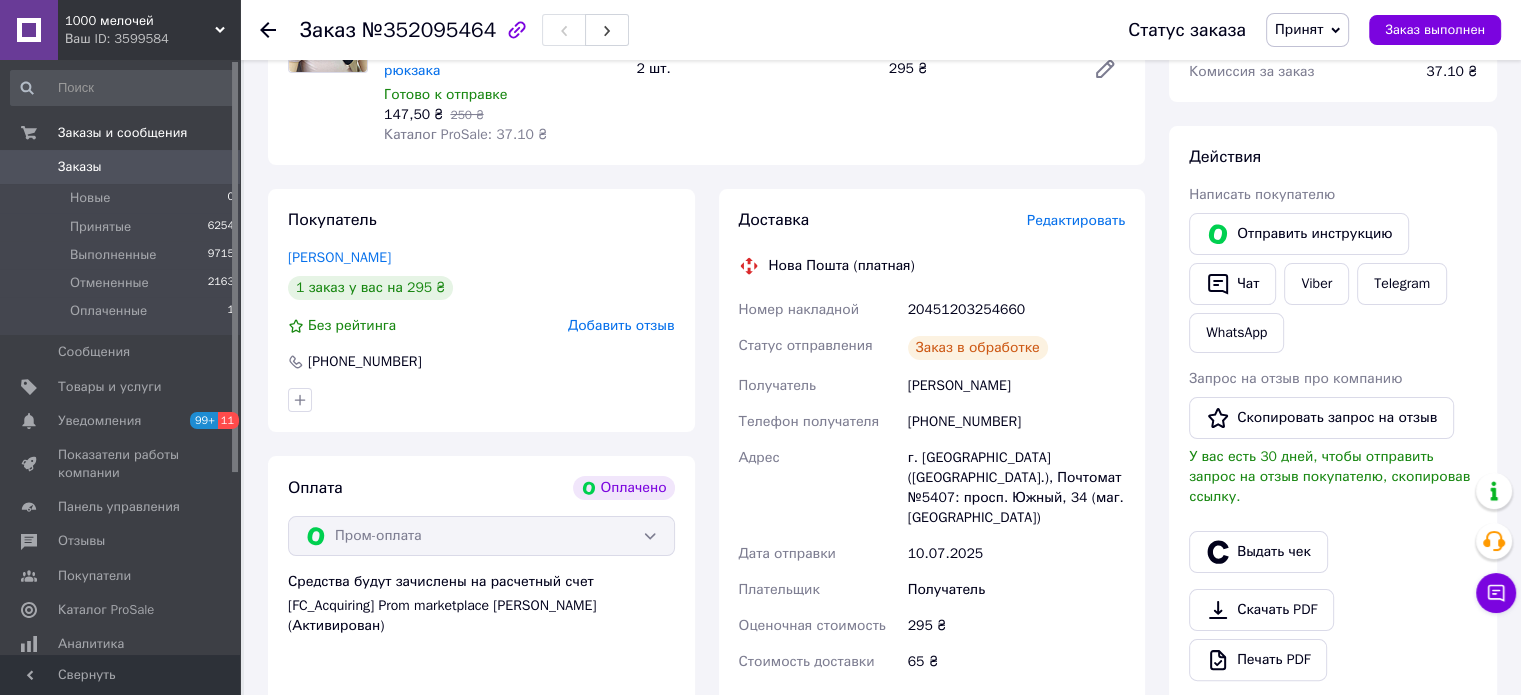 click on "20451203254660" at bounding box center [1016, 310] 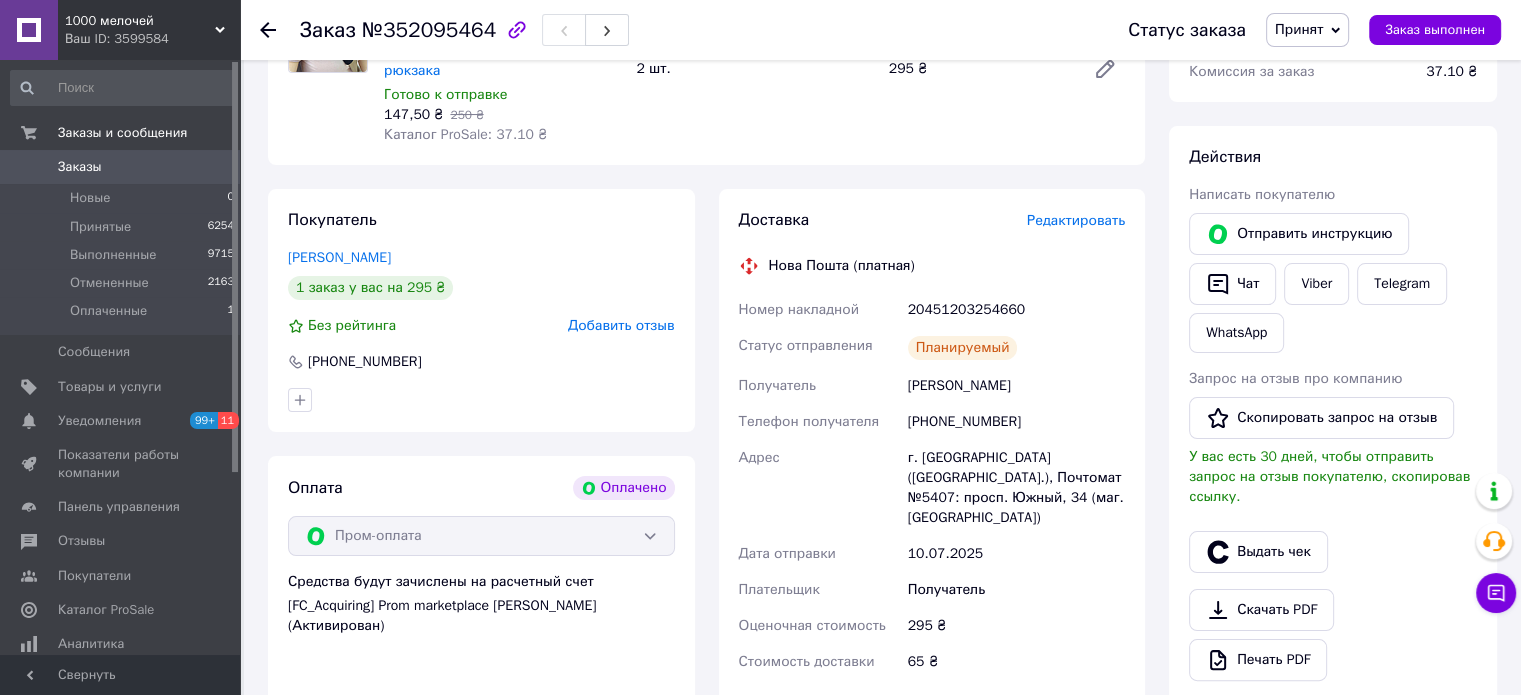 click on "20451203254660" at bounding box center [1016, 310] 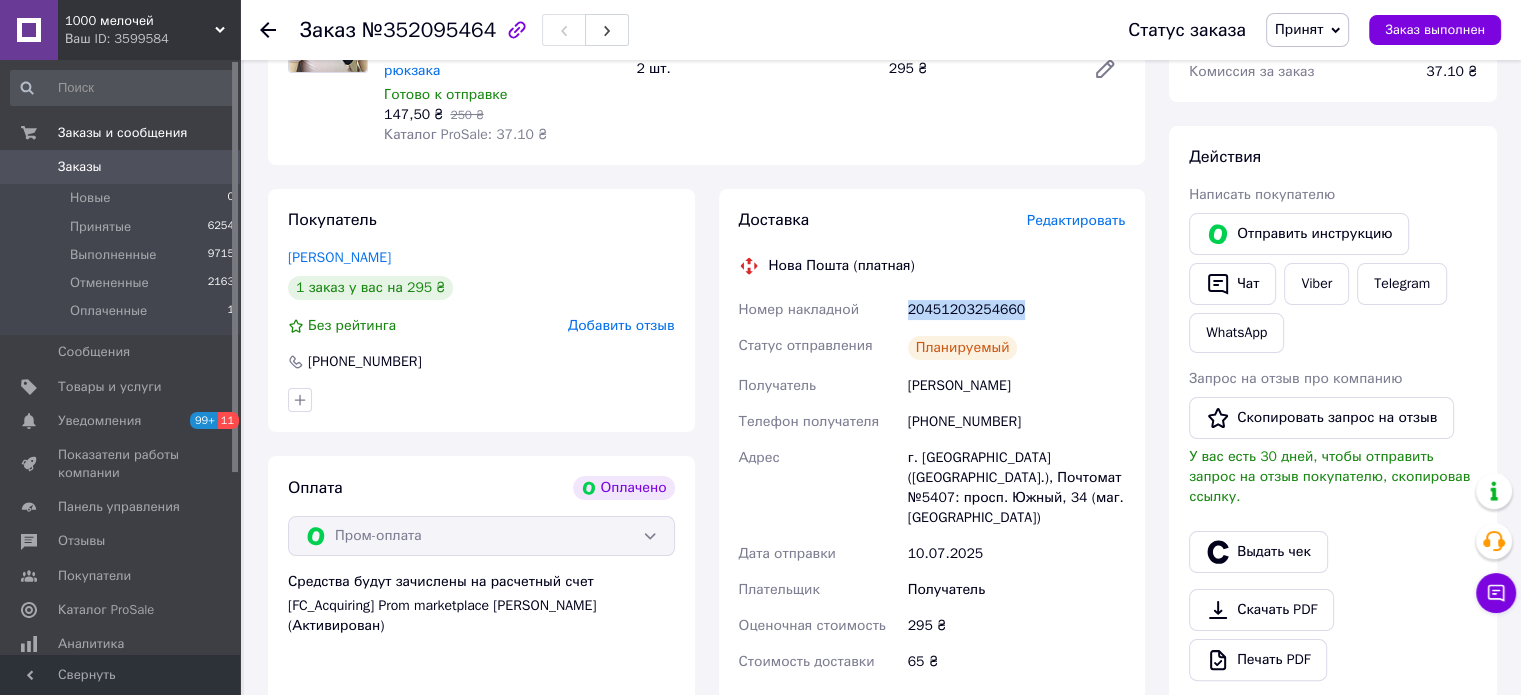 click on "20451203254660" at bounding box center [1016, 310] 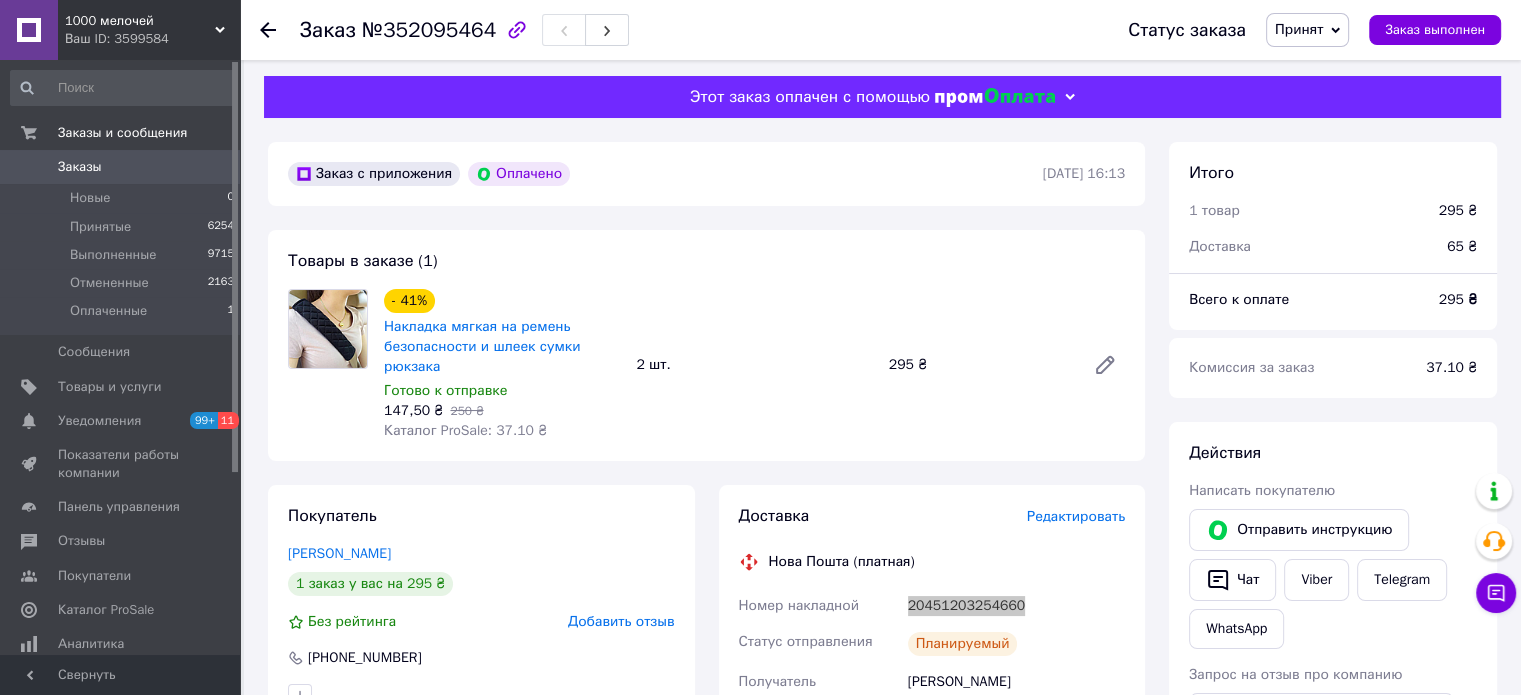 scroll, scrollTop: 0, scrollLeft: 0, axis: both 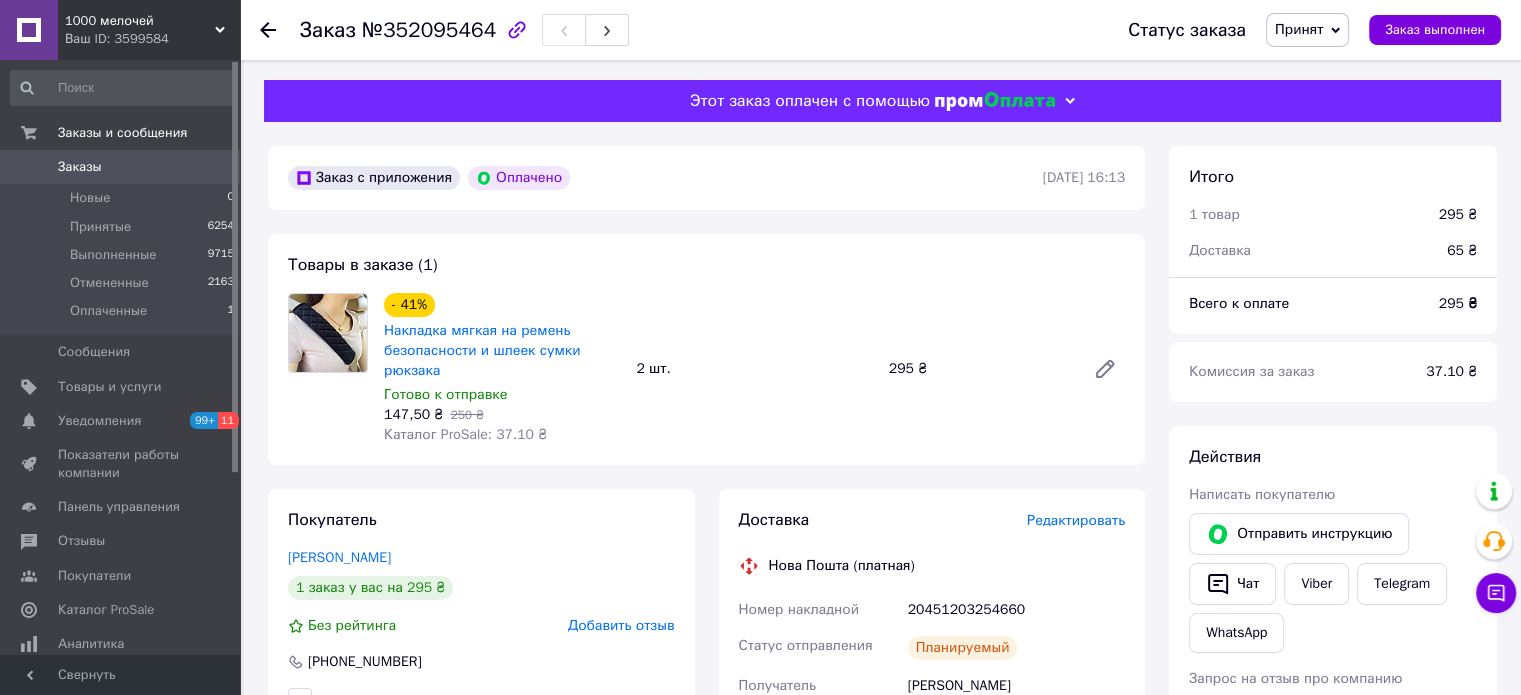 drag, startPoint x: 1440, startPoint y: 343, endPoint x: 1240, endPoint y: 366, distance: 201.31816 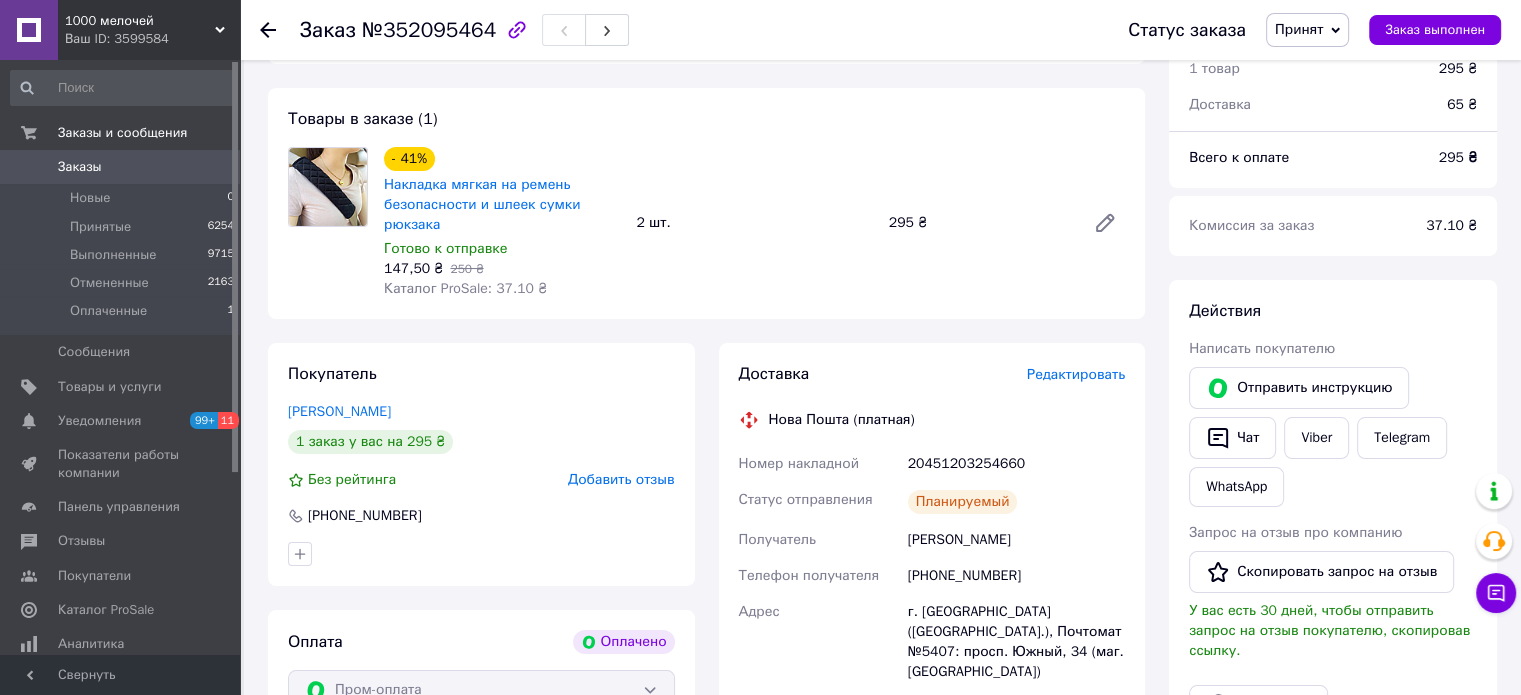 scroll, scrollTop: 200, scrollLeft: 0, axis: vertical 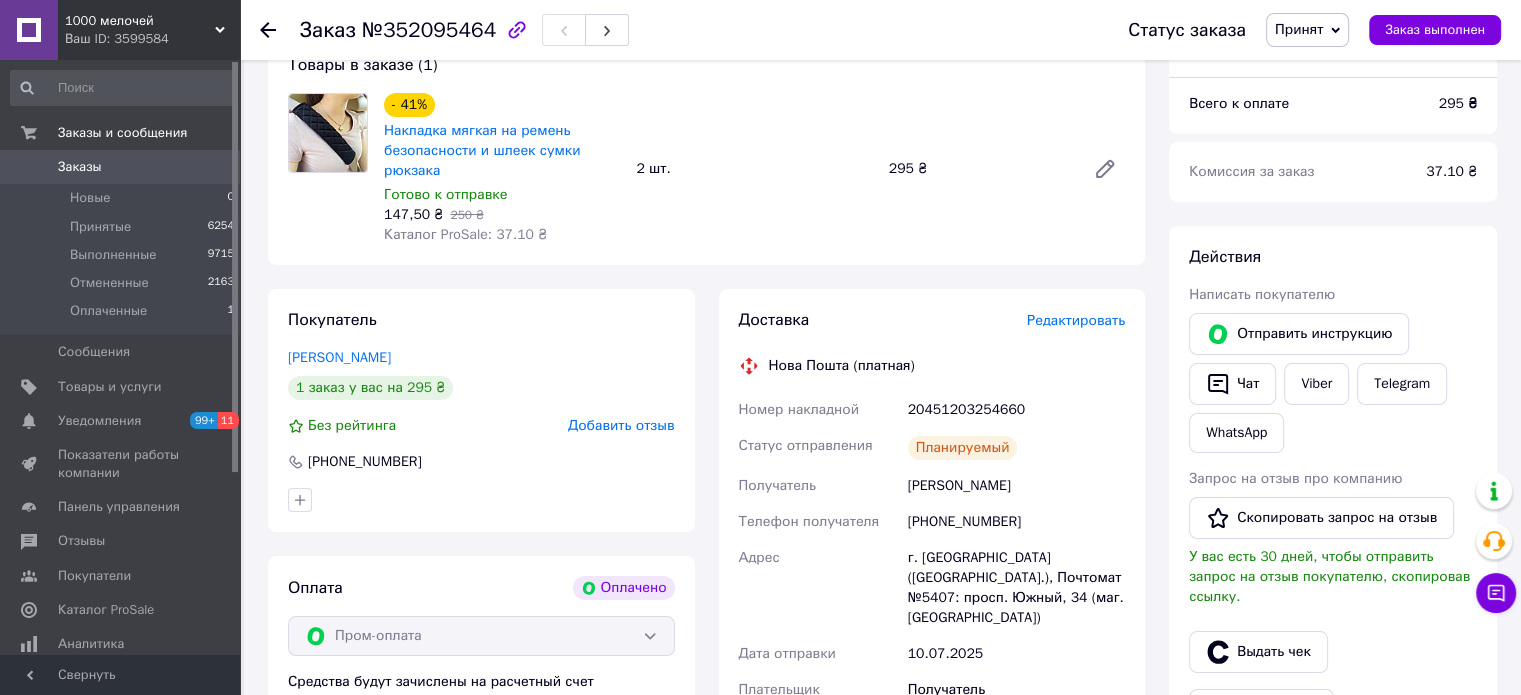 click on "[PHONE_NUMBER]" at bounding box center [1016, 522] 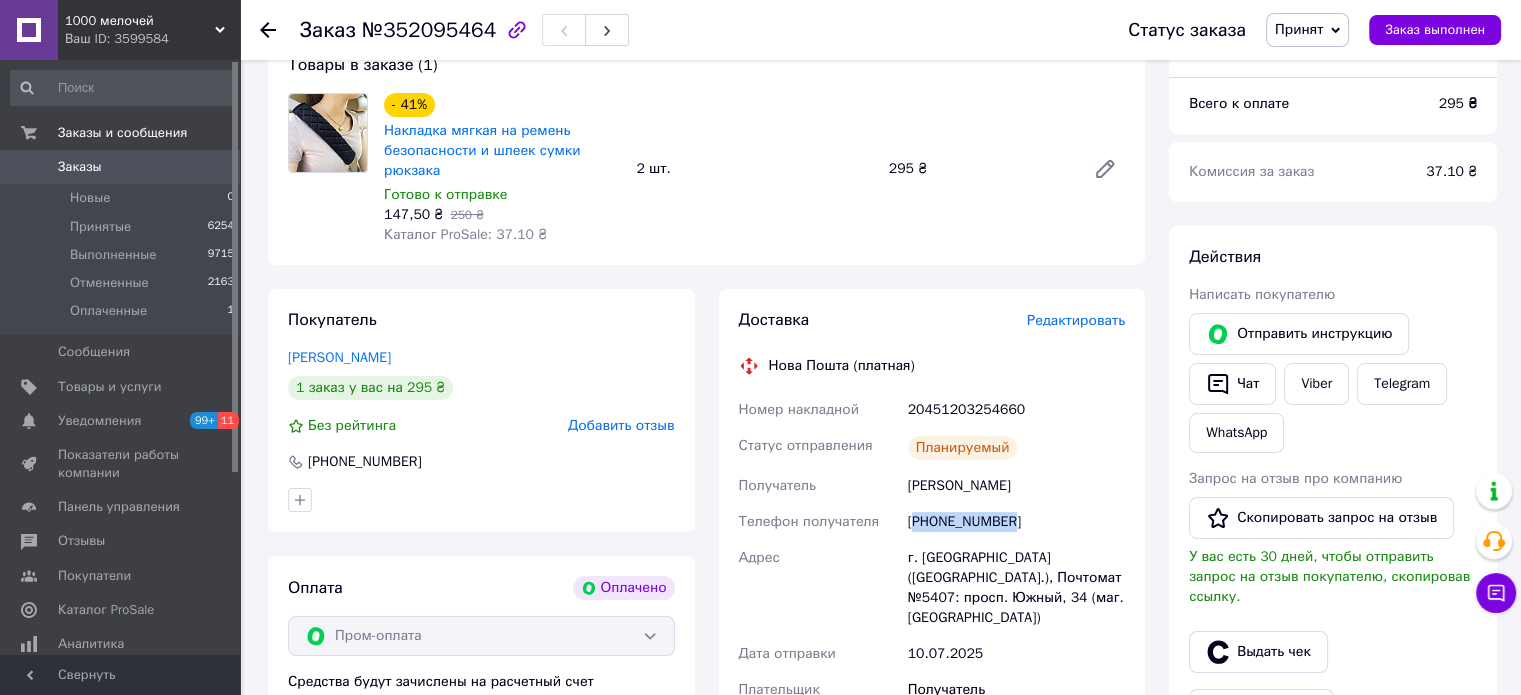 click on "[PHONE_NUMBER]" at bounding box center [1016, 522] 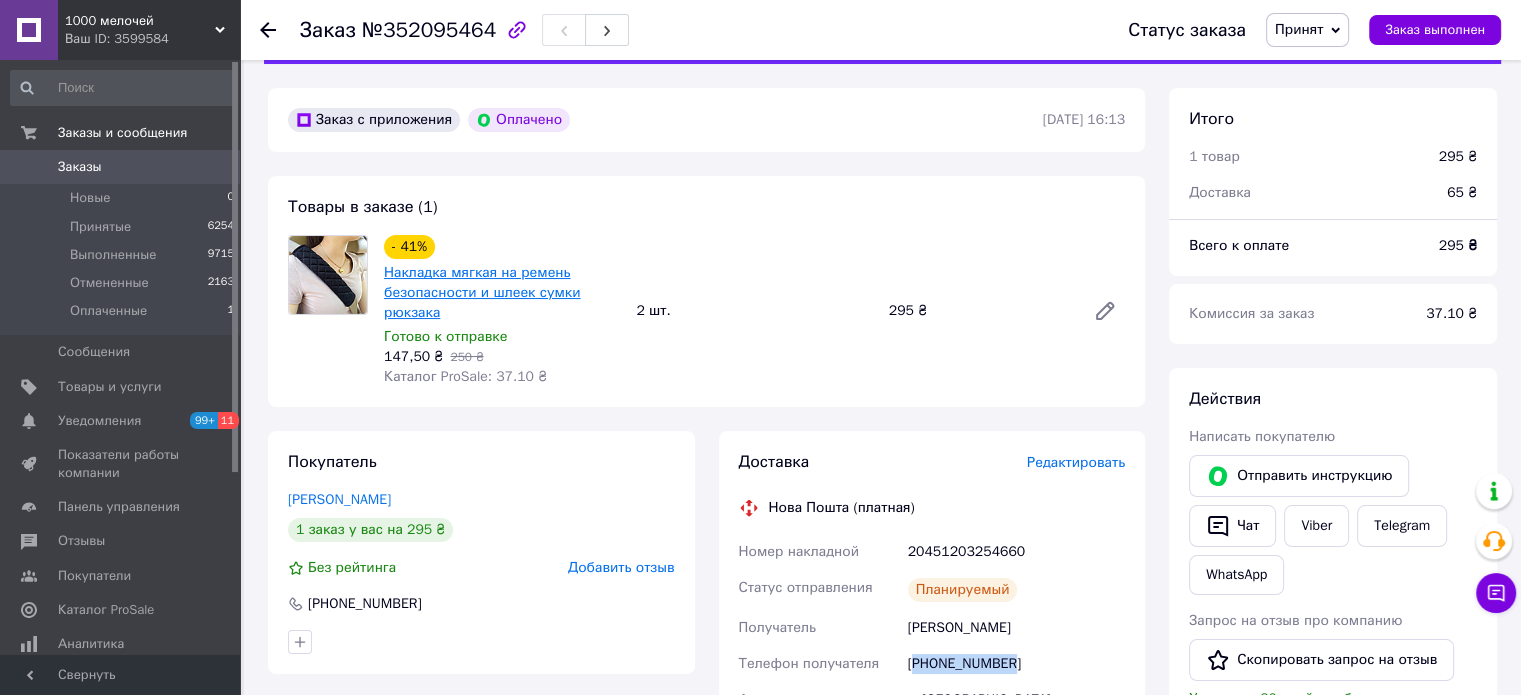 scroll, scrollTop: 0, scrollLeft: 0, axis: both 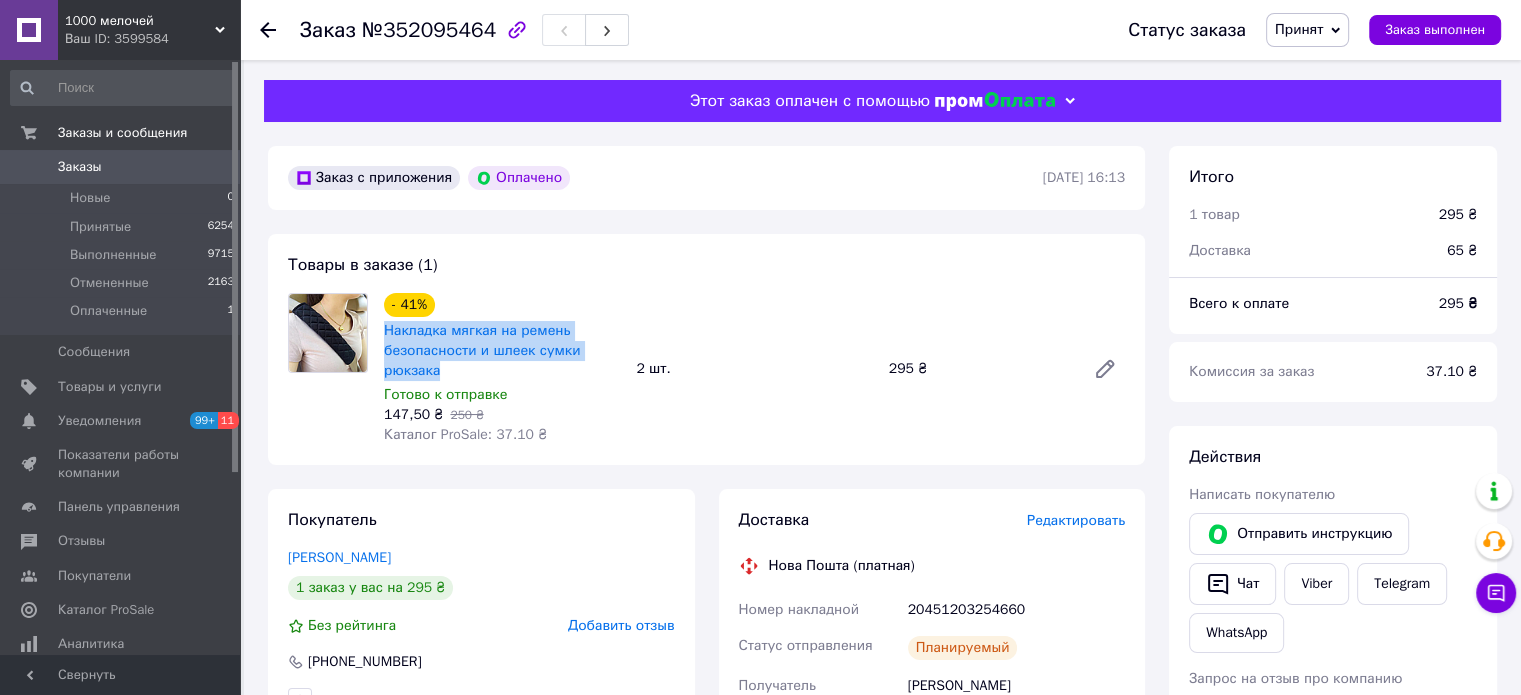 drag, startPoint x: 448, startPoint y: 379, endPoint x: 394, endPoint y: 295, distance: 99.8599 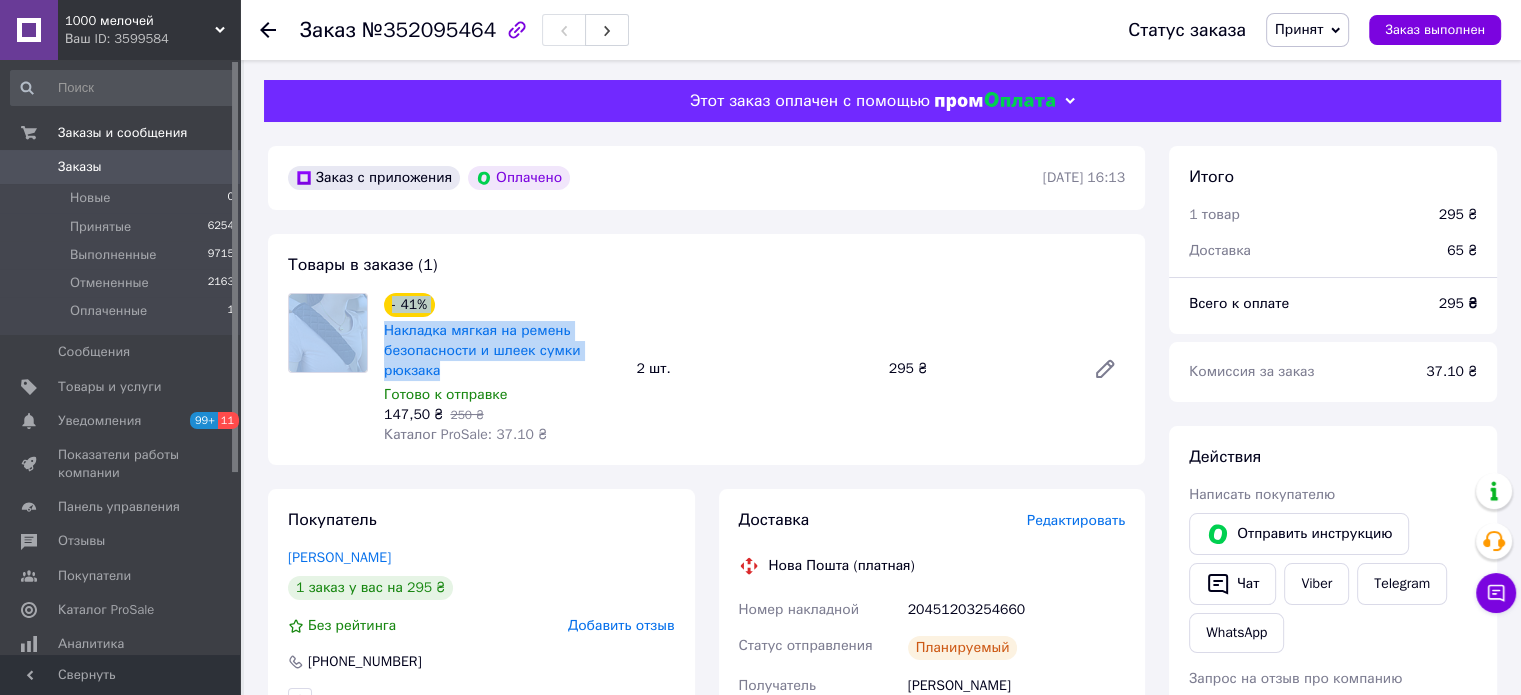 copy on "- 41% Накладка мягкая на ремень безопасности и шлеек сумки рюкзака" 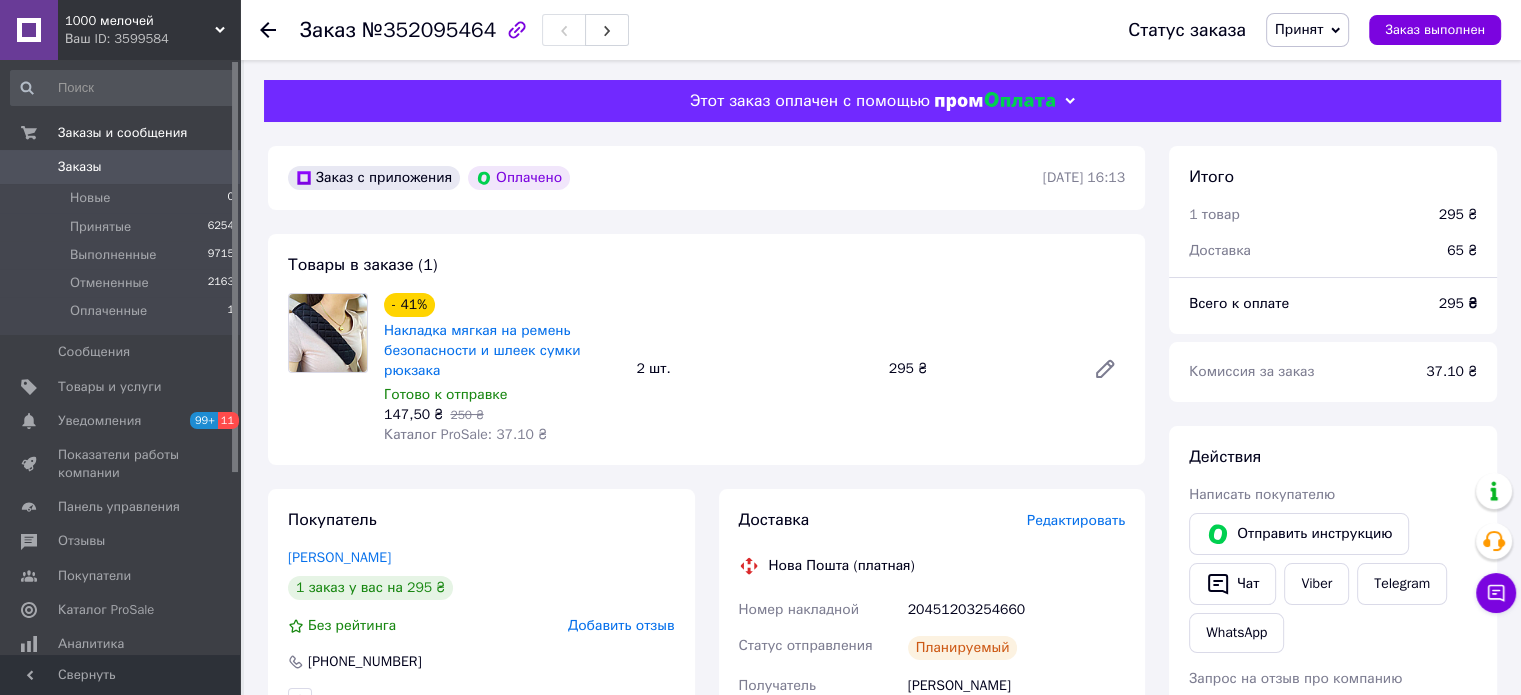 click on "147,50 ₴   250 ₴" at bounding box center [502, 415] 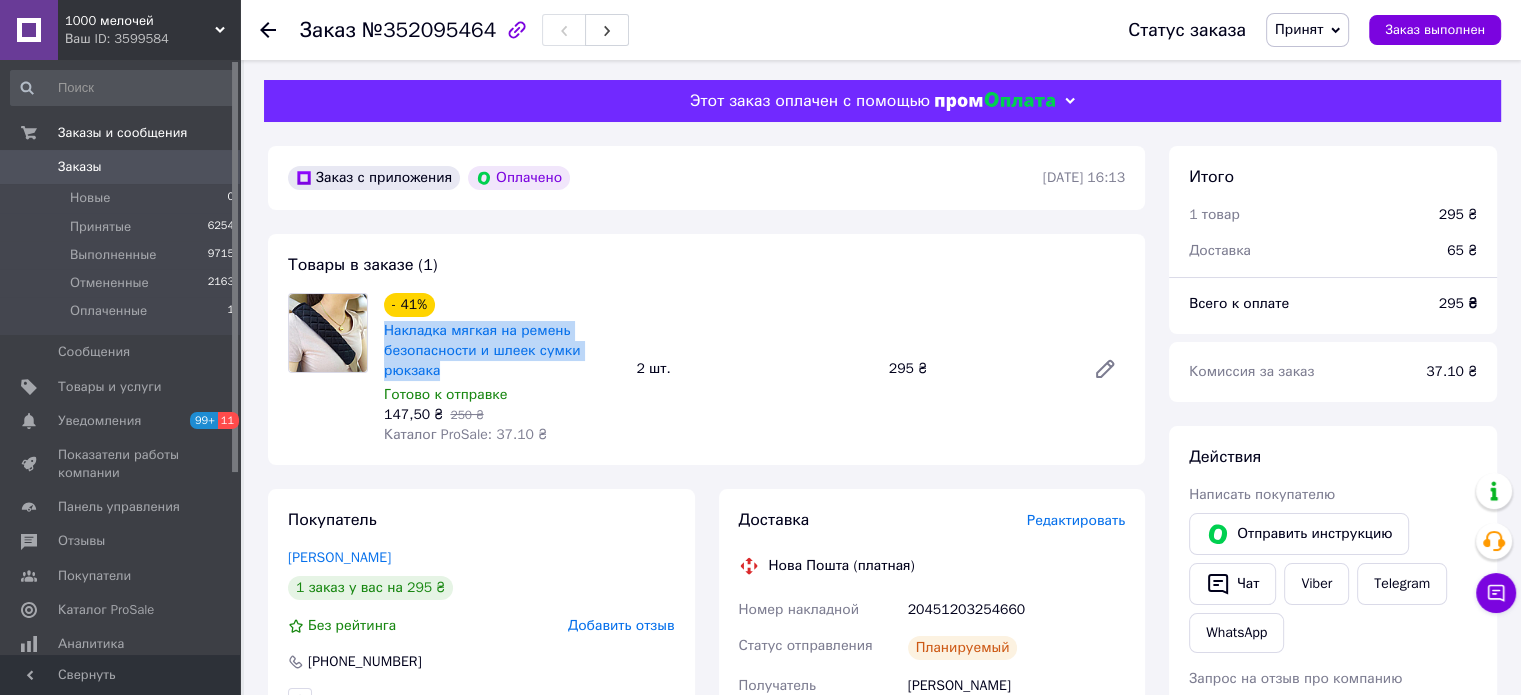 drag, startPoint x: 444, startPoint y: 377, endPoint x: 381, endPoint y: 334, distance: 76.27582 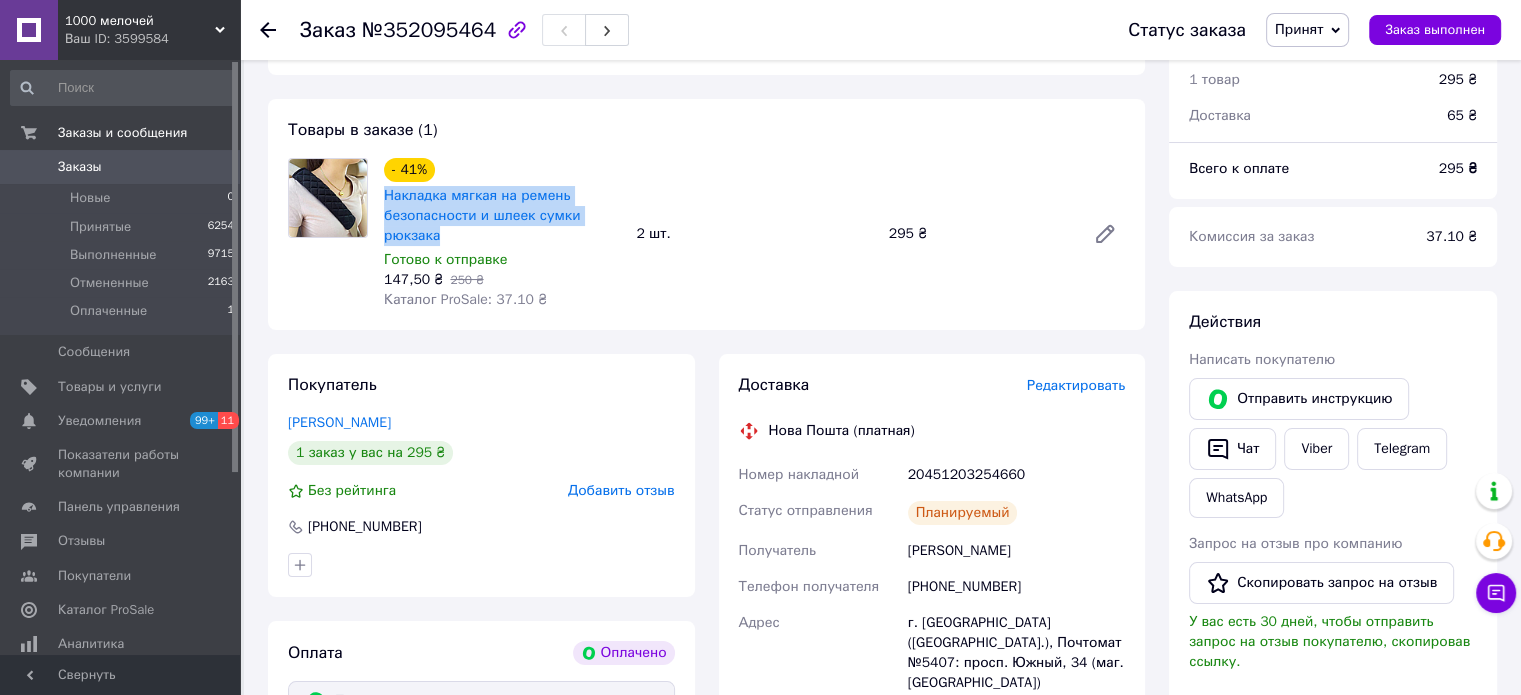 scroll, scrollTop: 200, scrollLeft: 0, axis: vertical 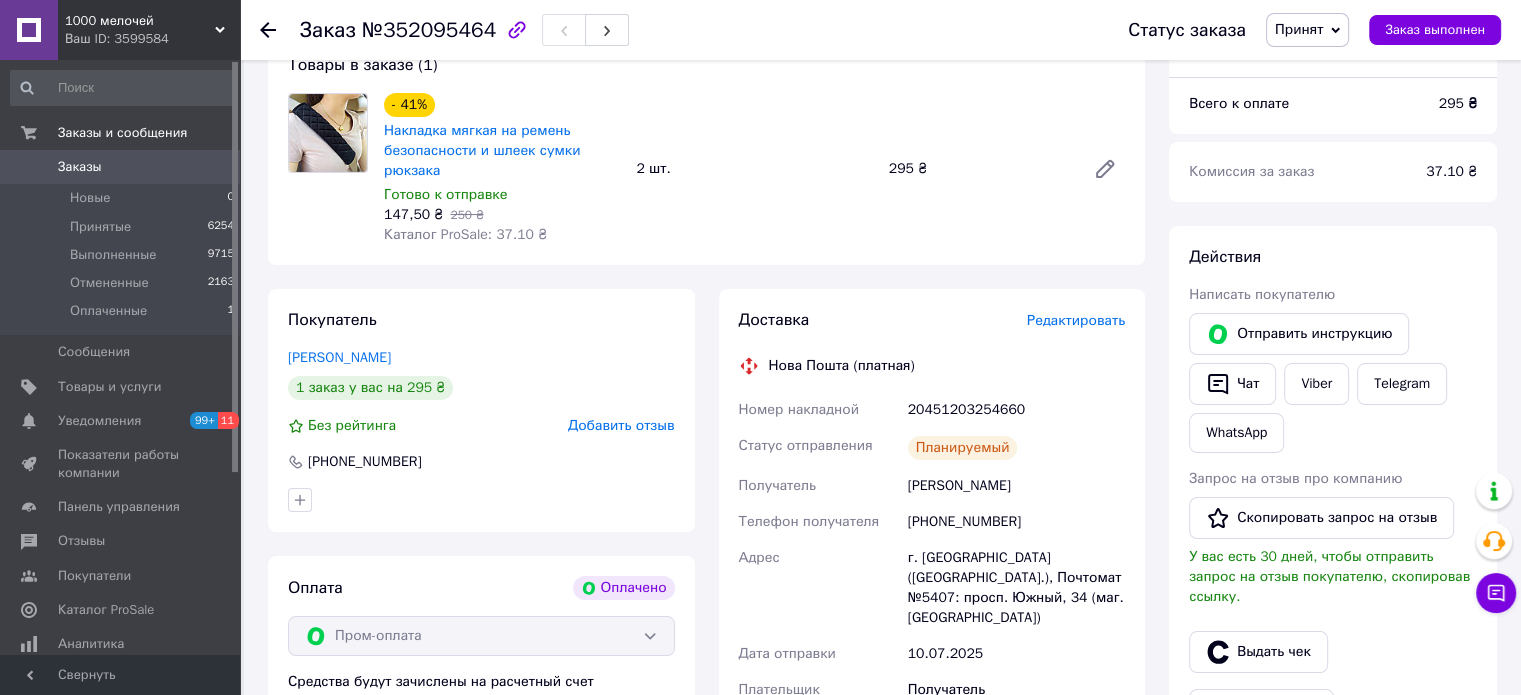 click on "20451203254660" at bounding box center (1016, 410) 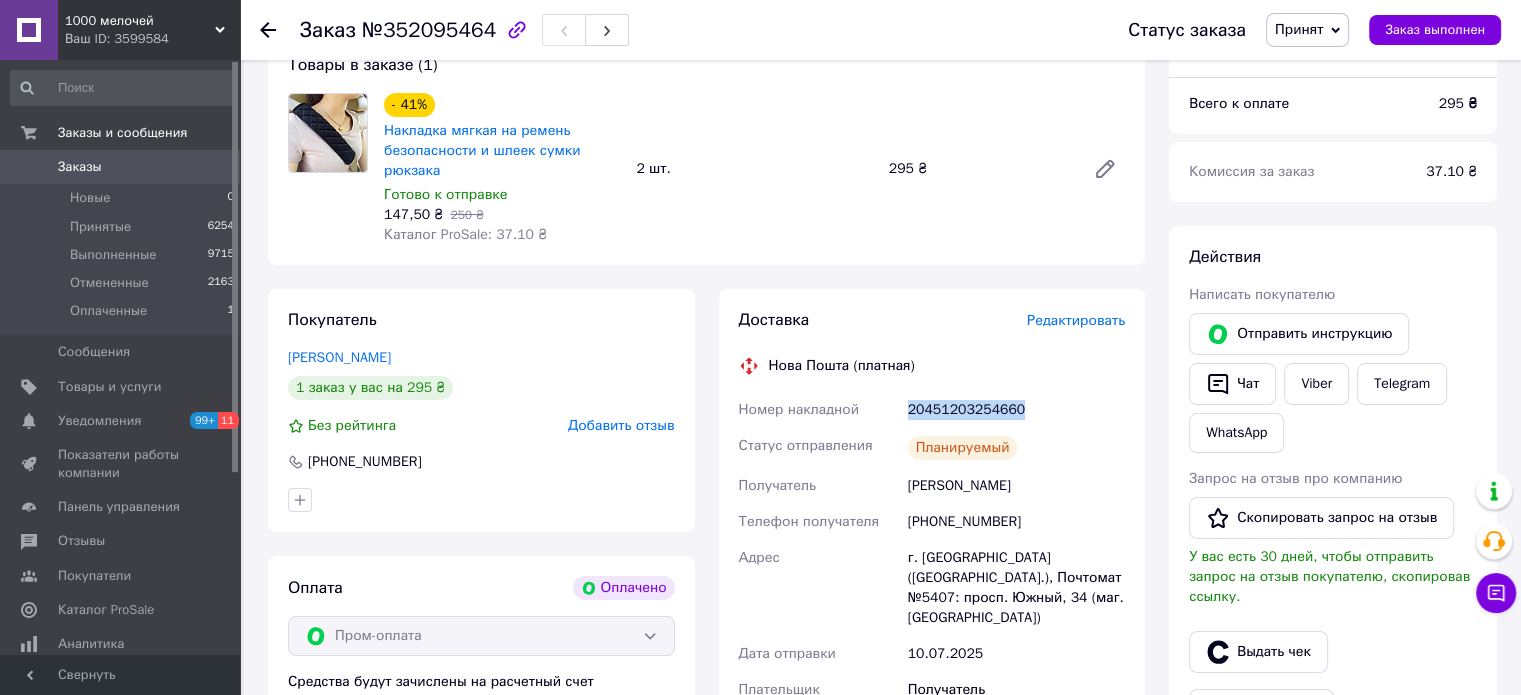 click on "20451203254660" at bounding box center (1016, 410) 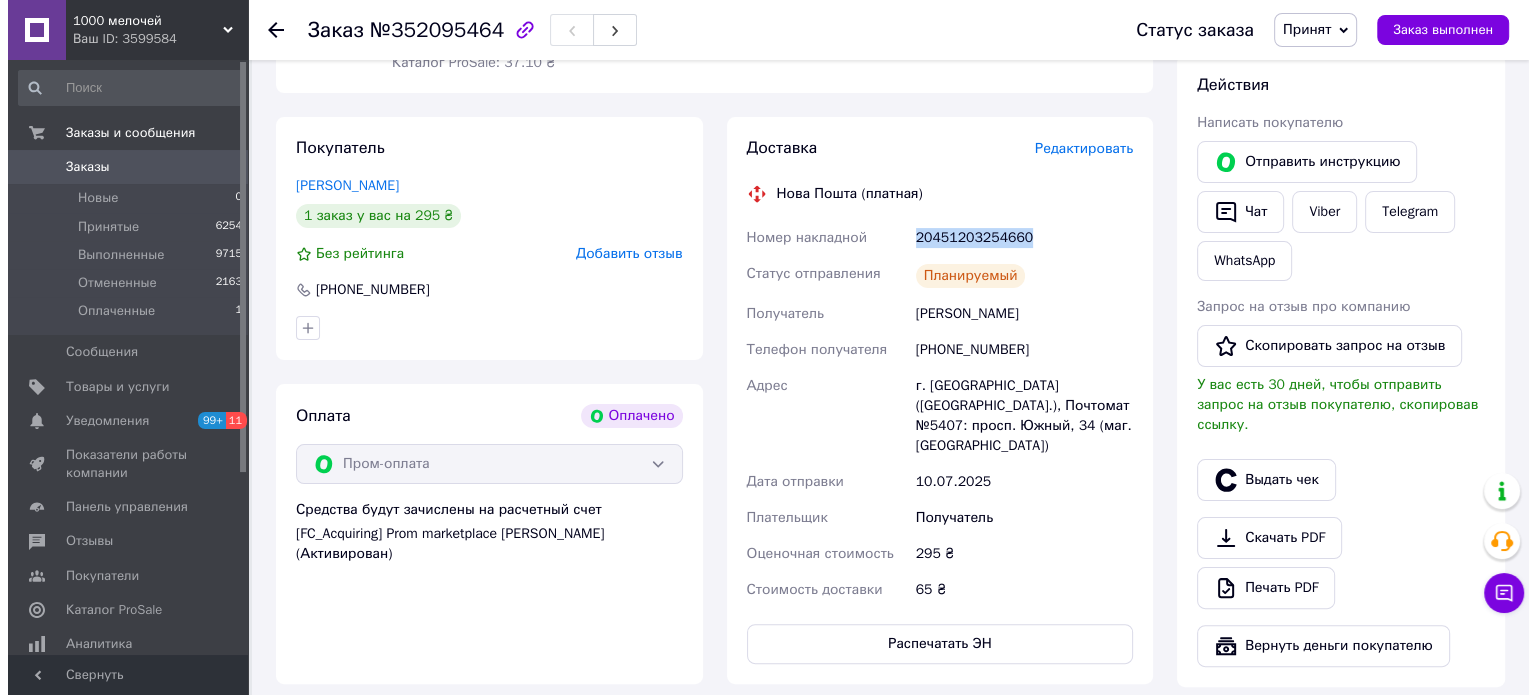scroll, scrollTop: 400, scrollLeft: 0, axis: vertical 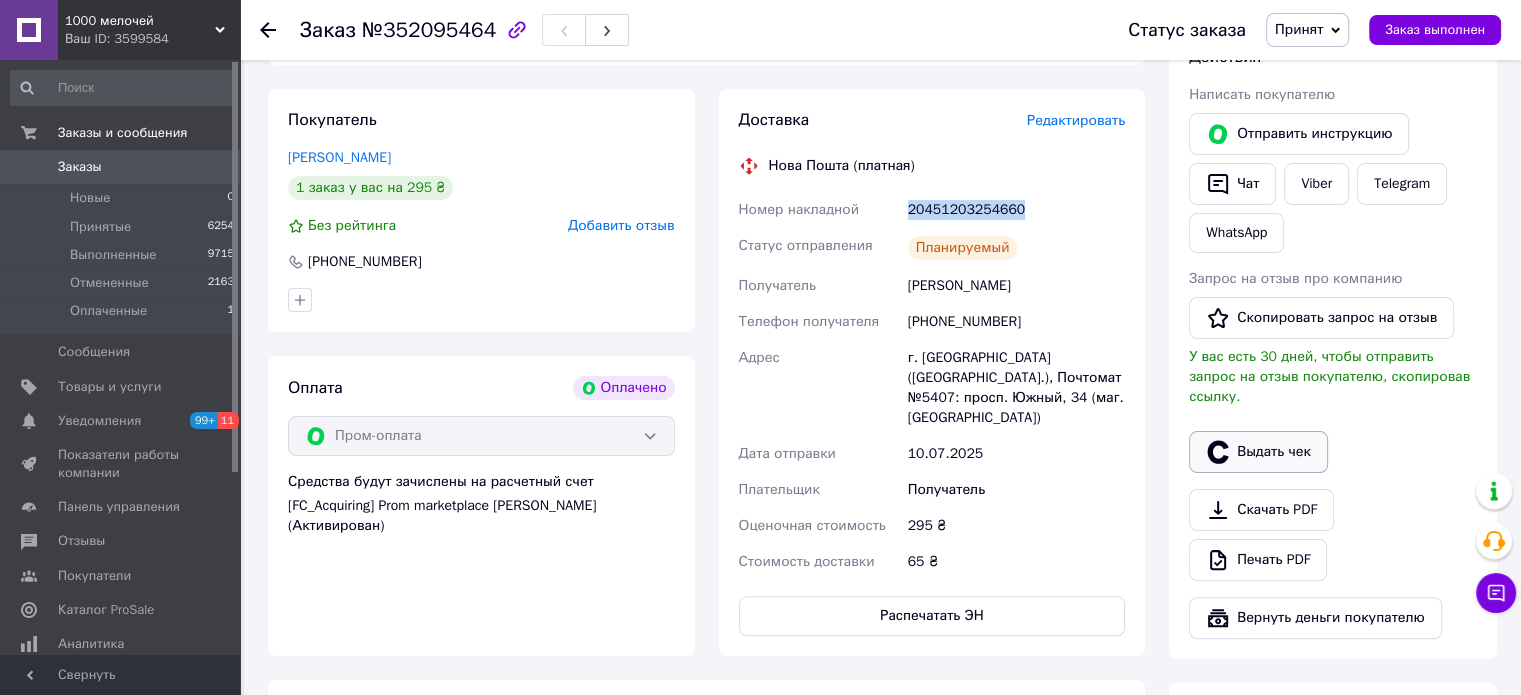 click on "Выдать чек" at bounding box center (1258, 452) 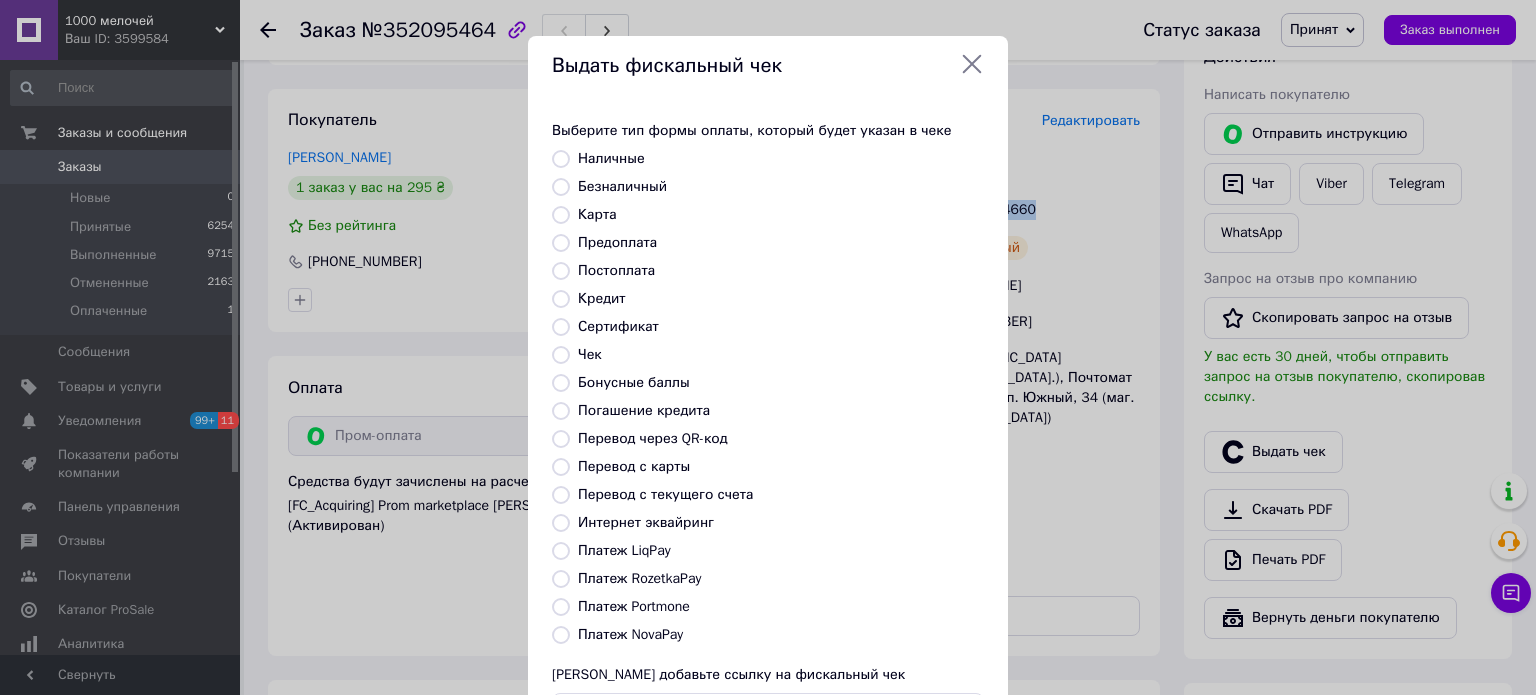 click on "Платеж RozetkaPay" at bounding box center [561, 579] 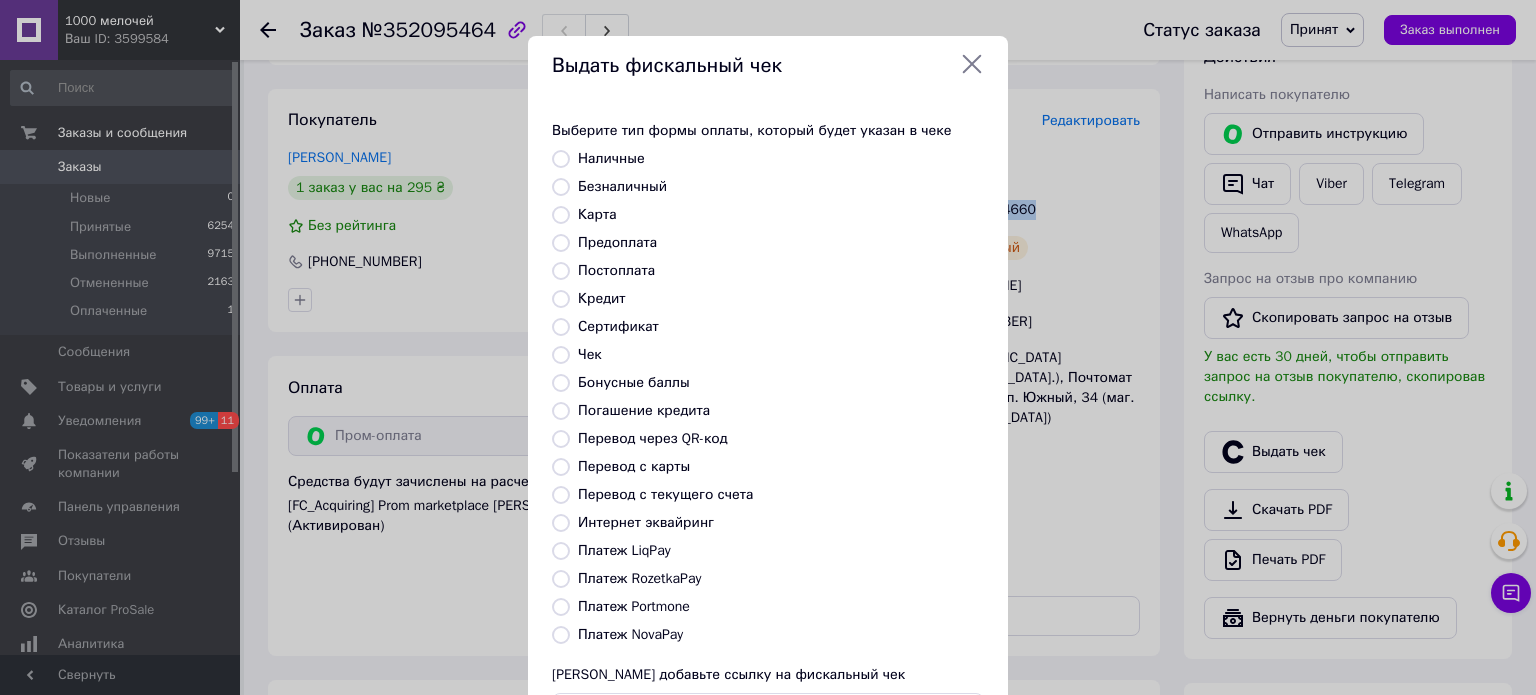 radio on "true" 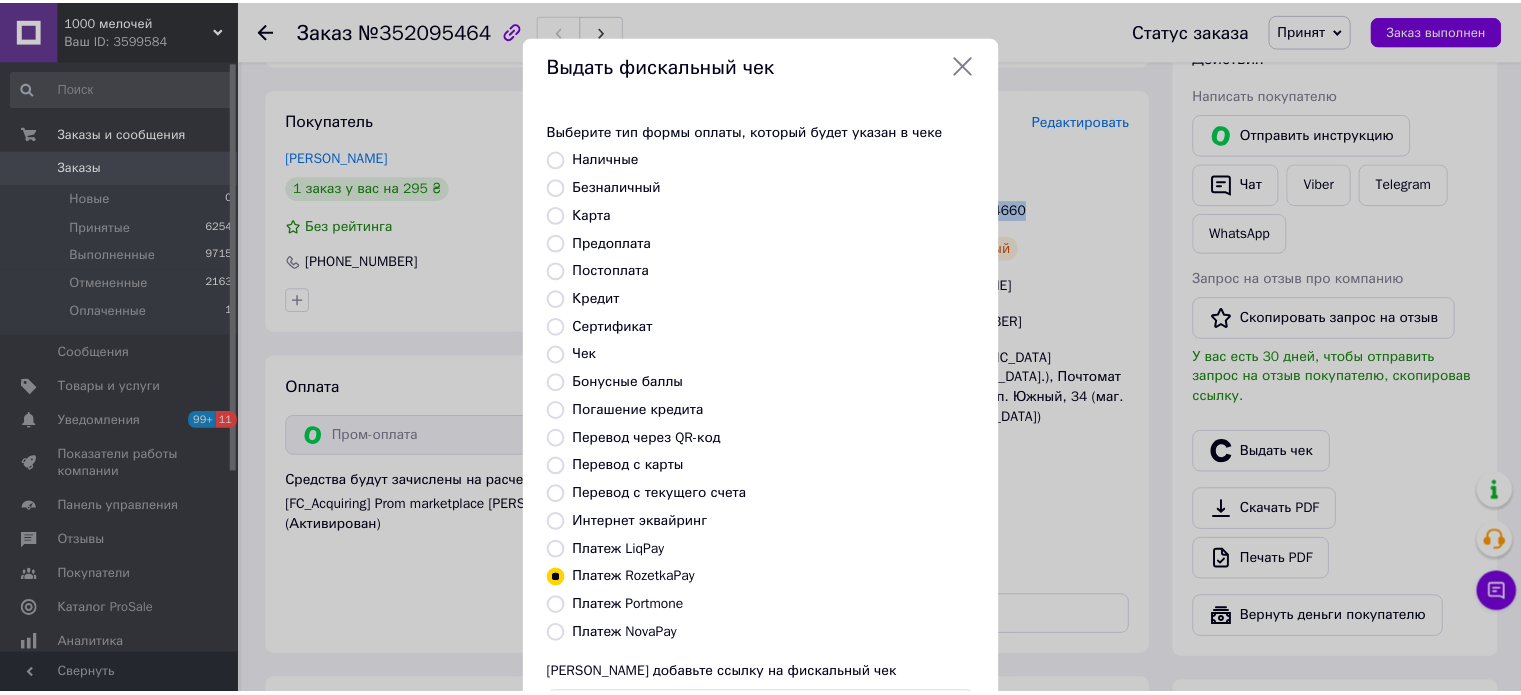 scroll, scrollTop: 163, scrollLeft: 0, axis: vertical 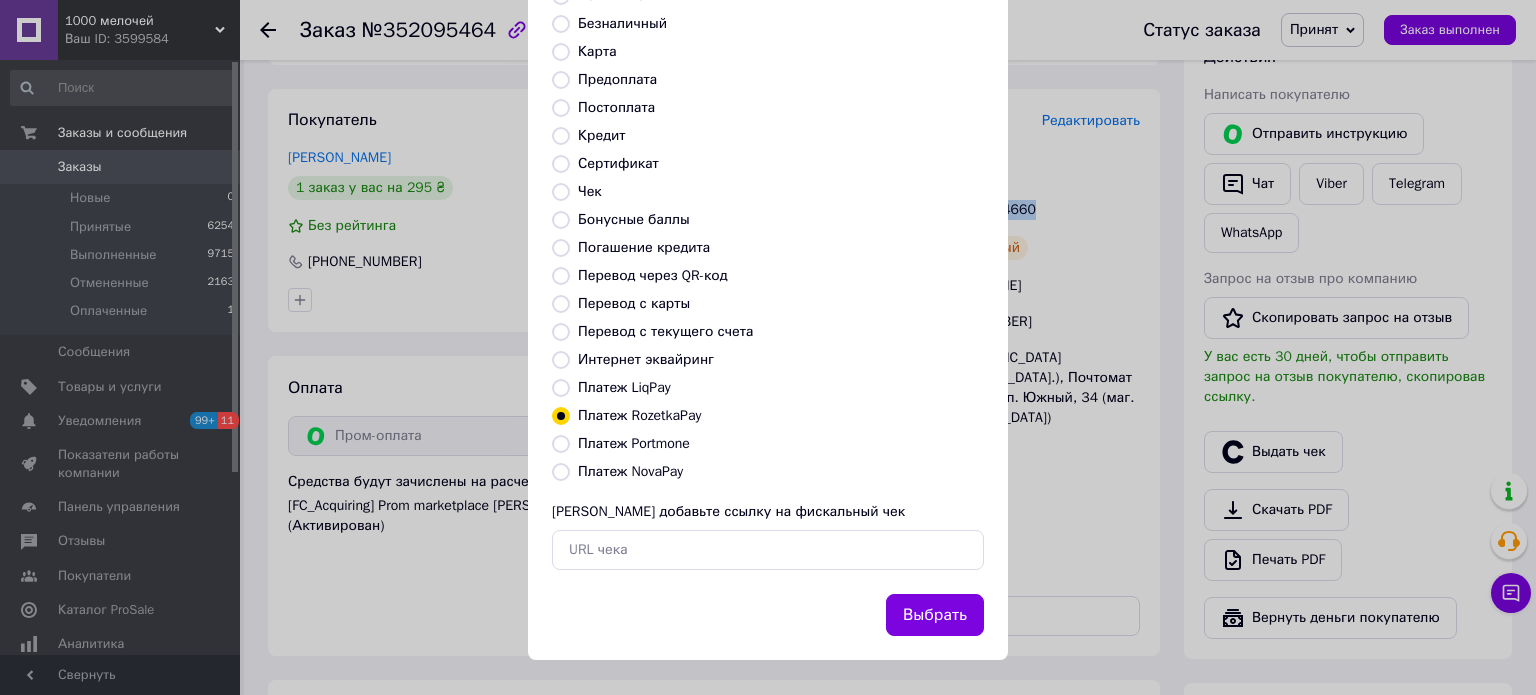 click on "Выбрать" at bounding box center [935, 615] 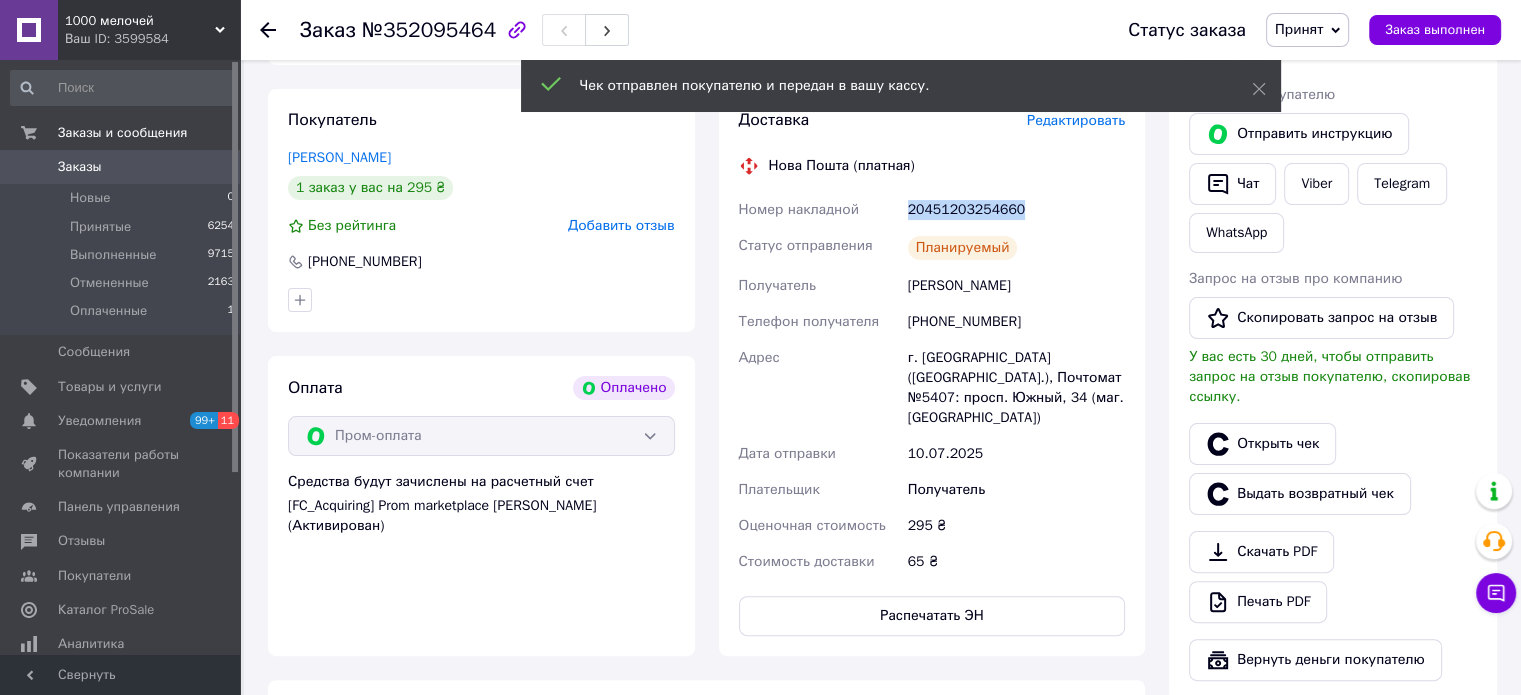 click on "20451203254660" at bounding box center [1016, 210] 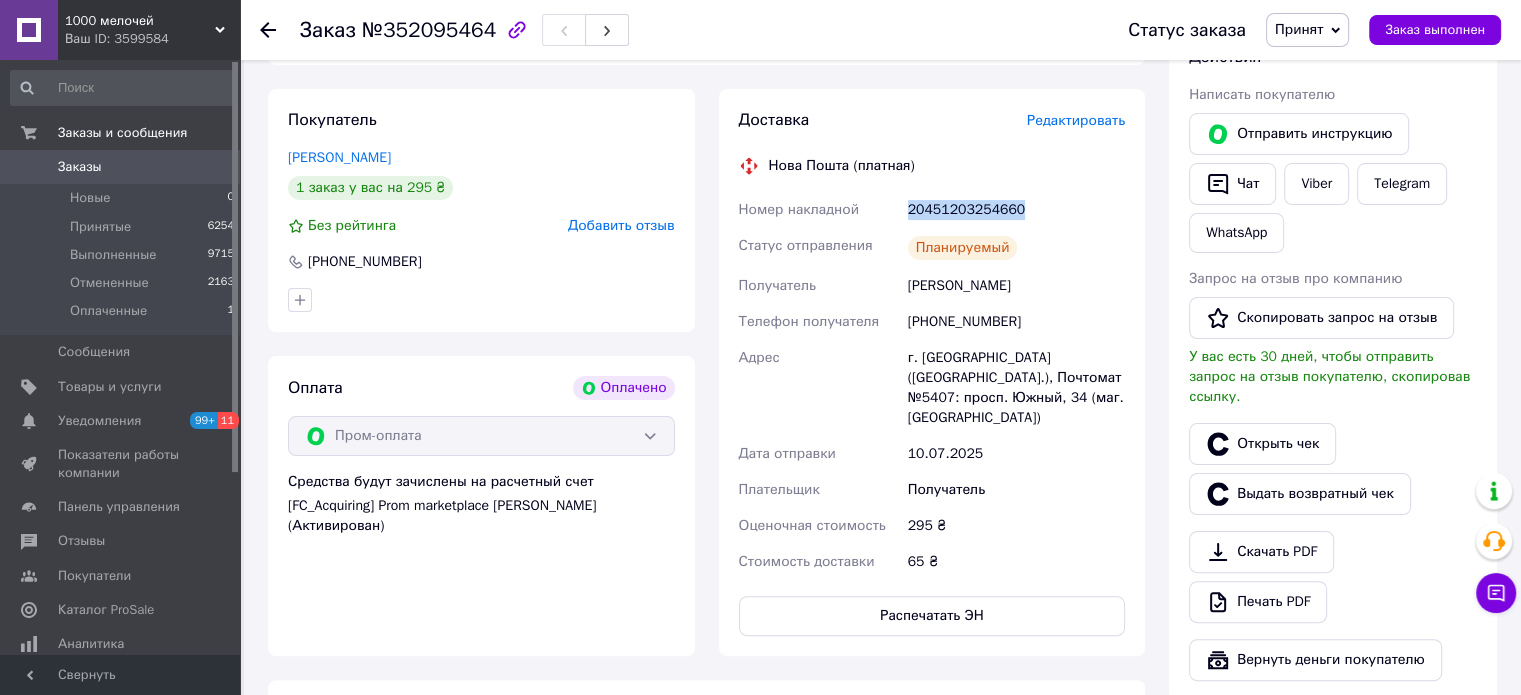 scroll, scrollTop: 200, scrollLeft: 0, axis: vertical 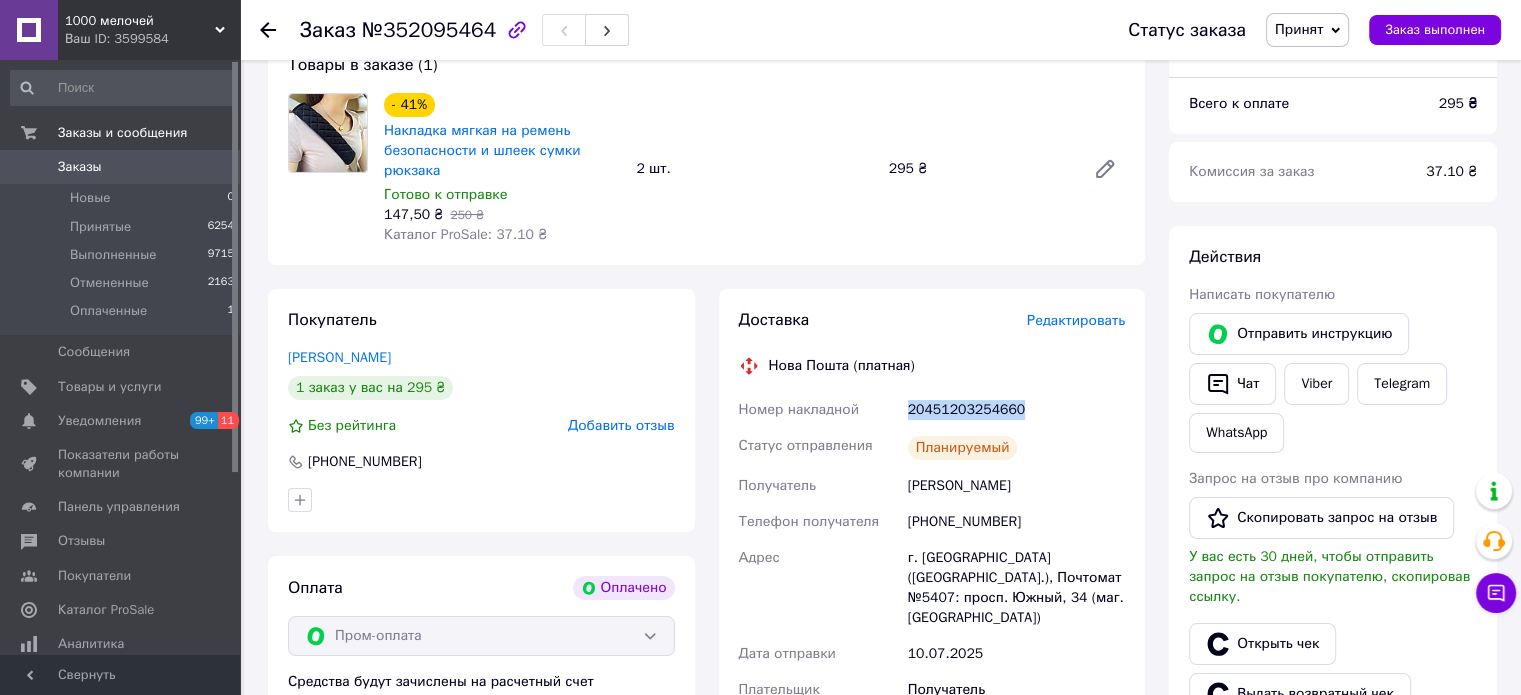 click on "№352095464" at bounding box center [429, 30] 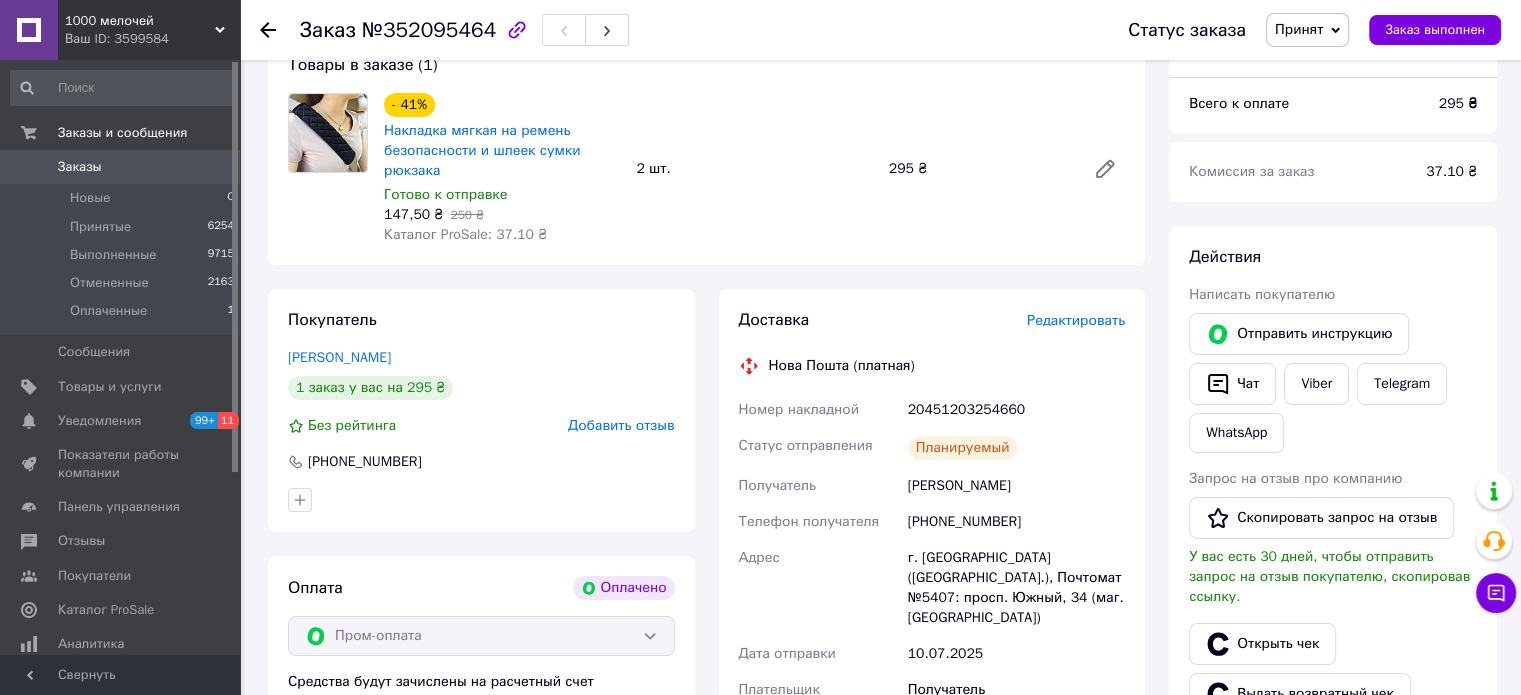 click on "№352095464" at bounding box center [429, 30] 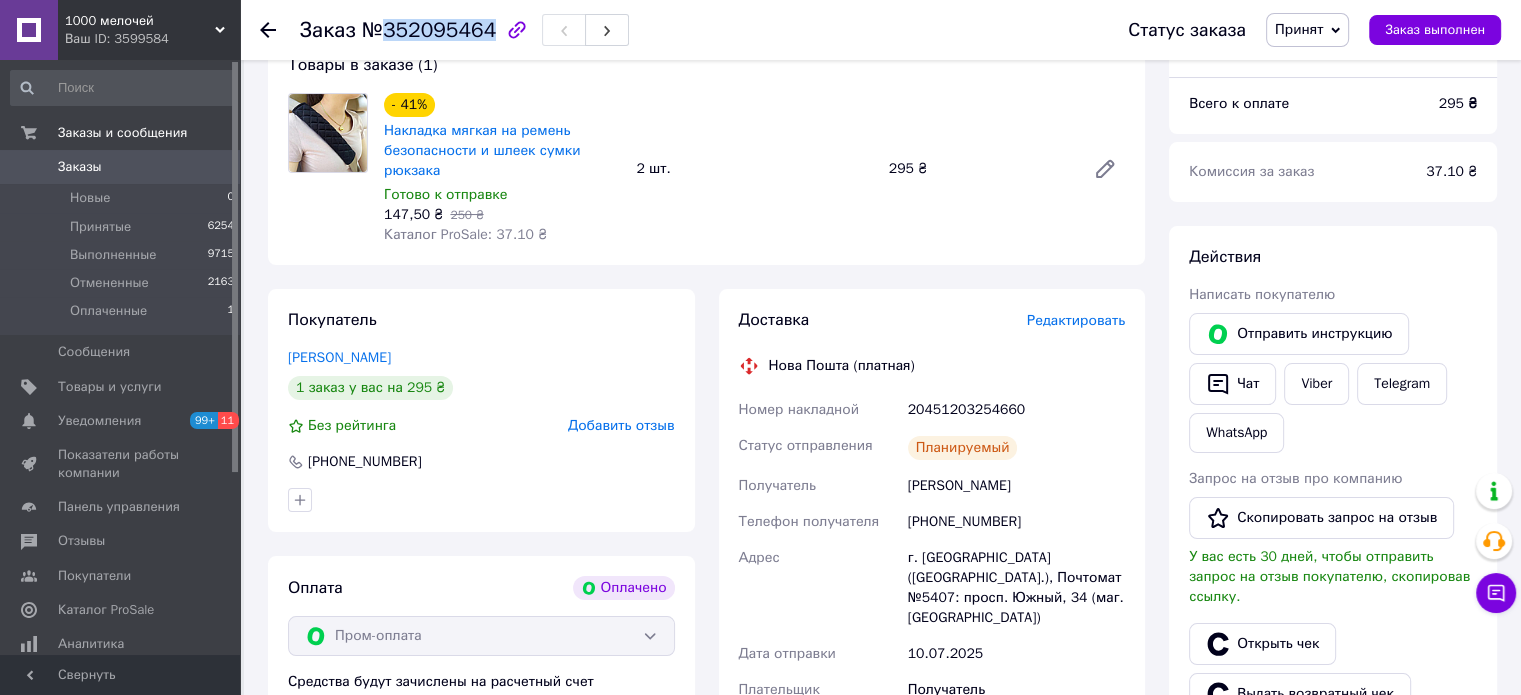 click on "№352095464" at bounding box center (429, 30) 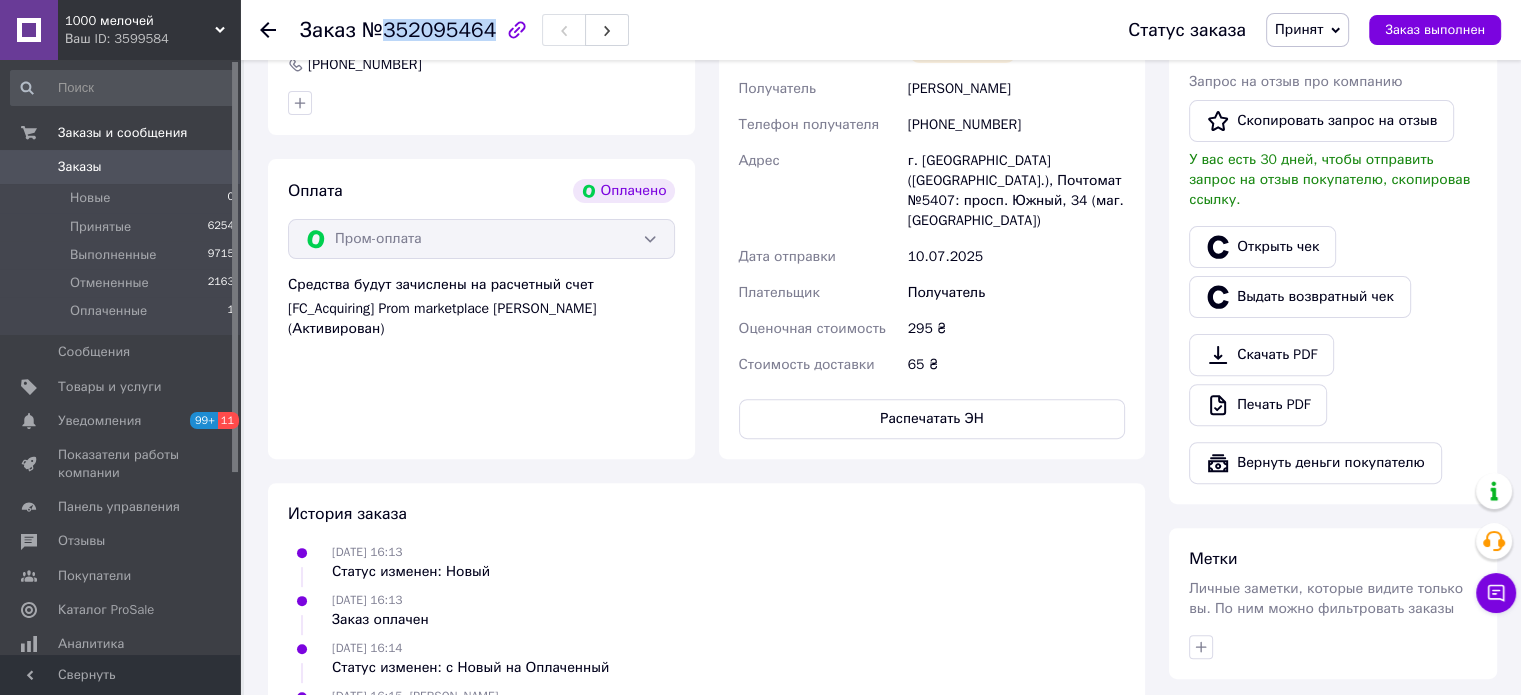 scroll, scrollTop: 600, scrollLeft: 0, axis: vertical 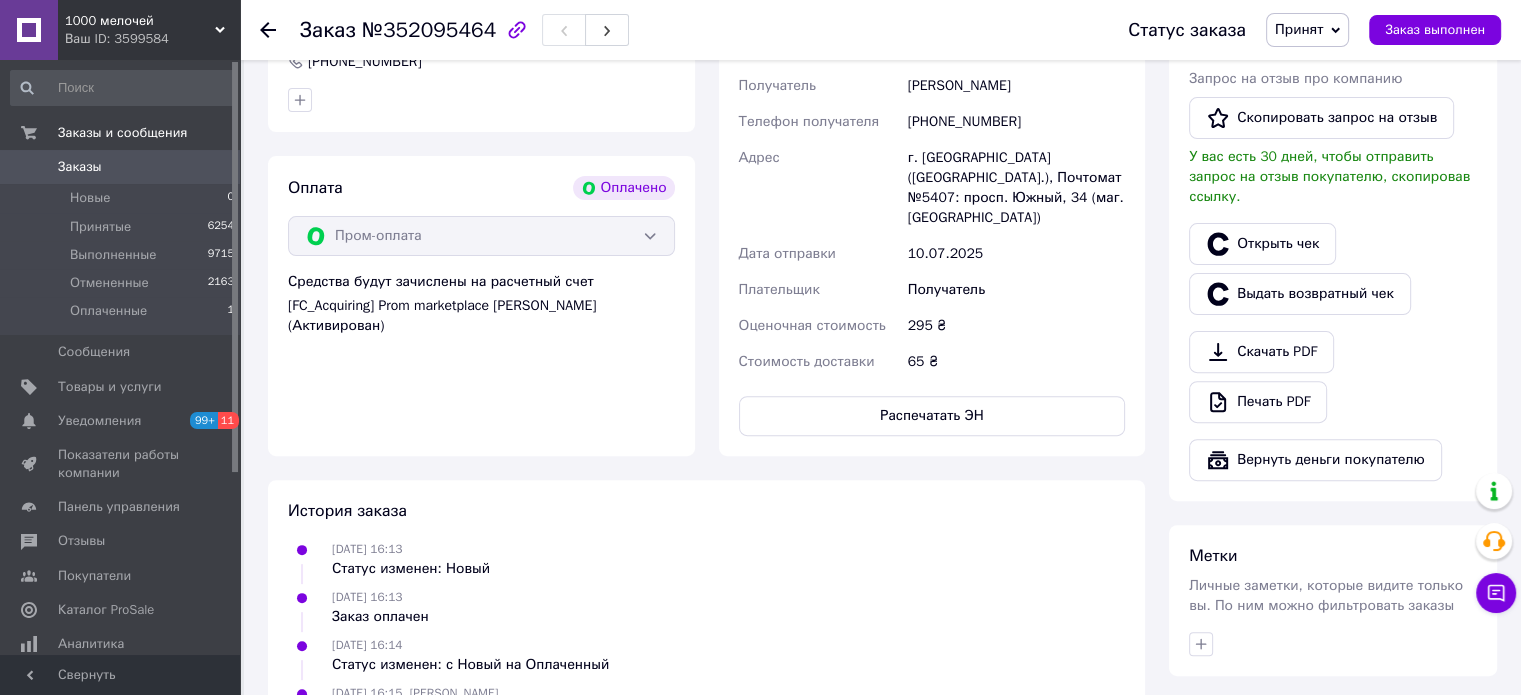 click on "Савченко Тамара" at bounding box center [1016, 86] 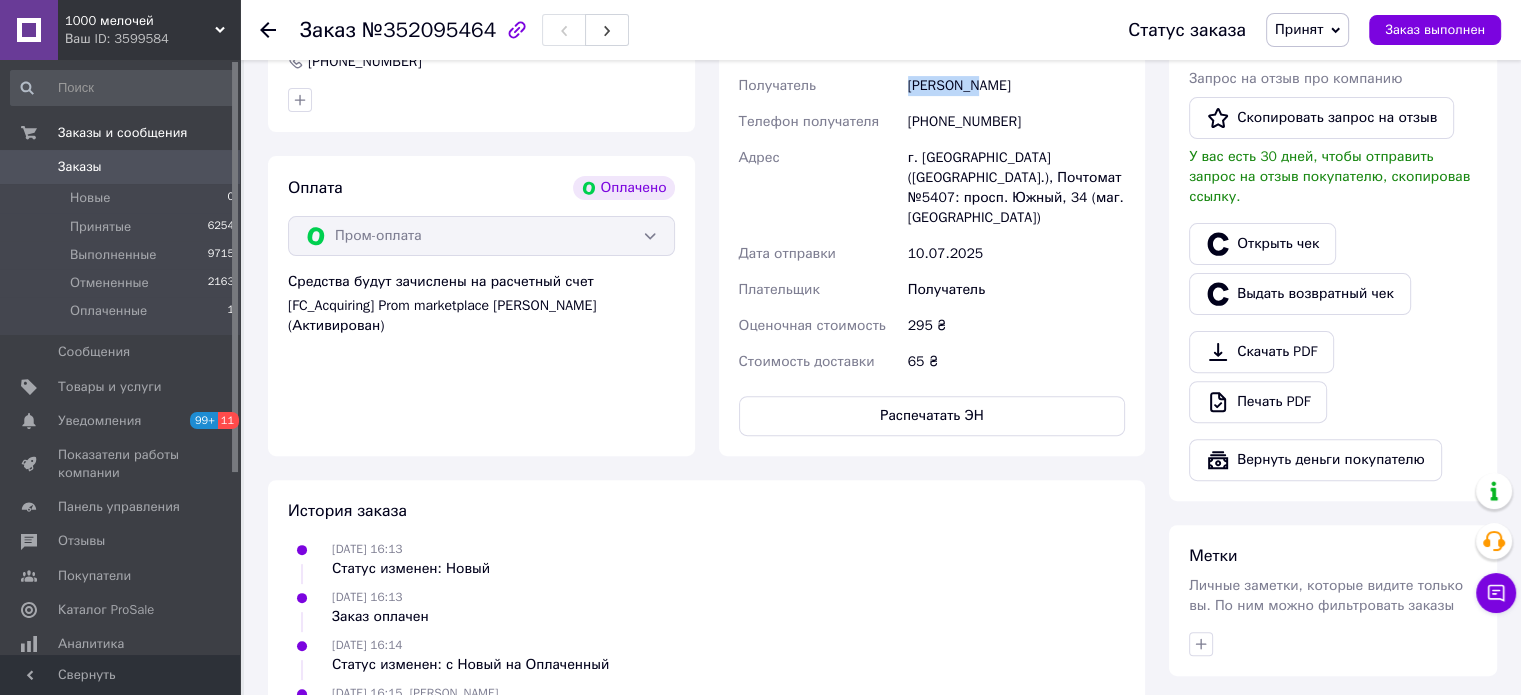click on "Савченко Тамара" at bounding box center [1016, 86] 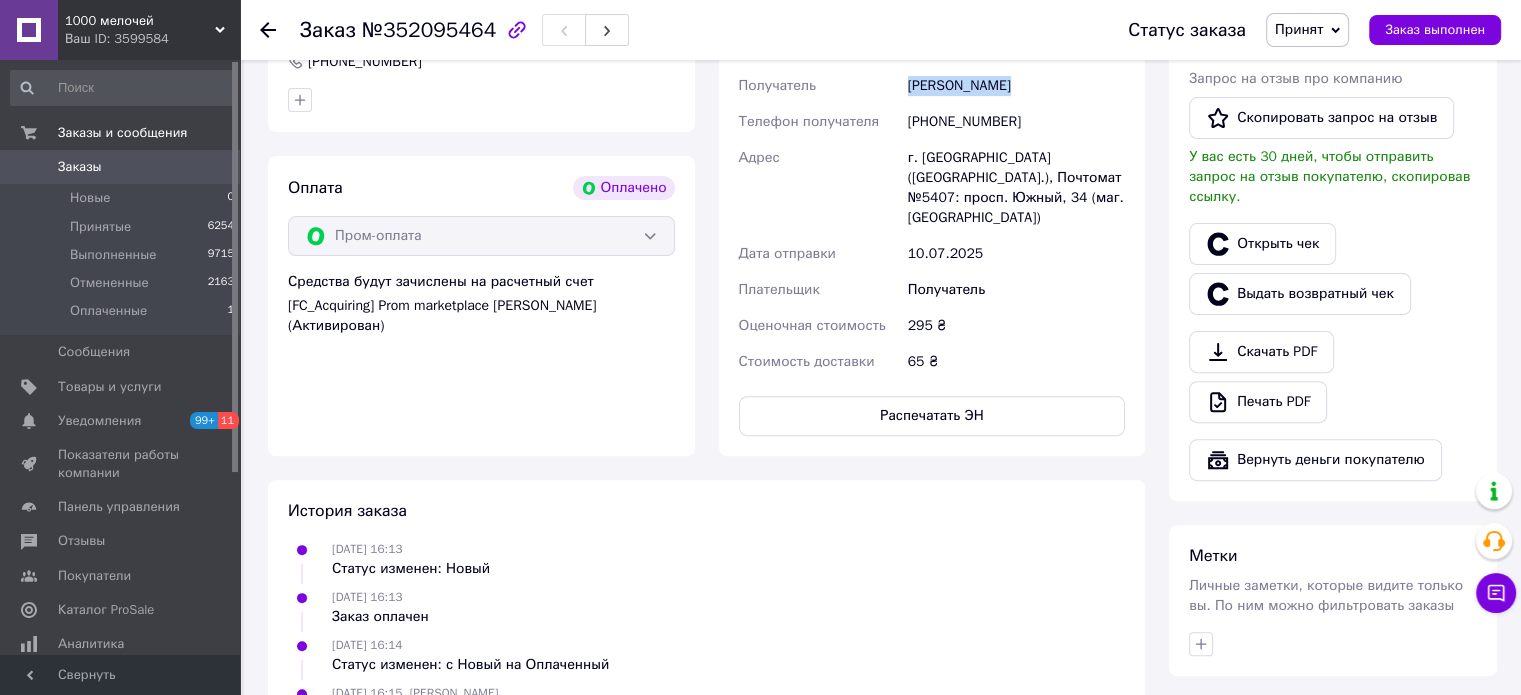 click on "Савченко Тамара" at bounding box center [1016, 86] 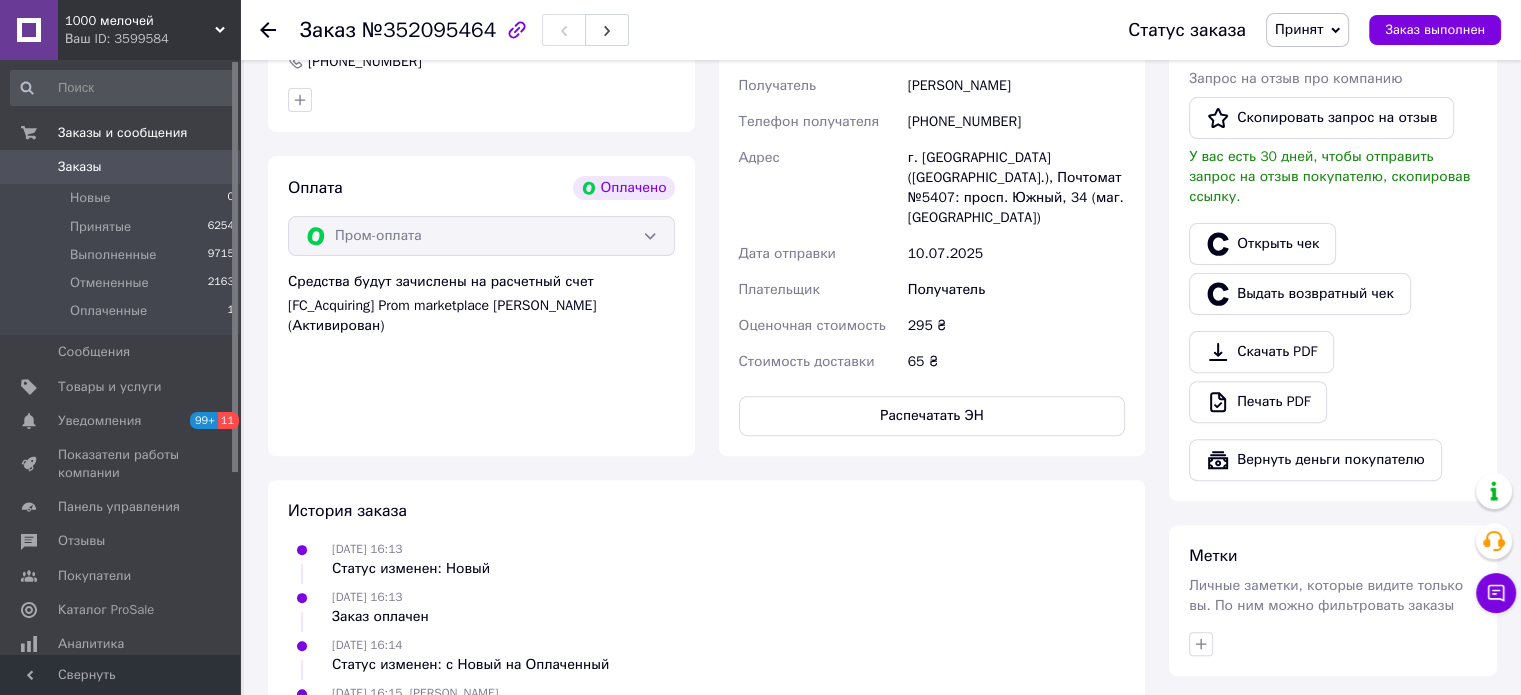 click on "[PHONE_NUMBER]" at bounding box center [1016, 122] 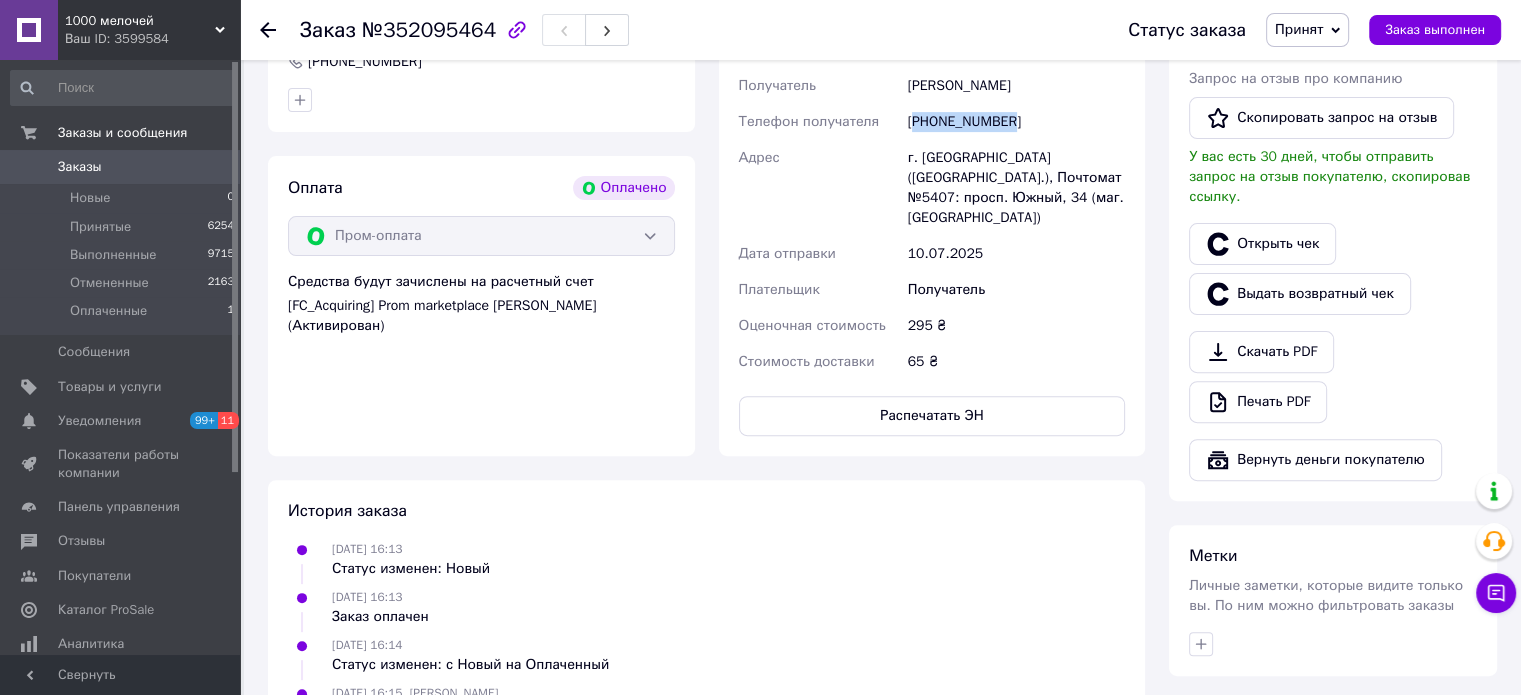 click on "[PHONE_NUMBER]" at bounding box center [1016, 122] 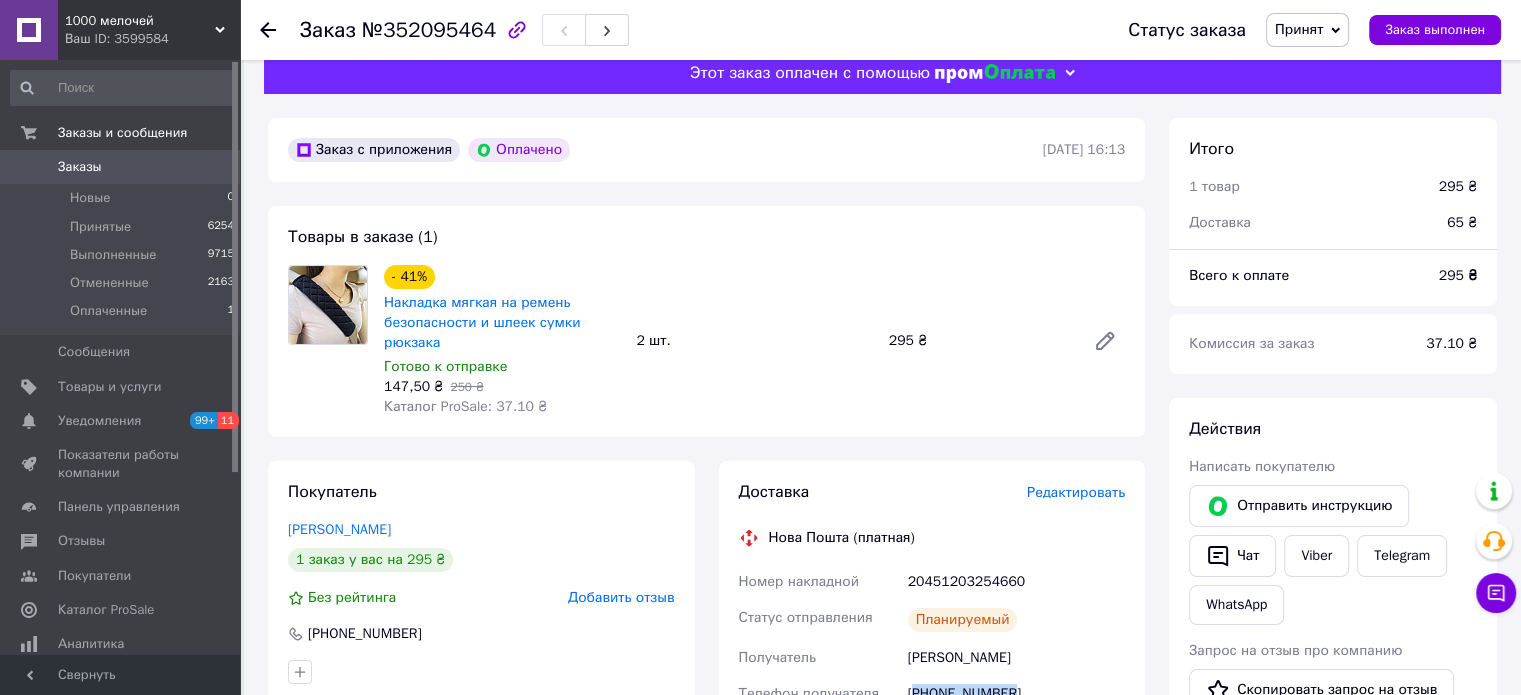 scroll, scrollTop: 0, scrollLeft: 0, axis: both 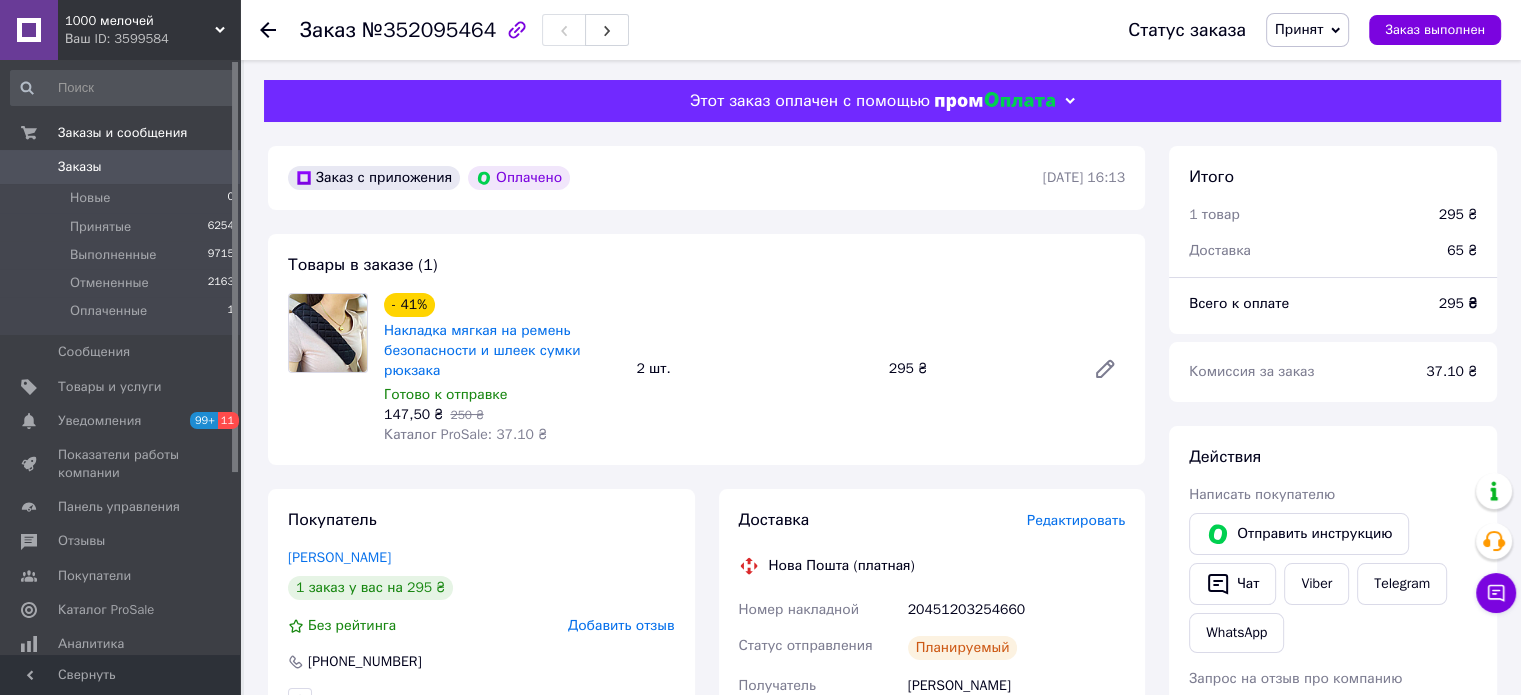 click on "147,50 ₴" at bounding box center (413, 414) 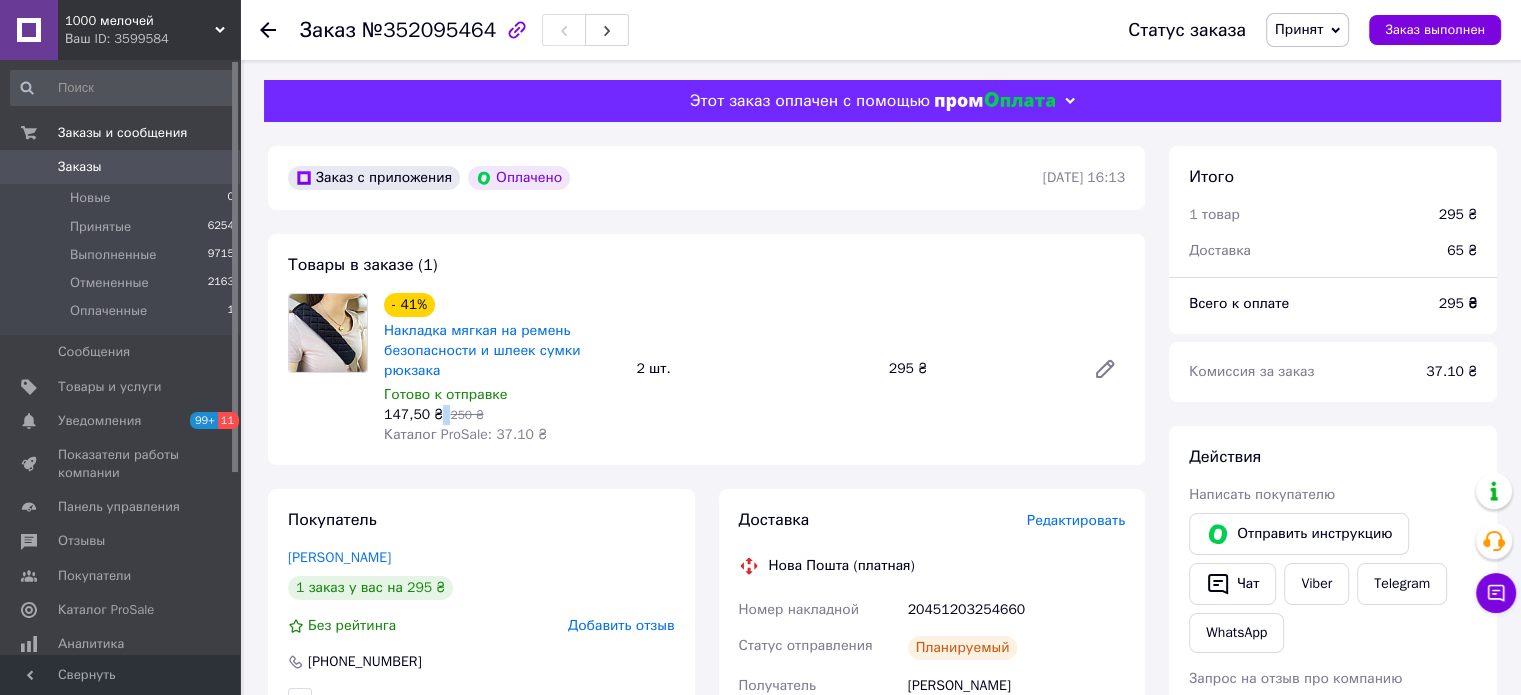 drag, startPoint x: 434, startPoint y: 419, endPoint x: 400, endPoint y: 417, distance: 34.058773 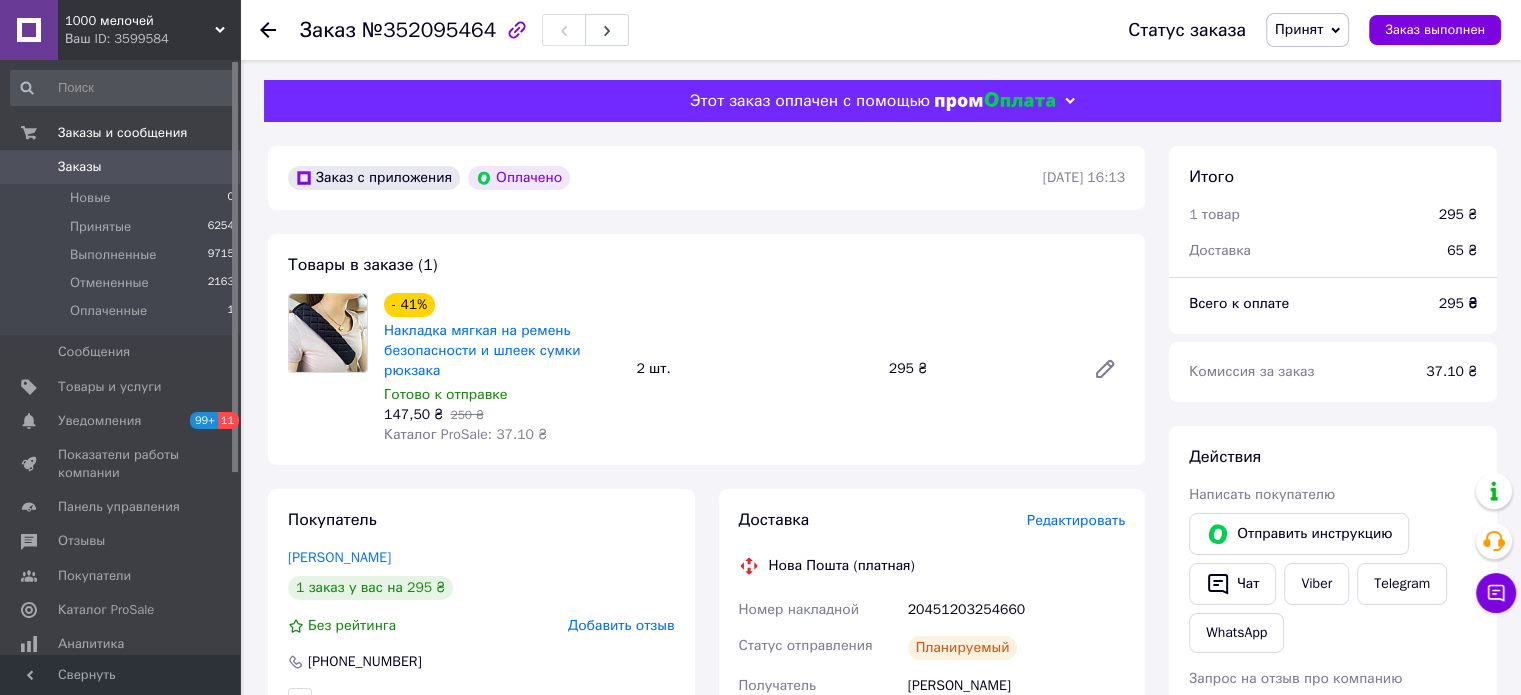 click on "147,50 ₴" at bounding box center [413, 414] 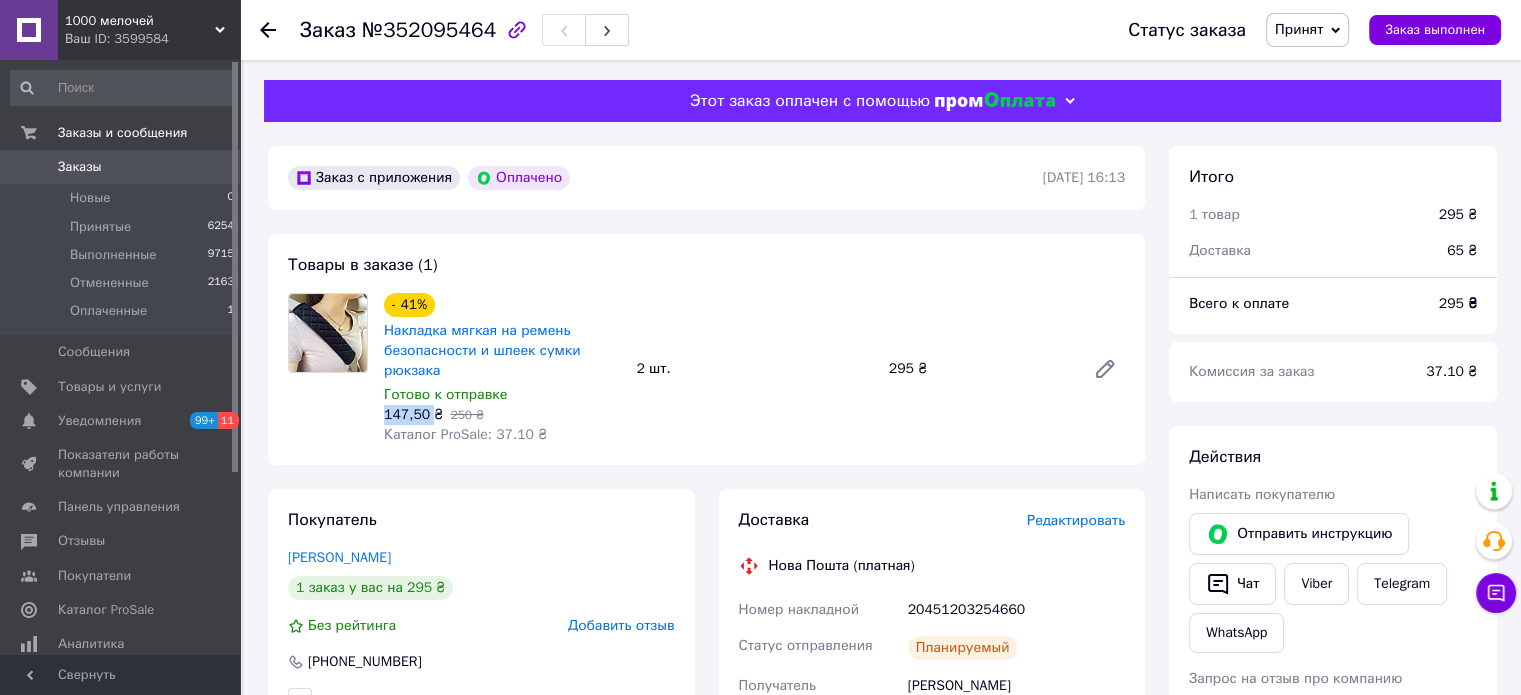 click on "147,50 ₴" at bounding box center (413, 414) 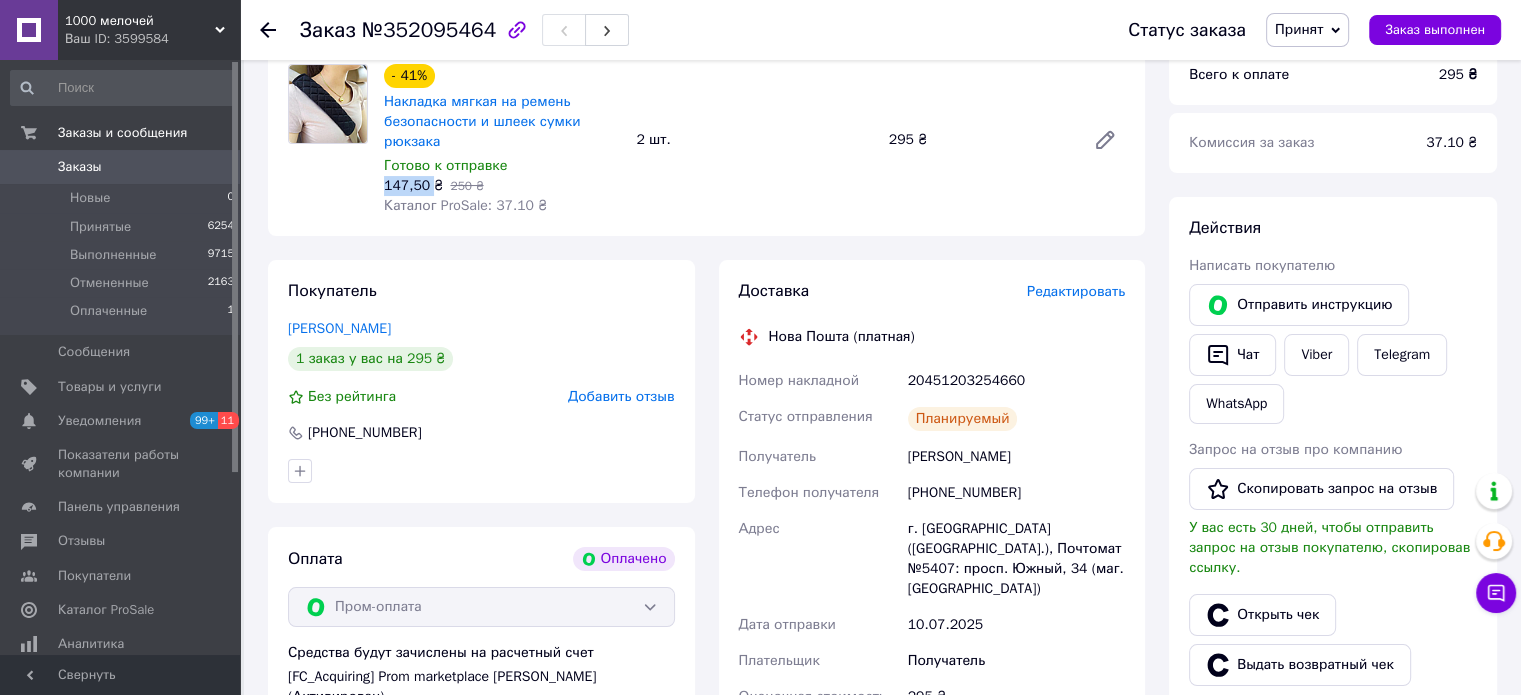 scroll, scrollTop: 300, scrollLeft: 0, axis: vertical 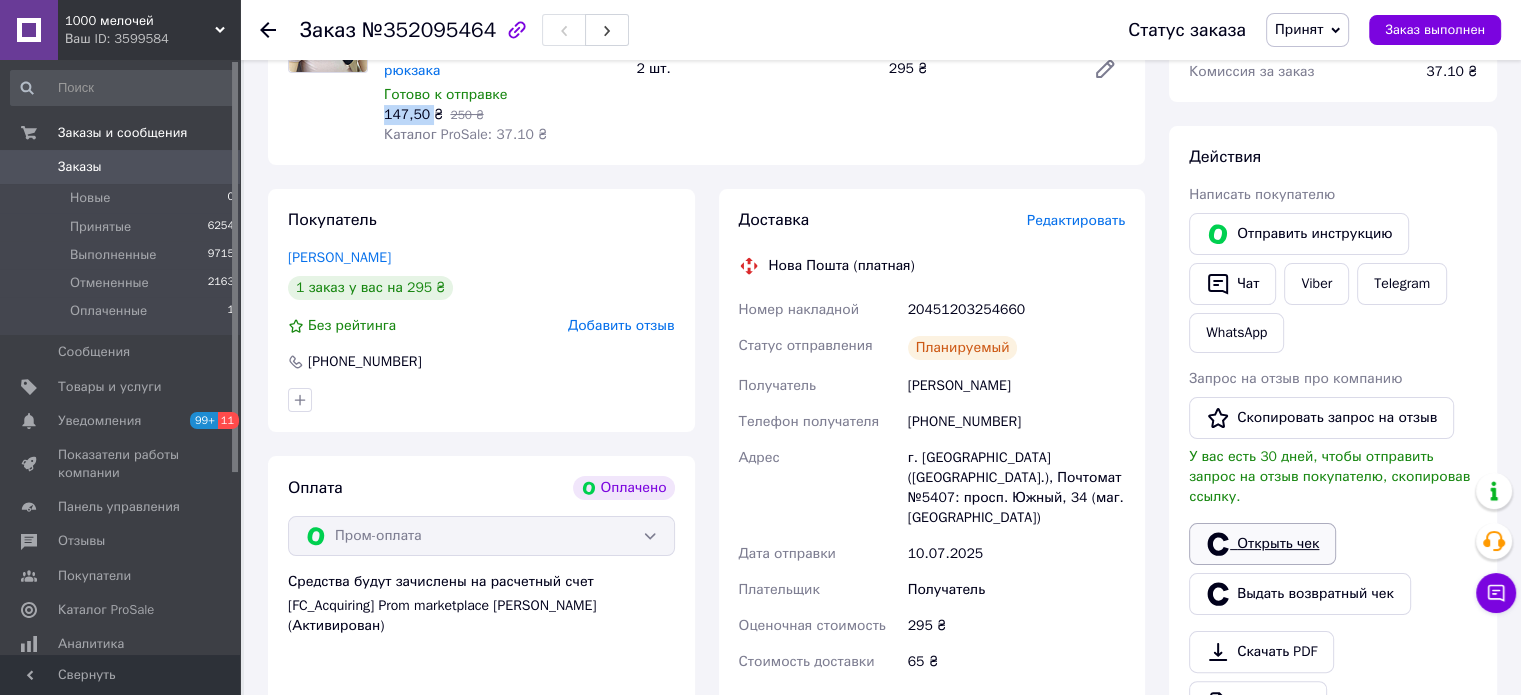 click on "Открыть чек" at bounding box center [1262, 544] 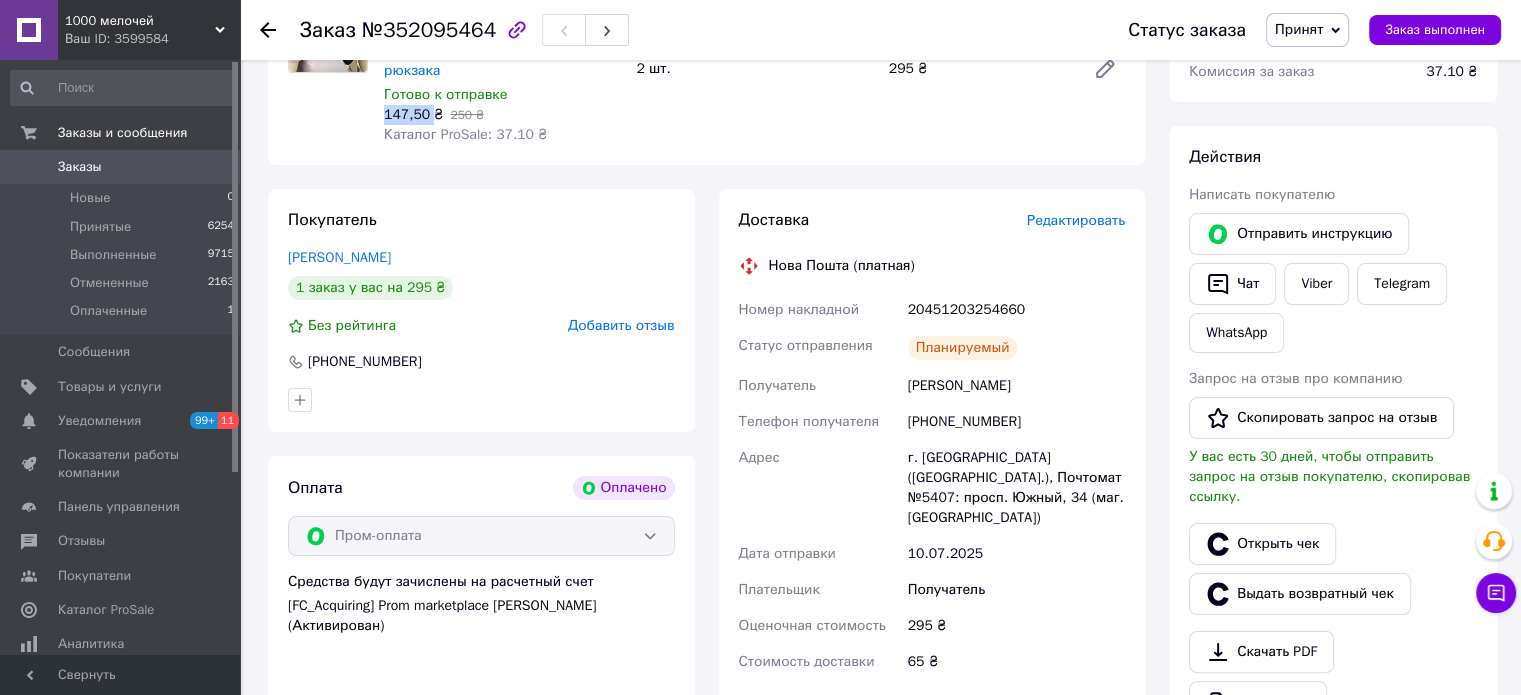 click on "0" at bounding box center [212, 167] 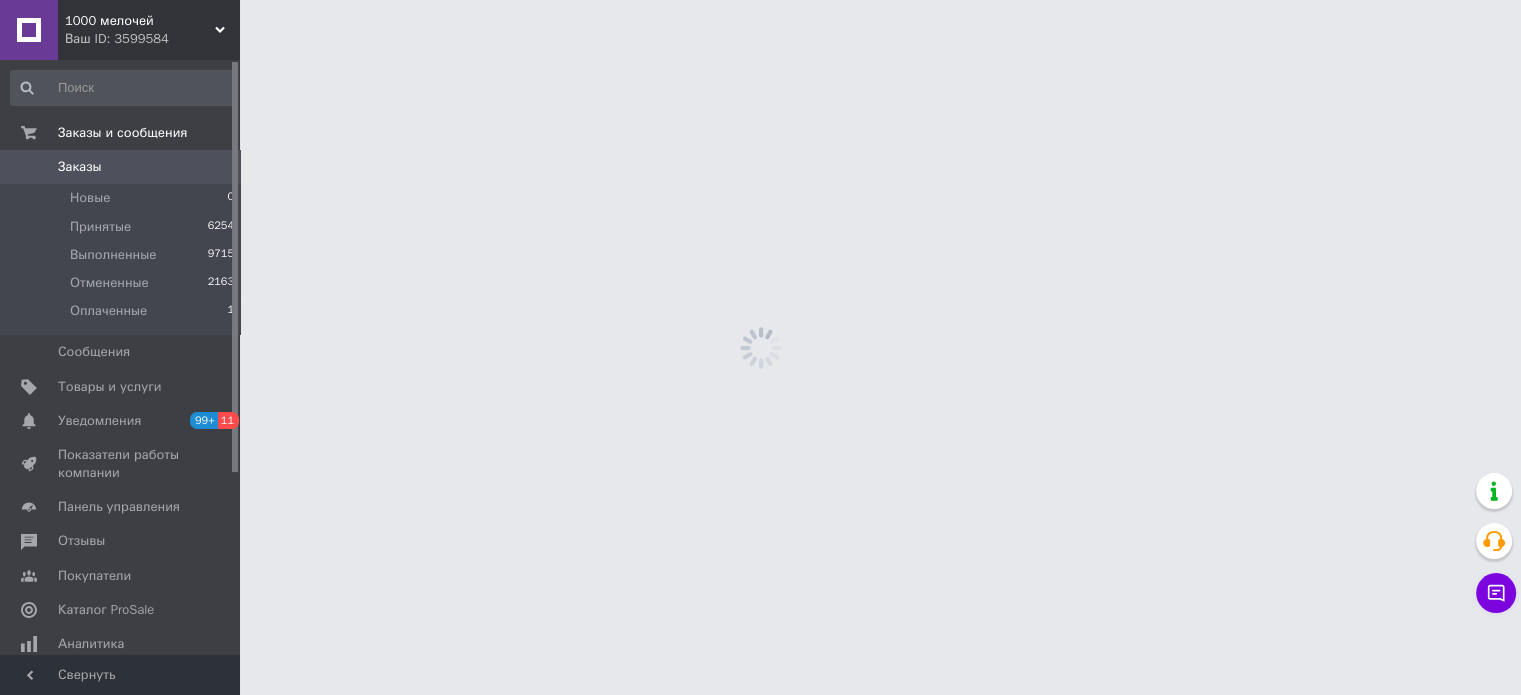scroll, scrollTop: 0, scrollLeft: 0, axis: both 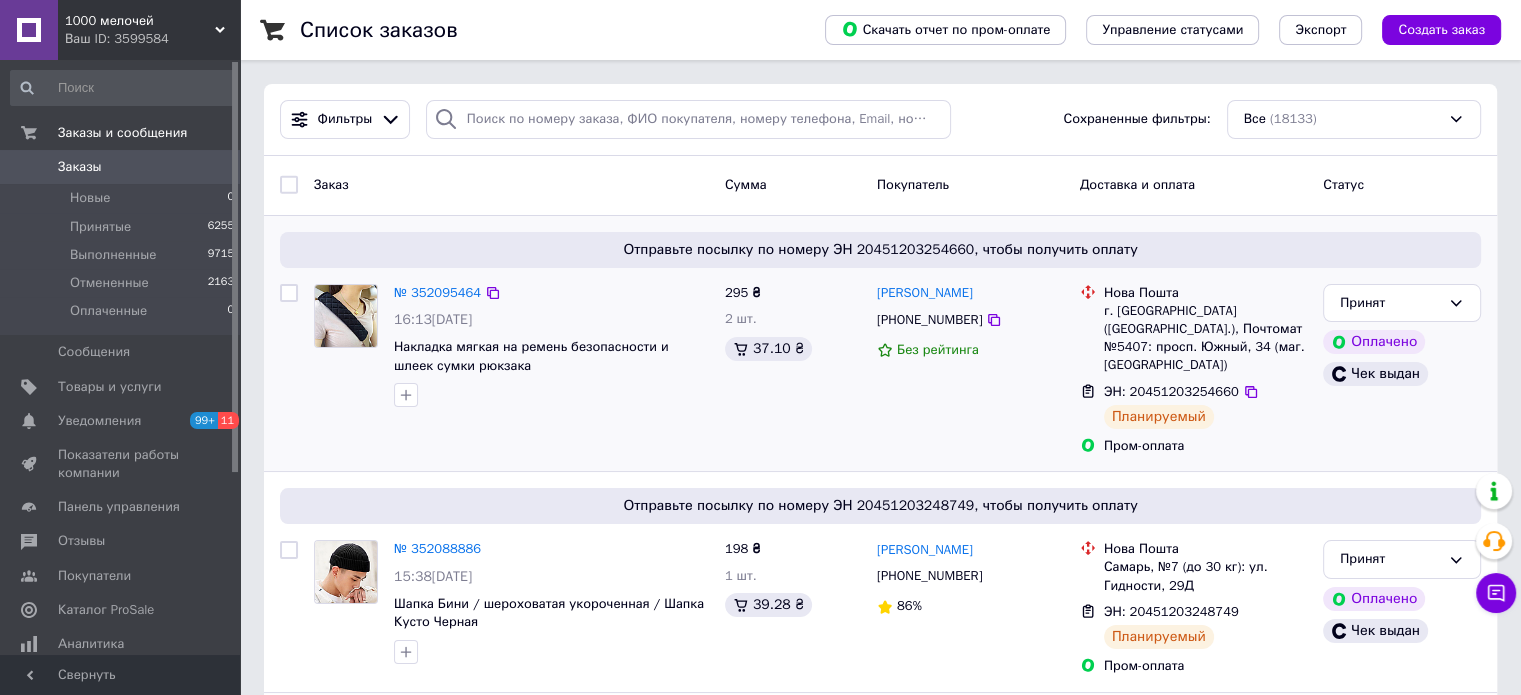 click on "ЭН: 20451203254660 Планируемый" at bounding box center [1205, 406] 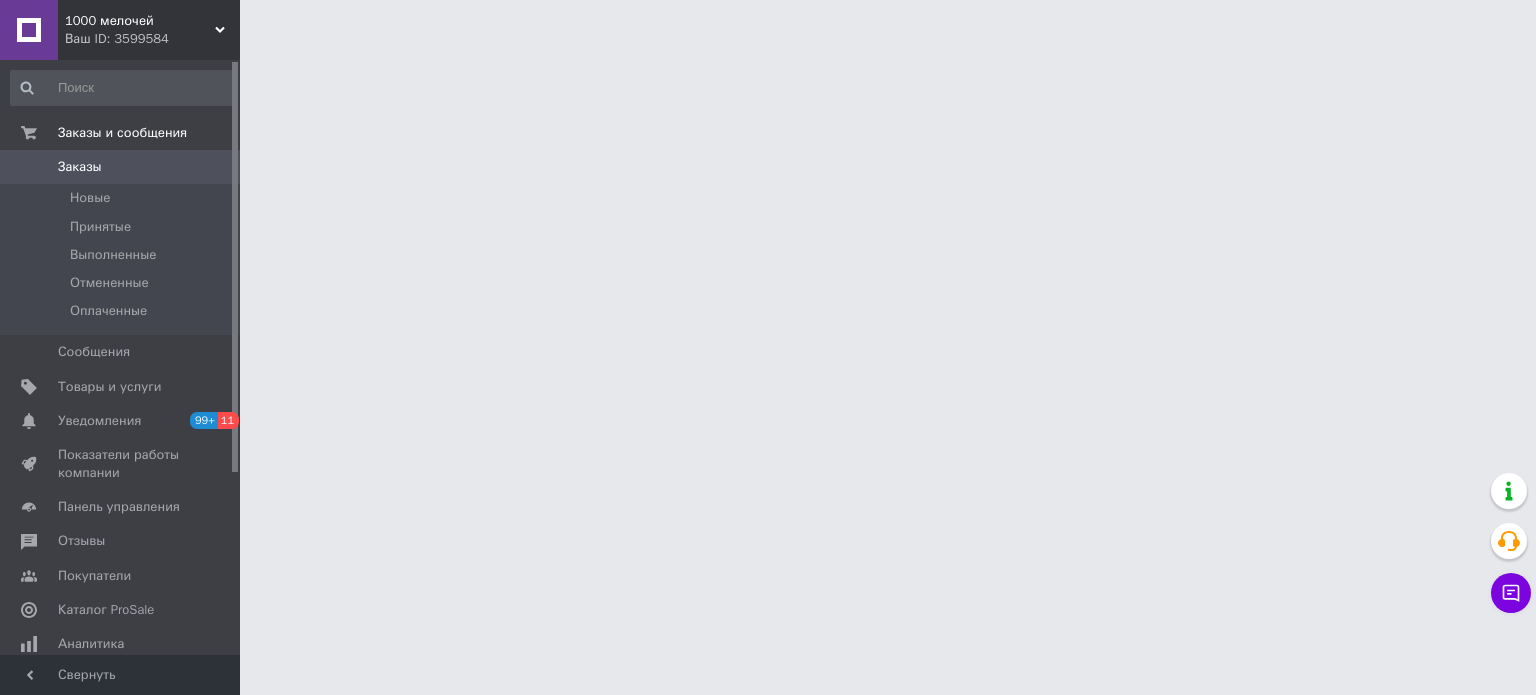 scroll, scrollTop: 0, scrollLeft: 0, axis: both 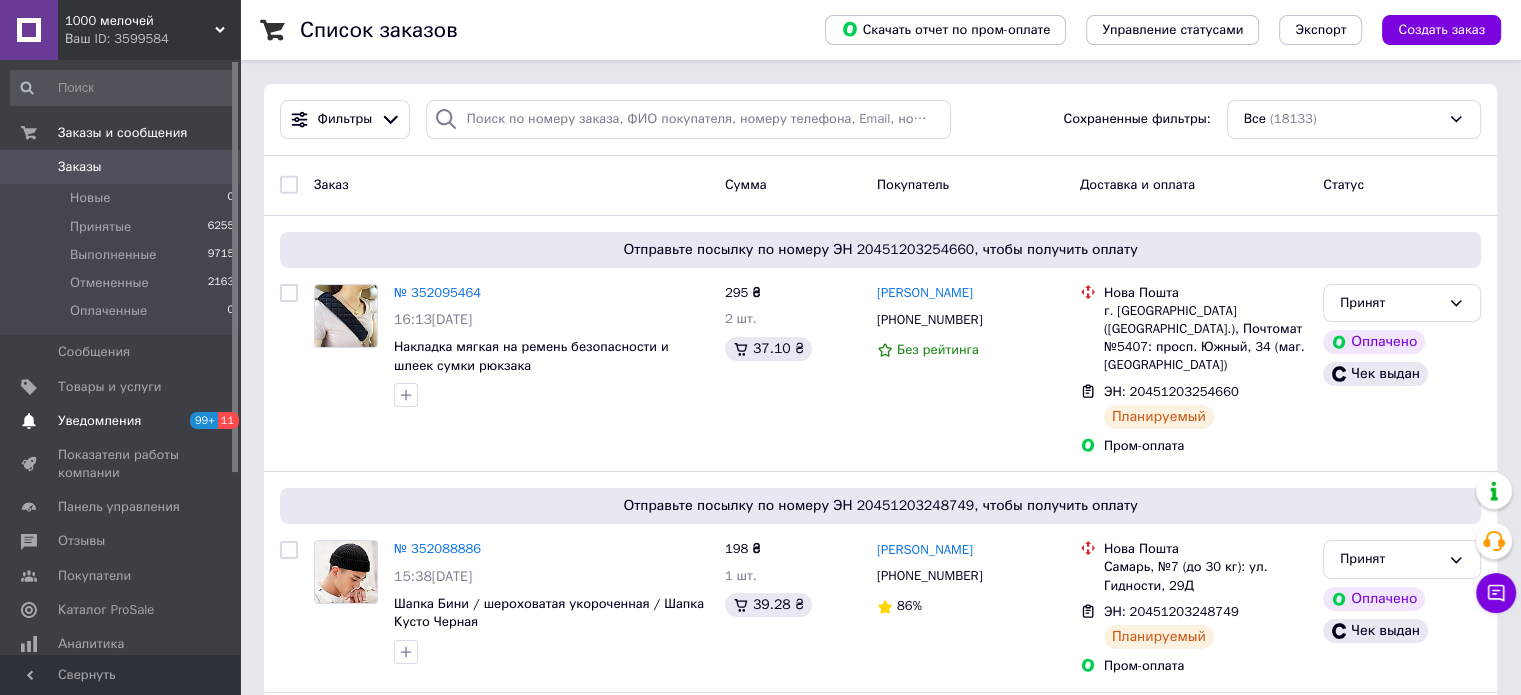 click on "Уведомления" at bounding box center [121, 421] 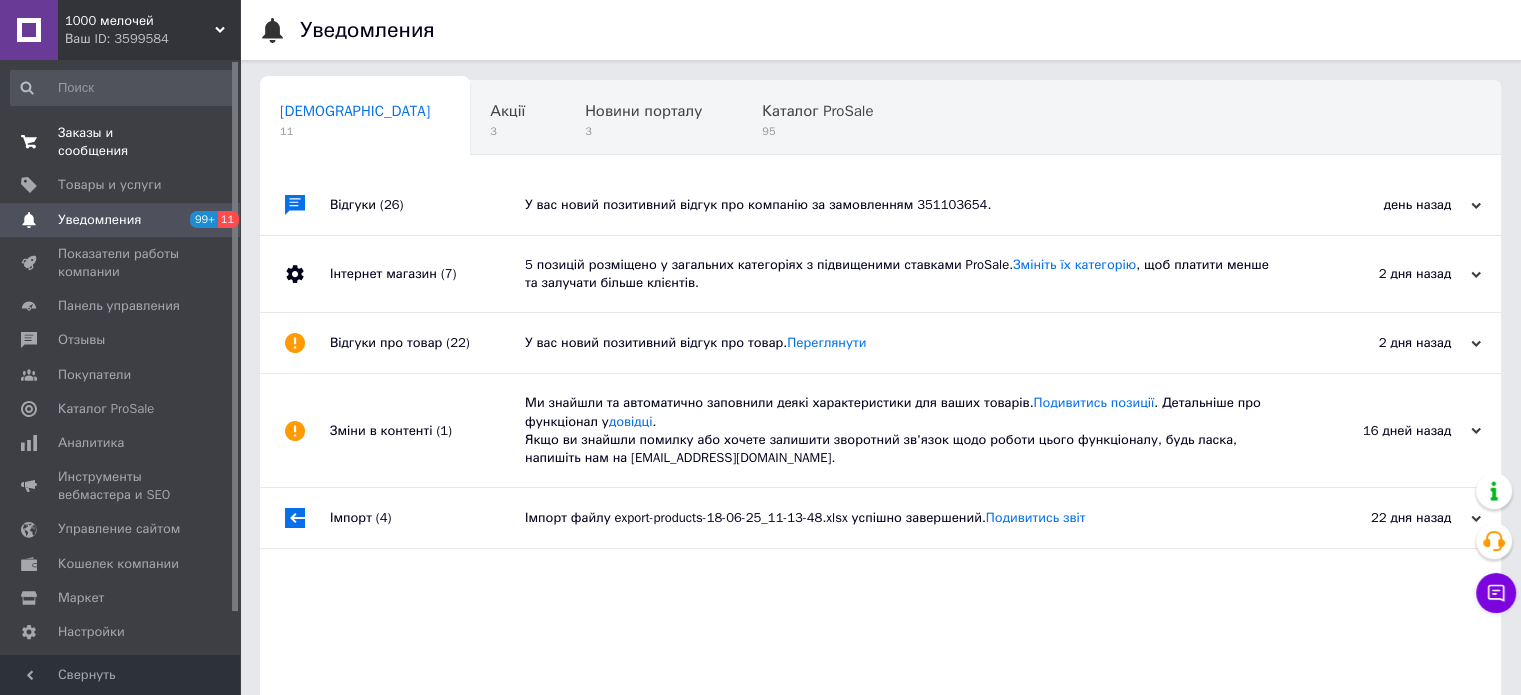 click on "Заказы и сообщения 0 0" at bounding box center (123, 142) 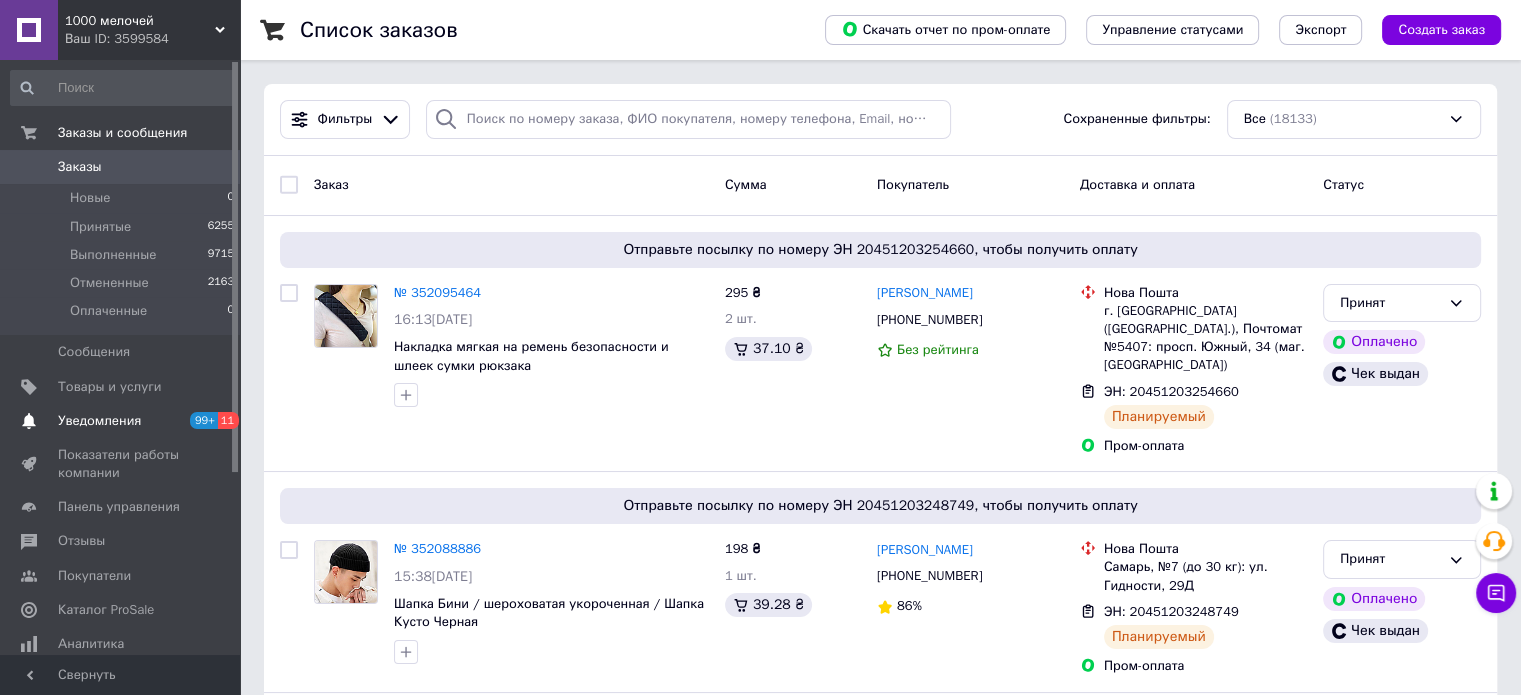 click on "Уведомления" at bounding box center [121, 421] 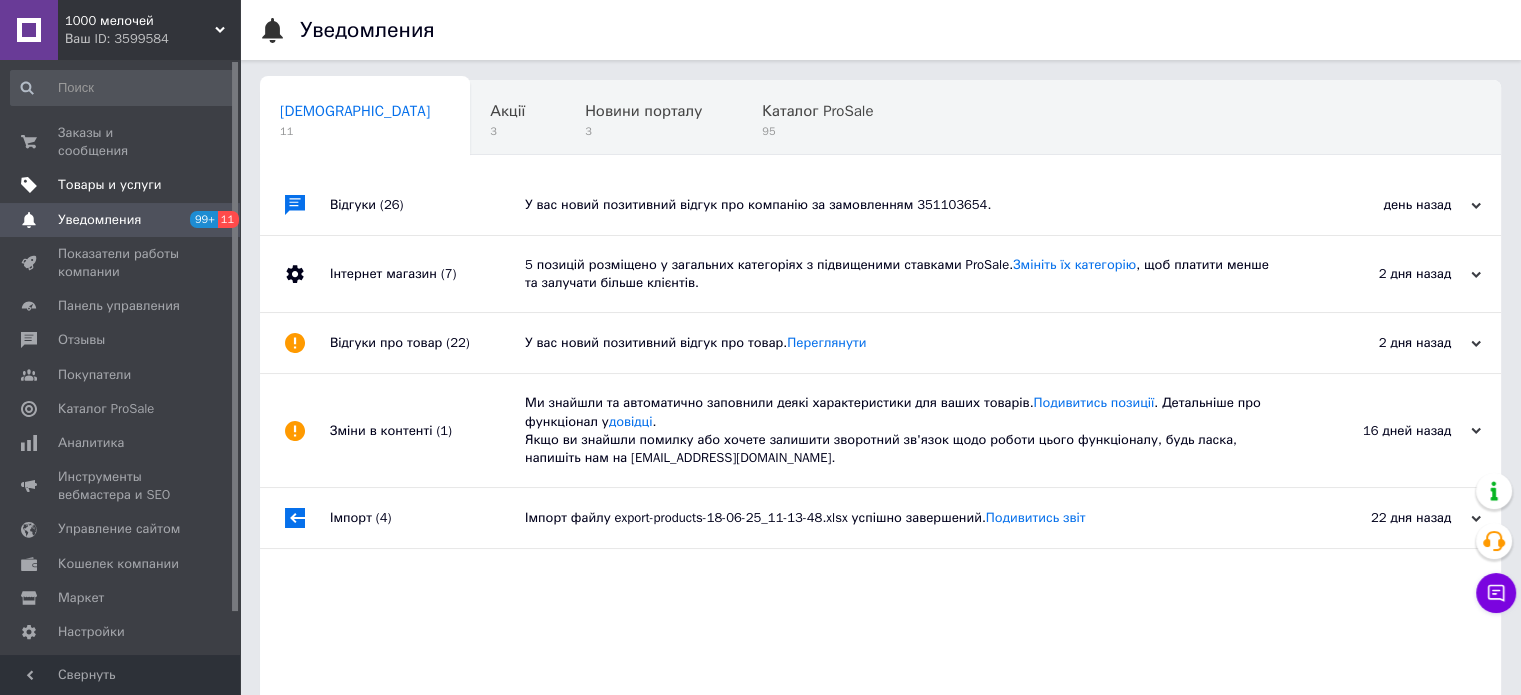 click on "Товары и услуги" at bounding box center [123, 185] 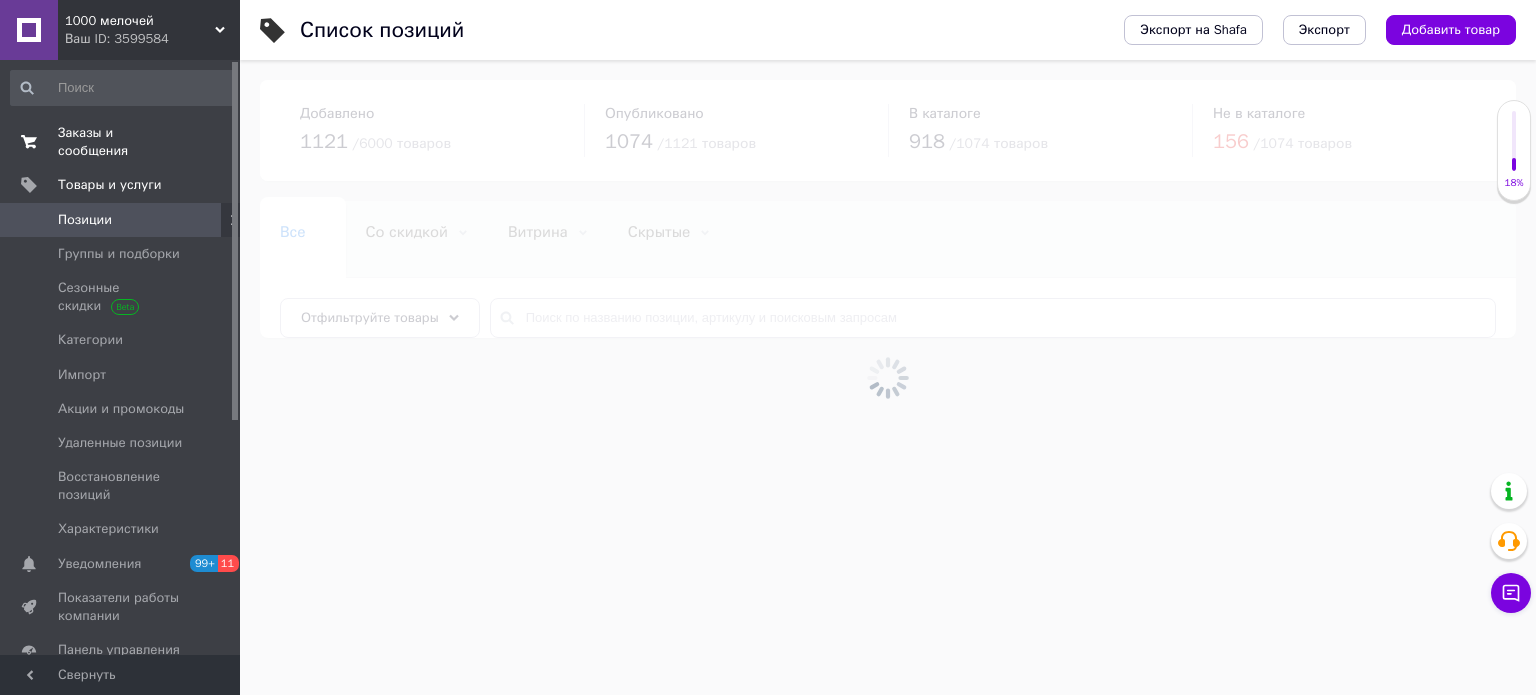 click on "Заказы и сообщения 0 0" at bounding box center (123, 142) 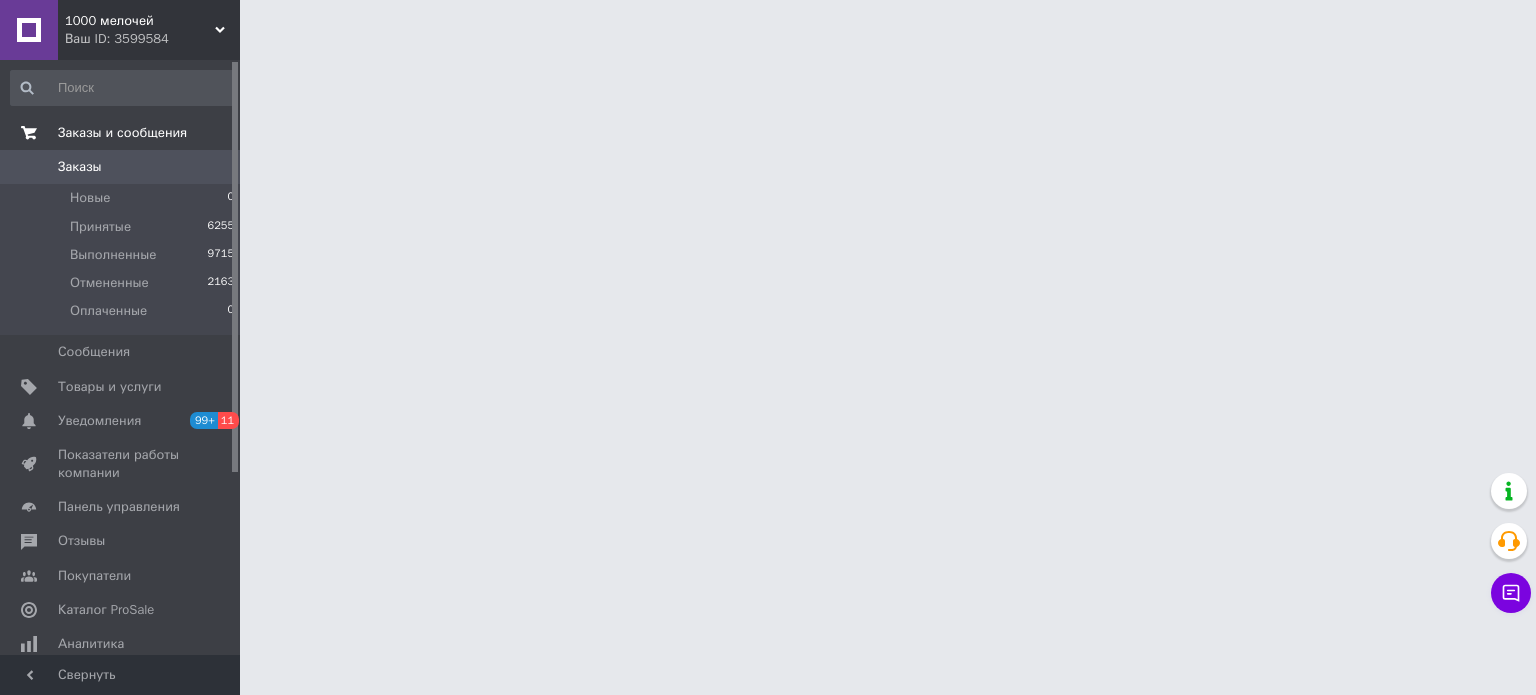 click on "Заказы и сообщения" at bounding box center [149, 133] 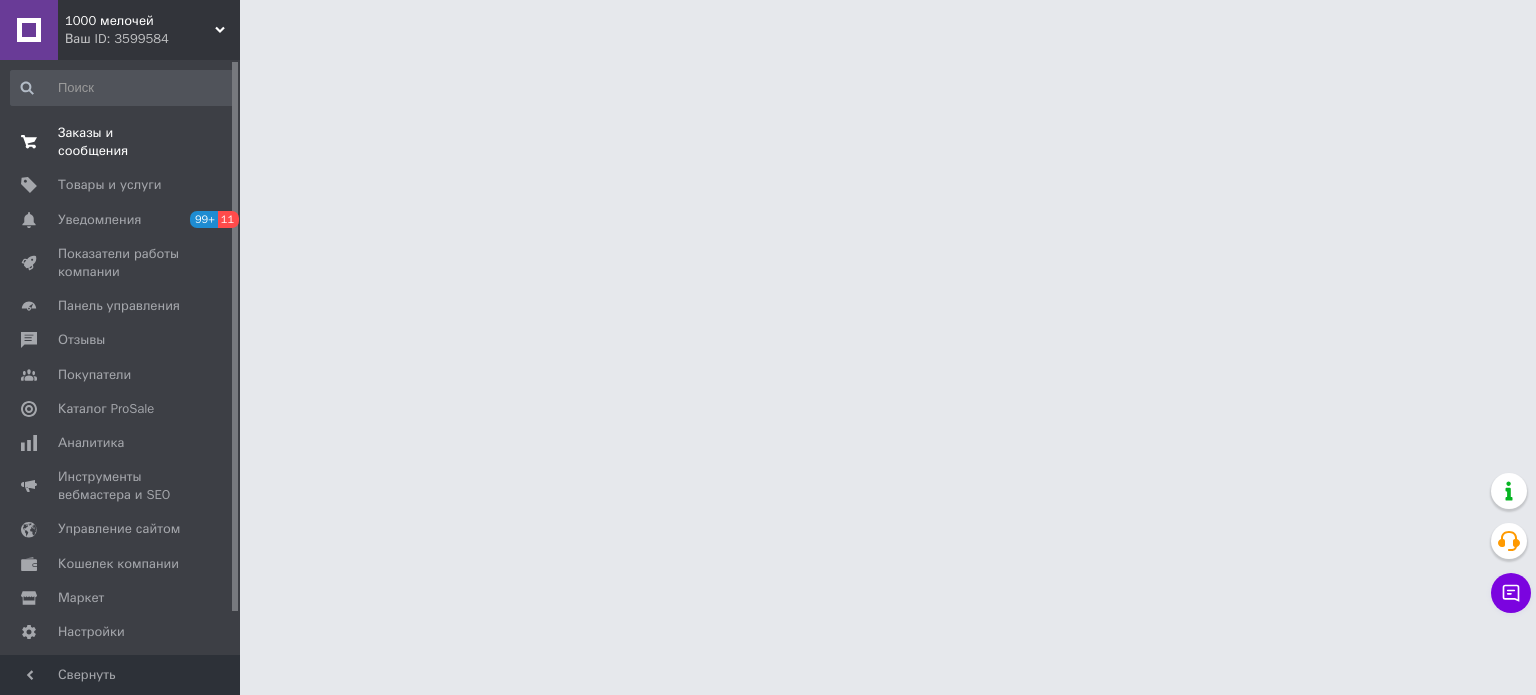 click on "Заказы и сообщения 0 0" at bounding box center (123, 142) 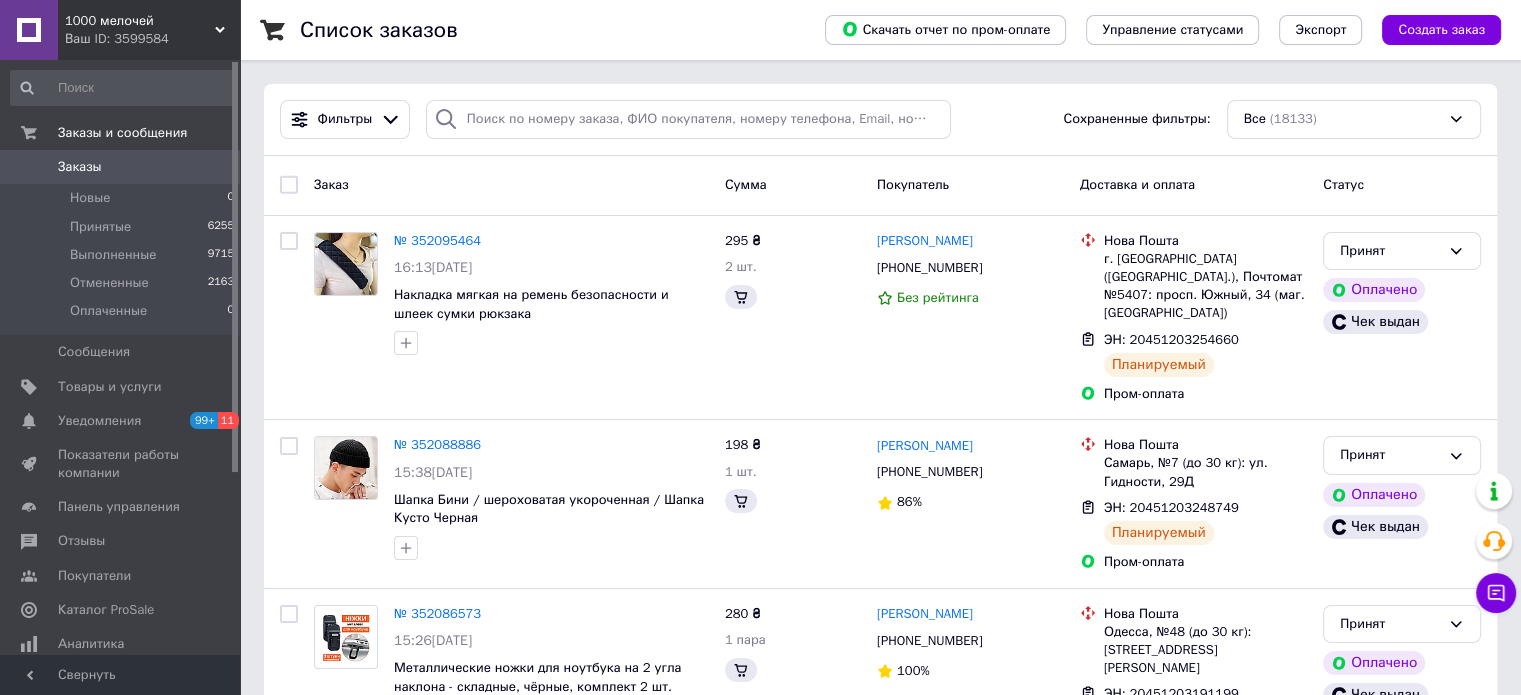click on "Заказы" at bounding box center (121, 167) 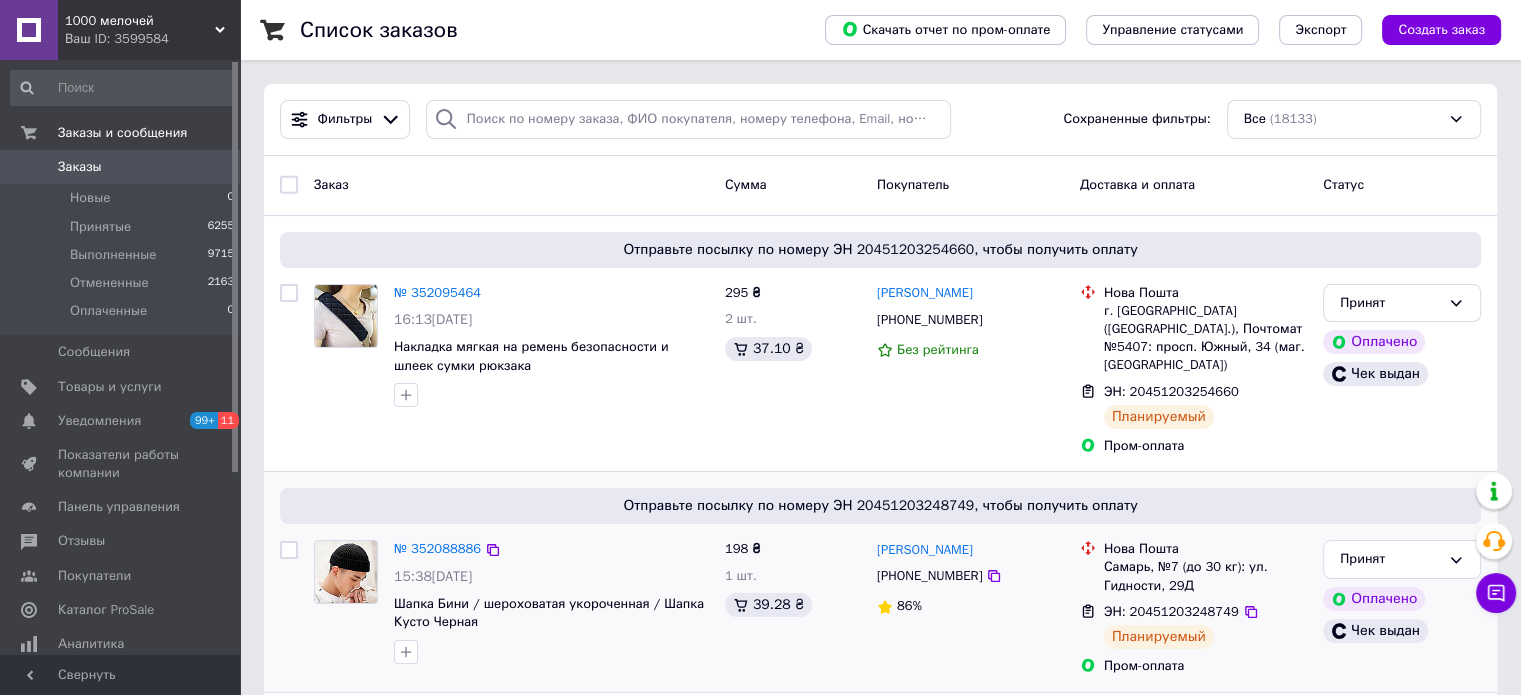click on "Отправьте посылку по номеру ЭН 20451203248749, чтобы получить оплату № 352088886 15:38, 10.07.2025 Шапка Бини / шероховатая укороченная / Шапка Кусто Черная 198 ₴ 1 шт. 39.28 ₴ Марина Малишко +380635200032 86% Нова Пошта Самарь, №7 (до 30 кг): ул. Гидности, 29Д ЭН: 20451203248749 Планируемый Пром-оплата Принят Оплачено Чек выдан" at bounding box center [880, 581] 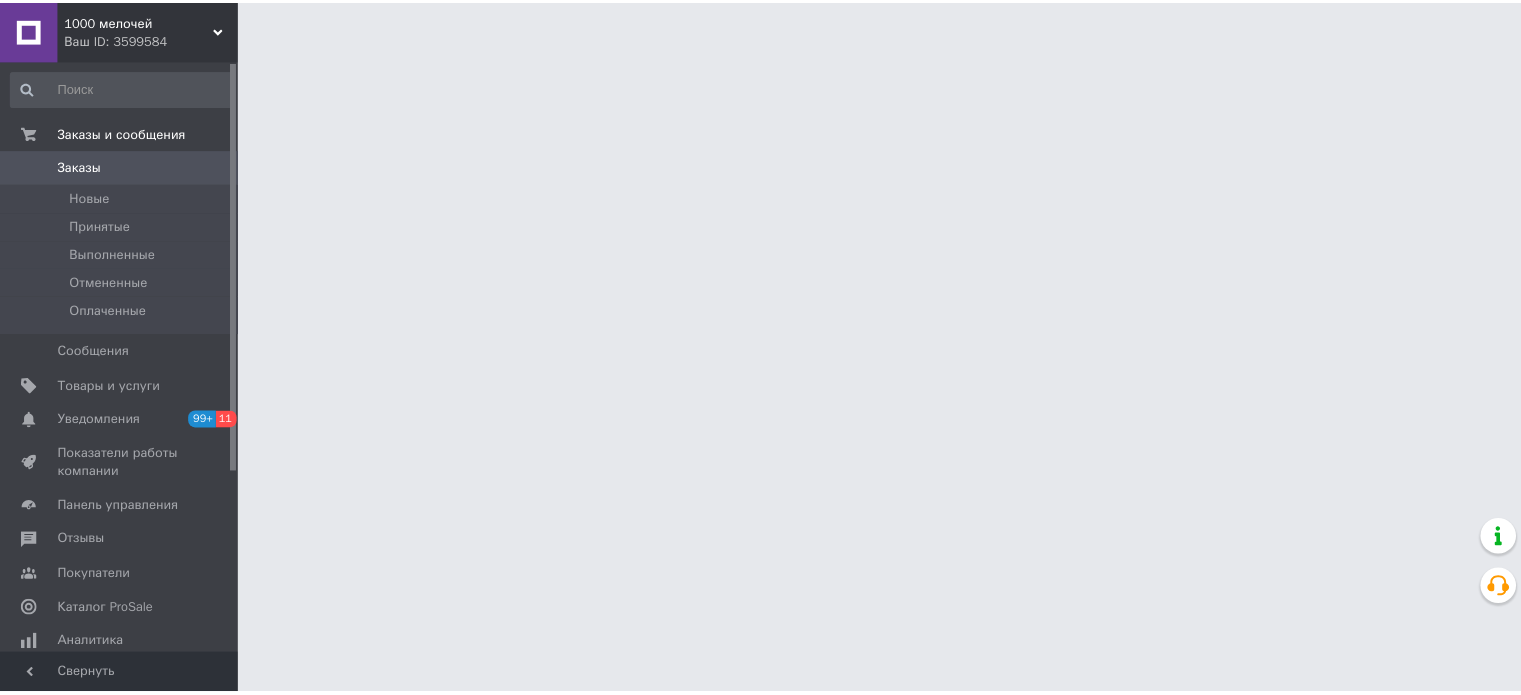 scroll, scrollTop: 0, scrollLeft: 0, axis: both 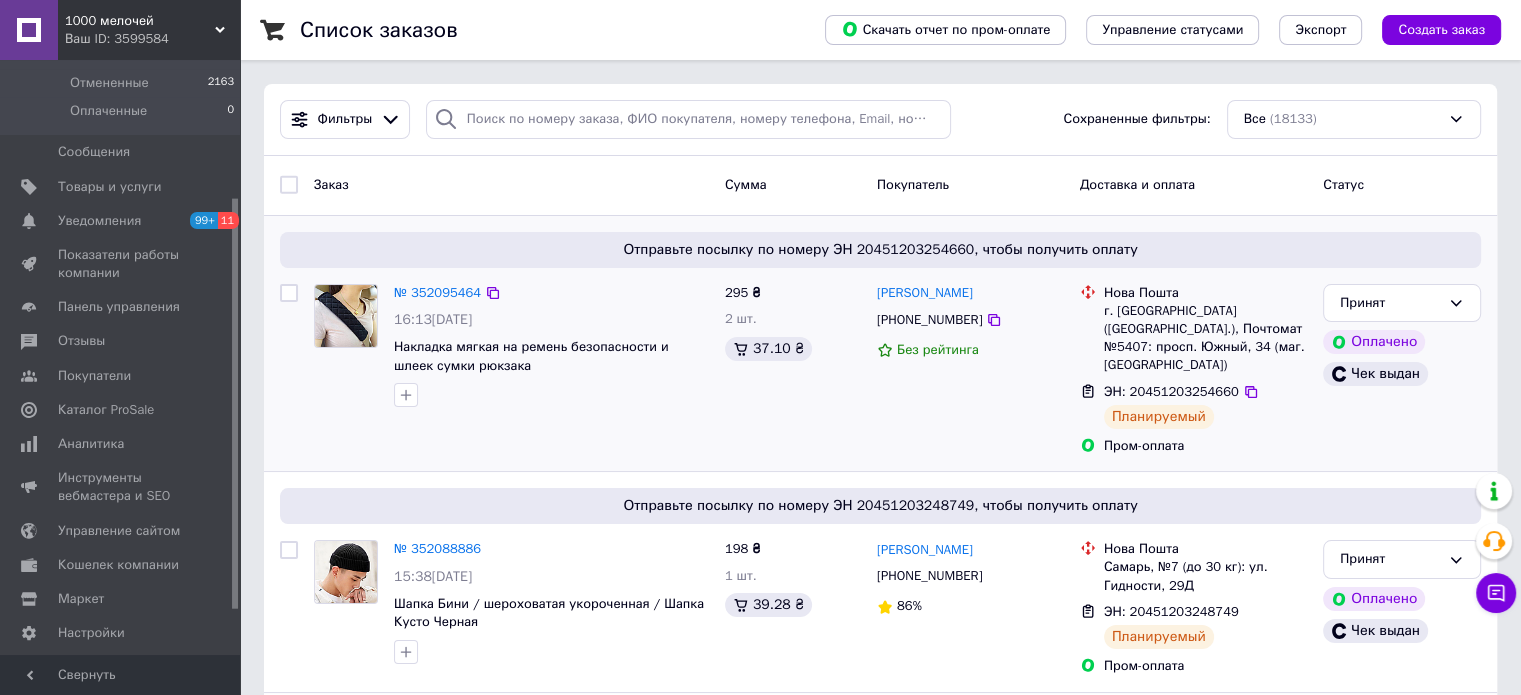 click on "Отправьте посылку по номеру ЭН 20451203254660, чтобы получить оплату" at bounding box center [880, 250] 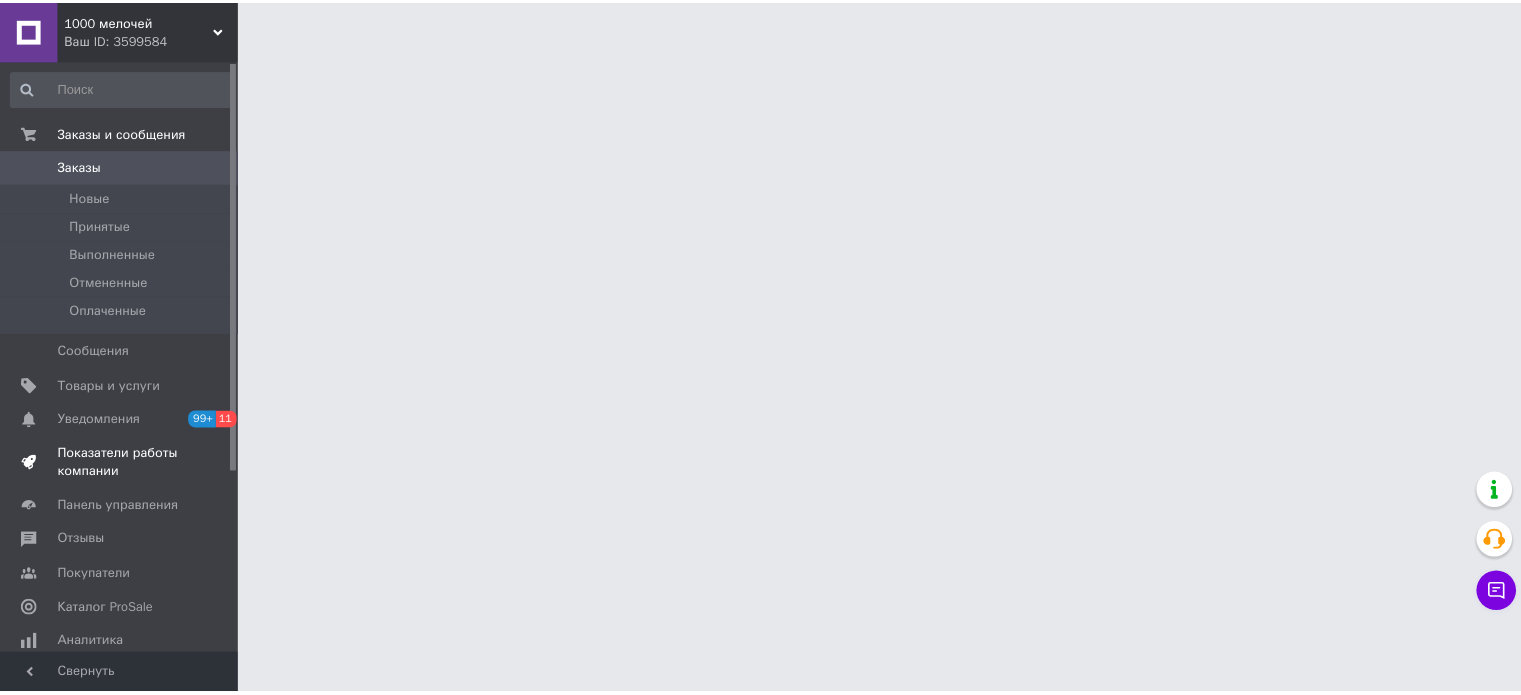 scroll, scrollTop: 0, scrollLeft: 0, axis: both 